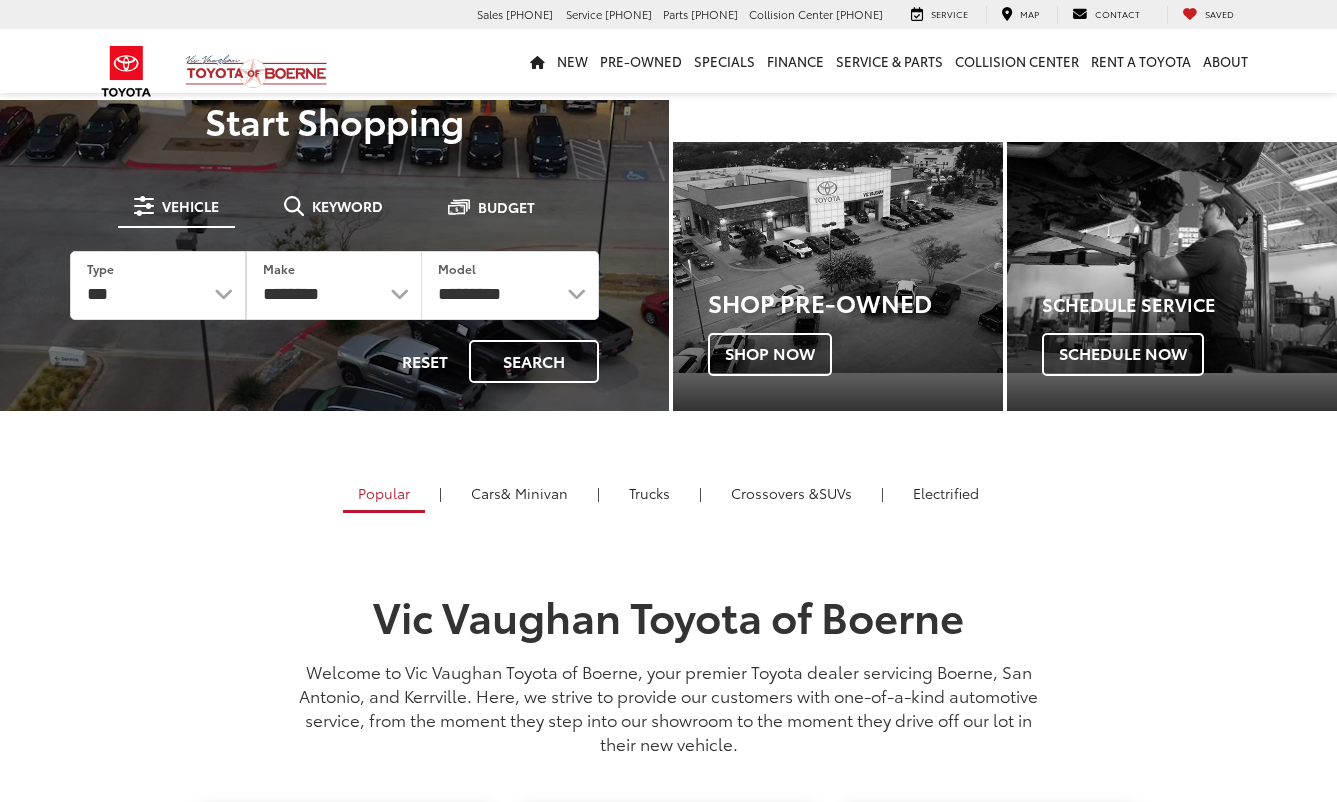scroll, scrollTop: 0, scrollLeft: 0, axis: both 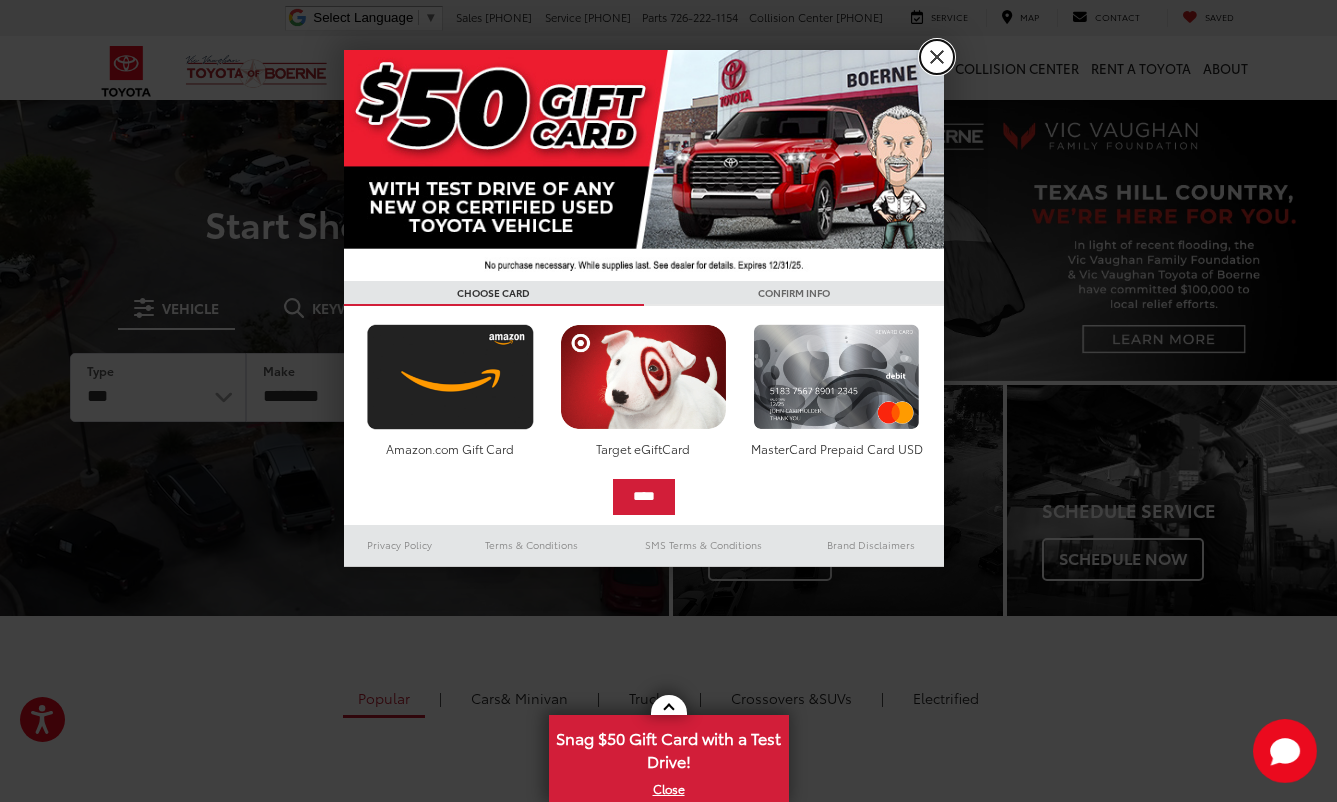 click on "X" at bounding box center [937, 57] 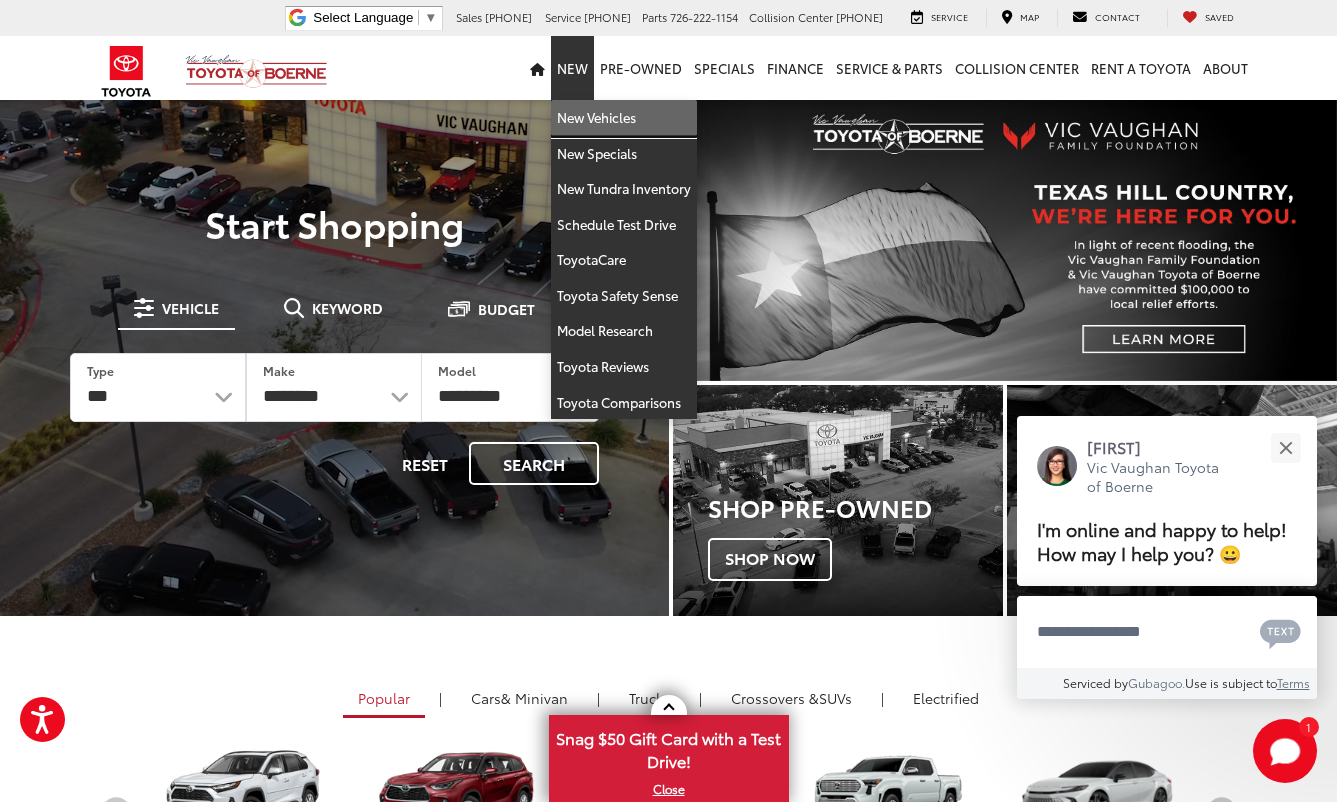 click on "New Vehicles" at bounding box center (624, 118) 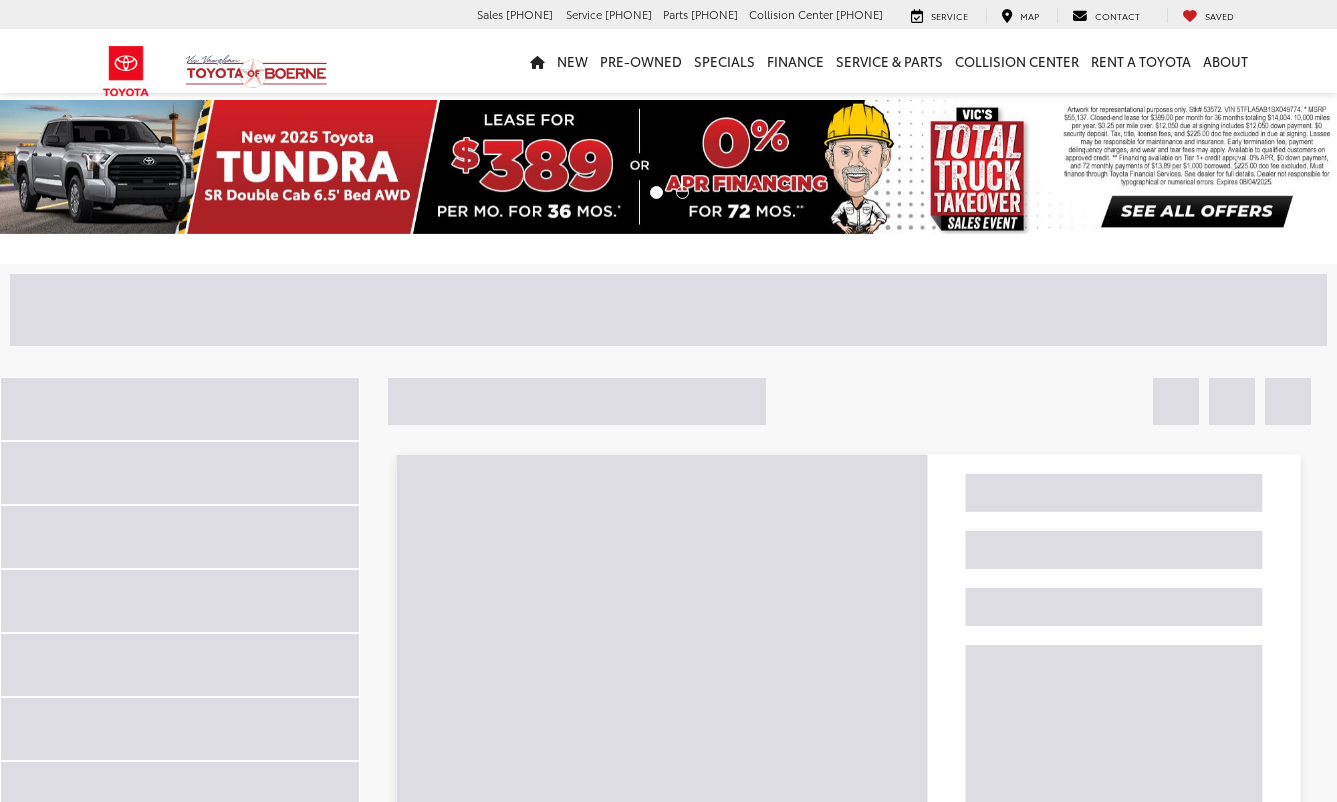 scroll, scrollTop: 0, scrollLeft: 0, axis: both 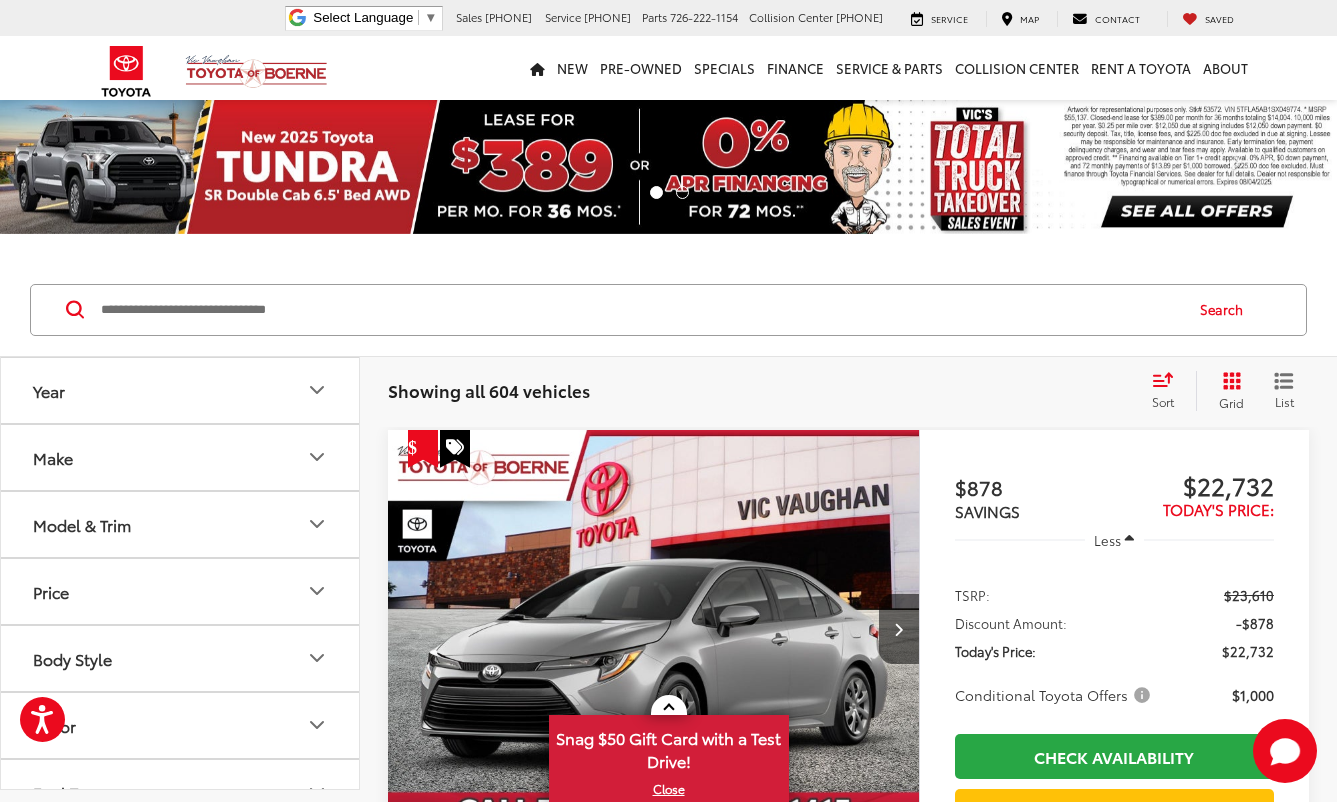click 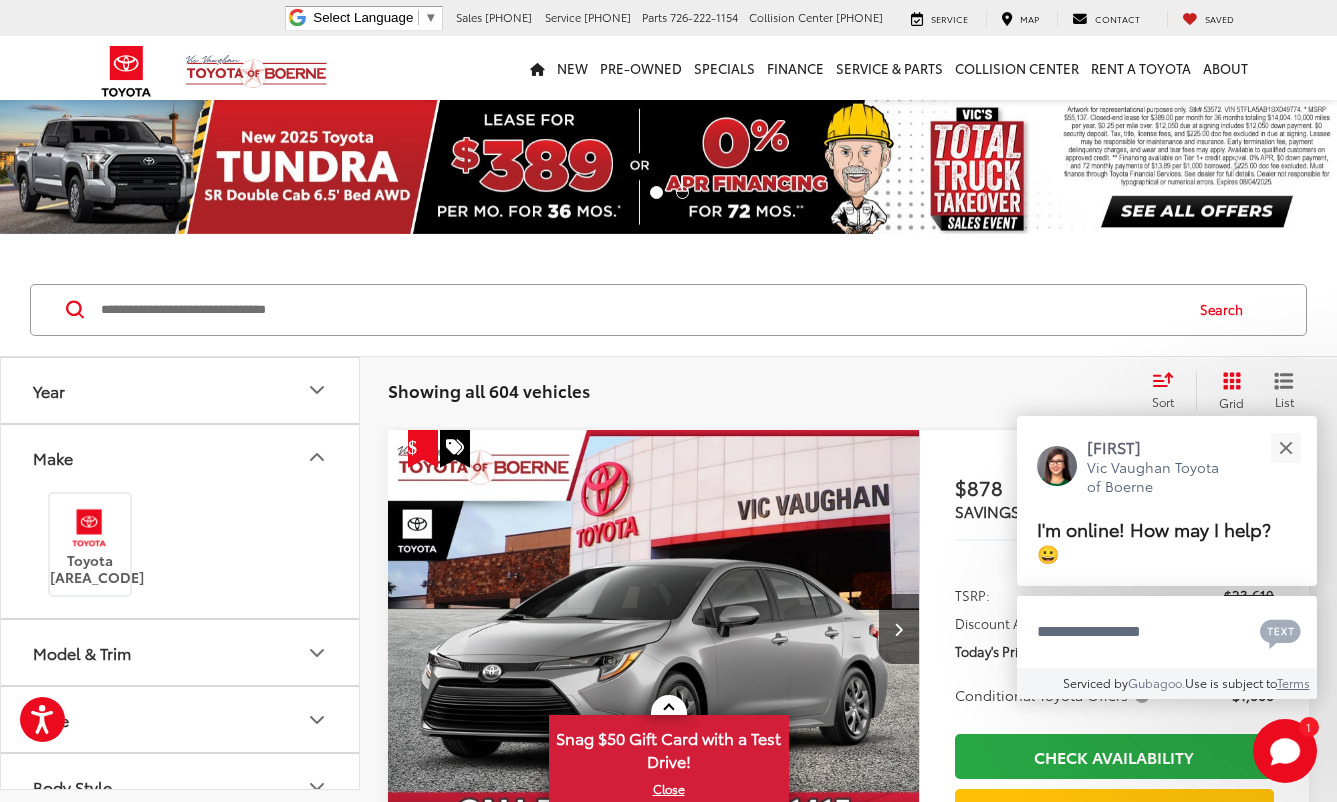 click 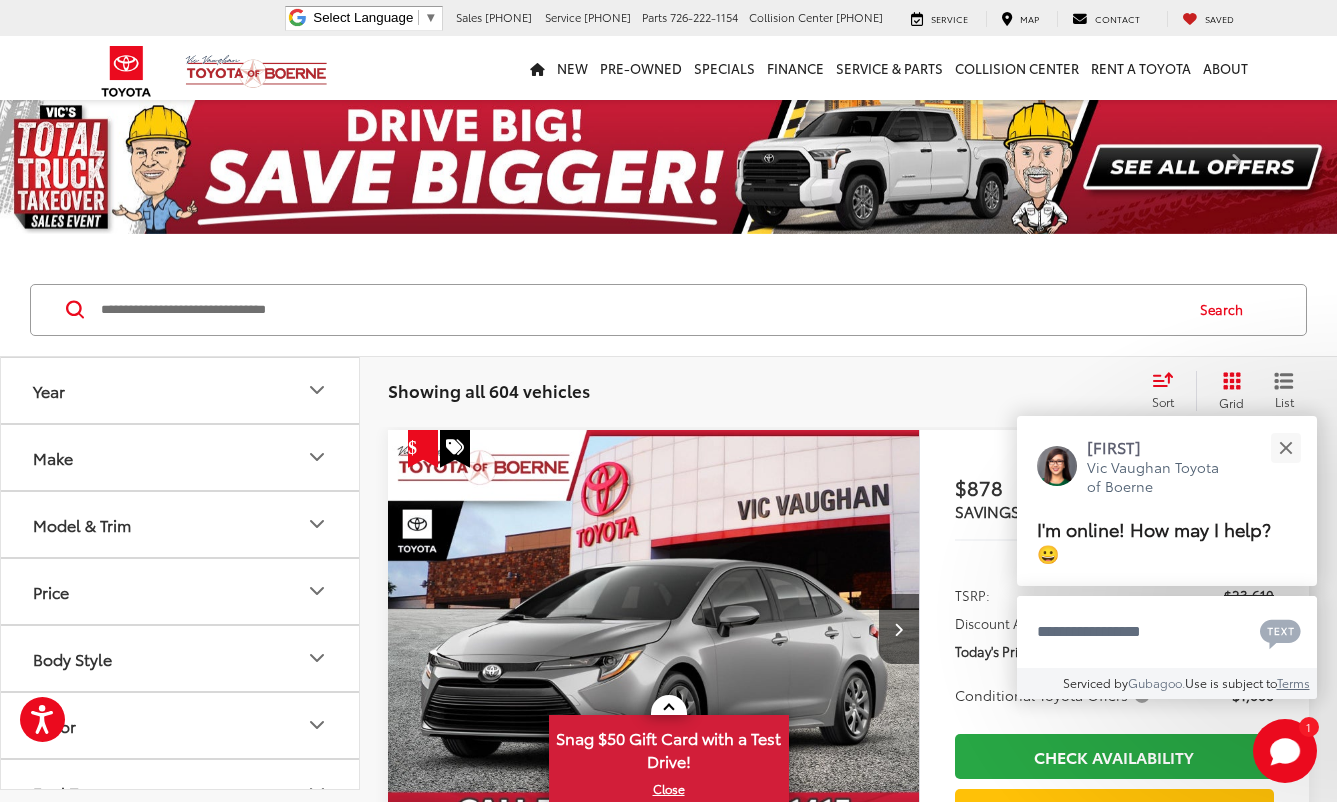 click 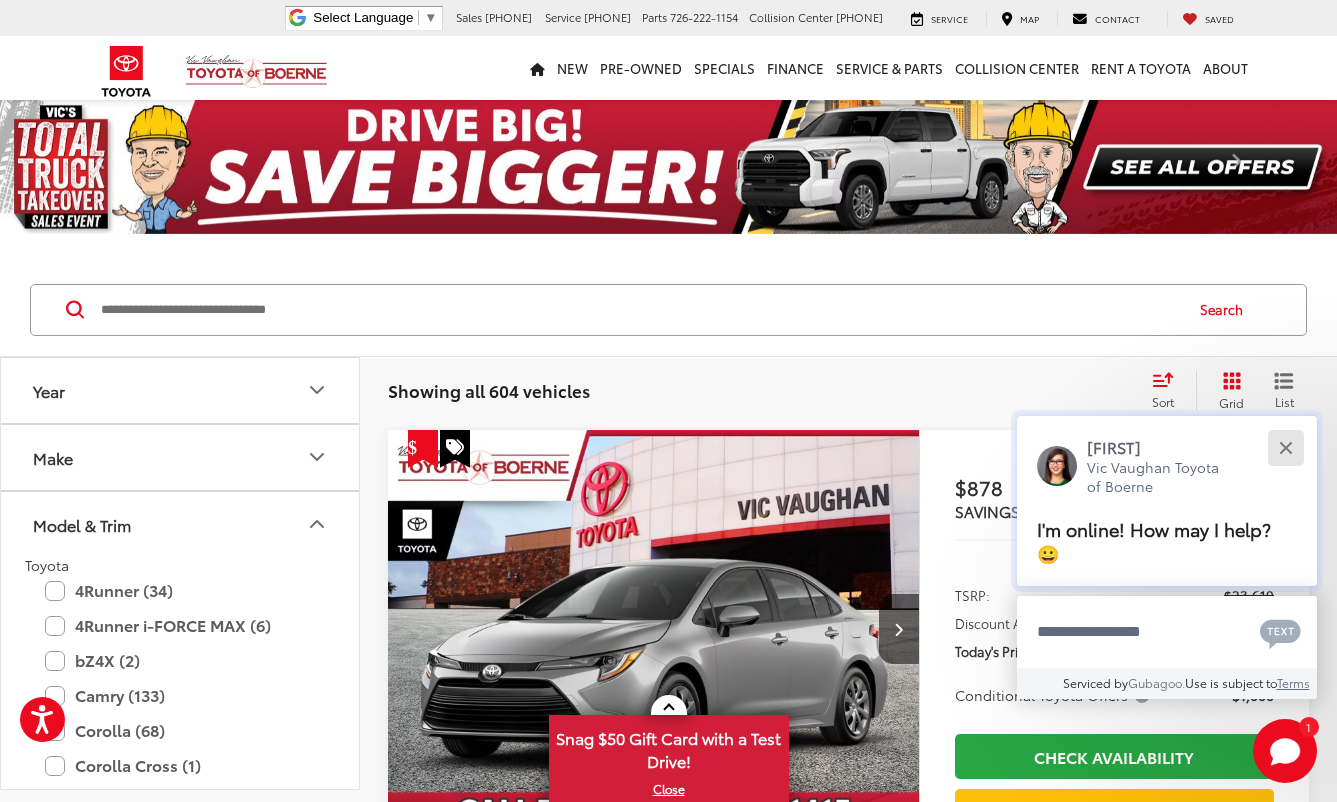 click at bounding box center (1285, 447) 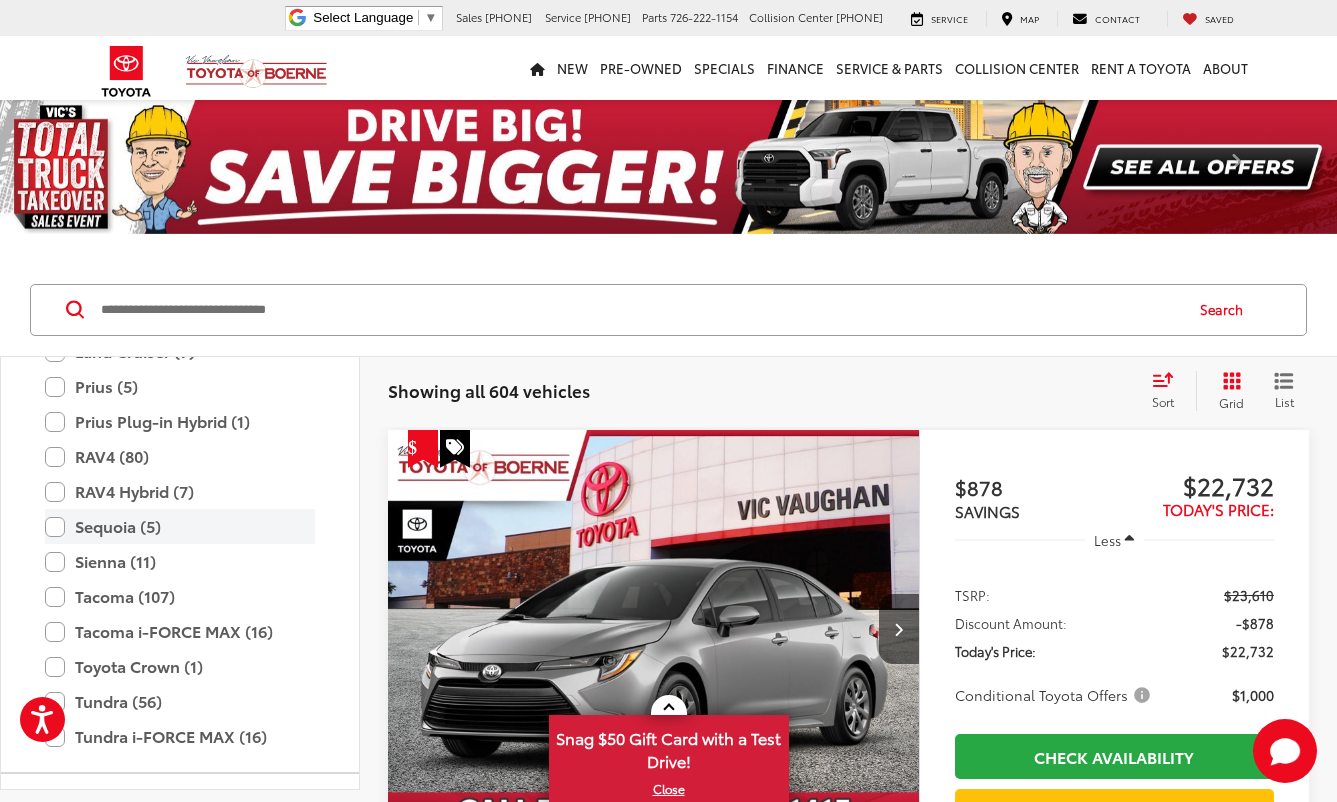 scroll, scrollTop: 800, scrollLeft: 0, axis: vertical 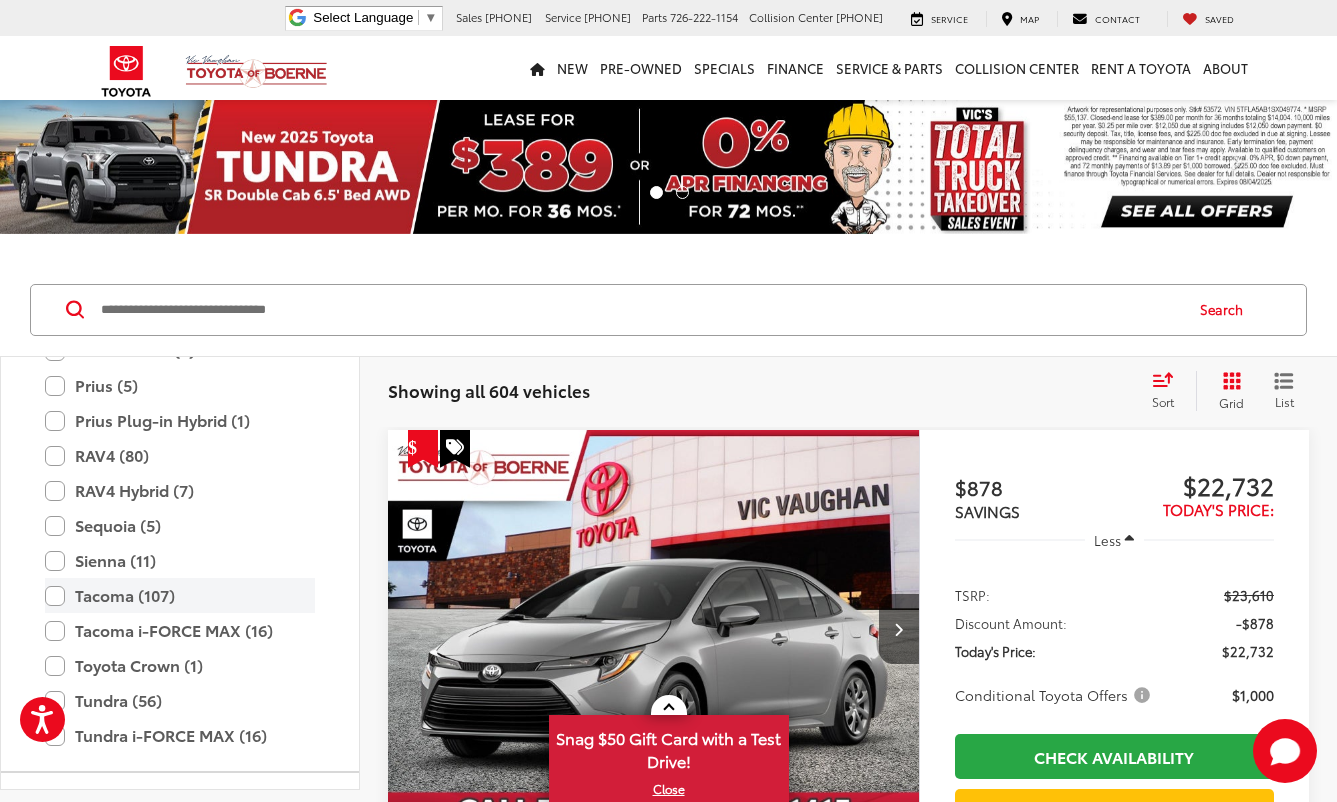 click on "Tacoma (107)" at bounding box center (180, 595) 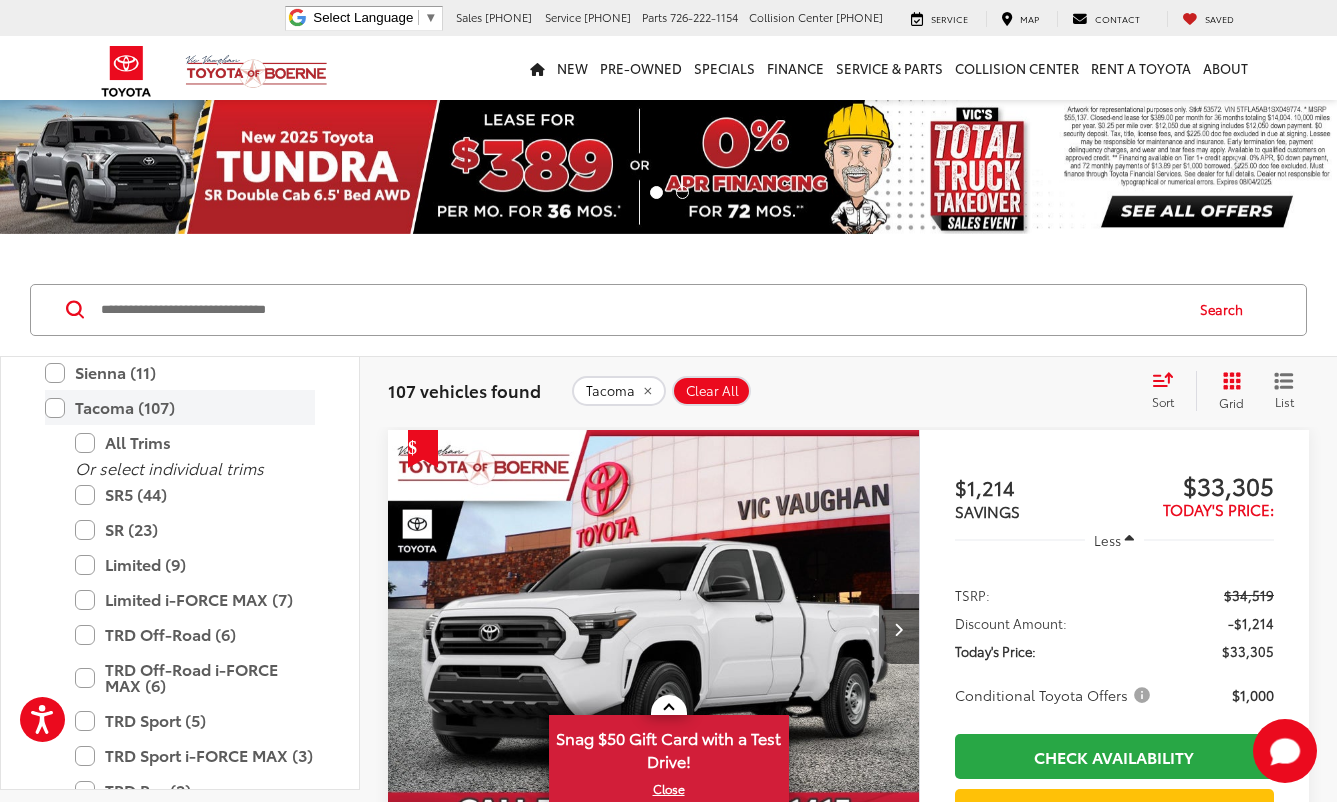 scroll, scrollTop: 1100, scrollLeft: 0, axis: vertical 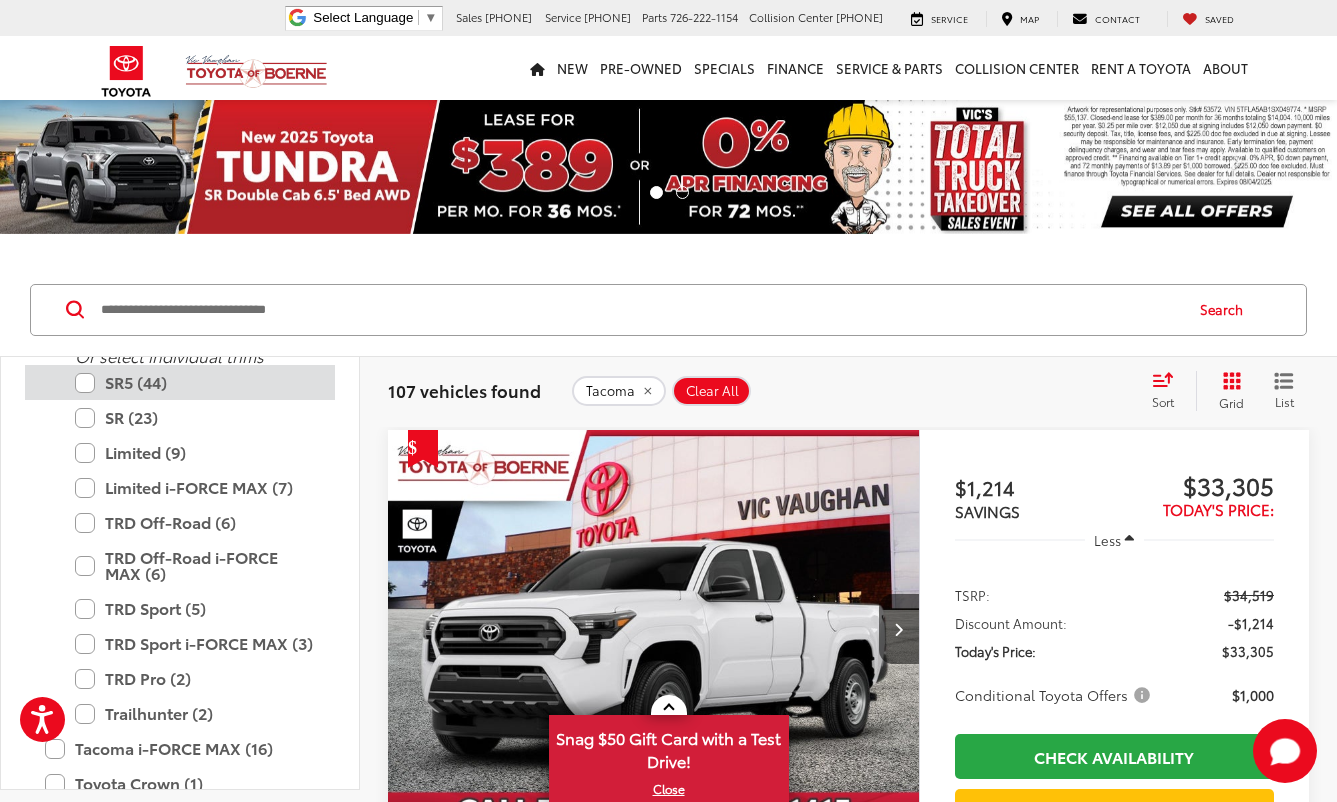 click on "SR5 (44)" at bounding box center (195, 382) 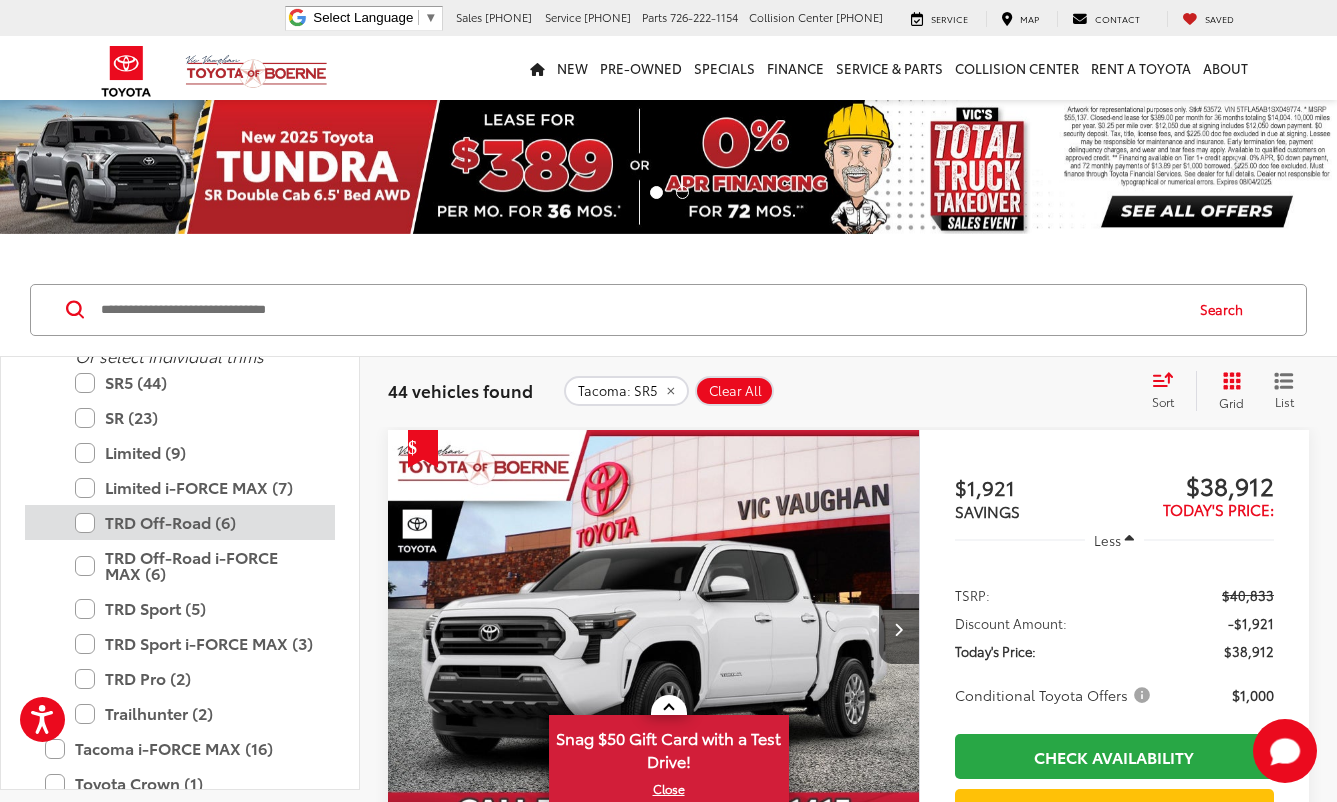 click on "TRD Off-Road (6)" at bounding box center (195, 522) 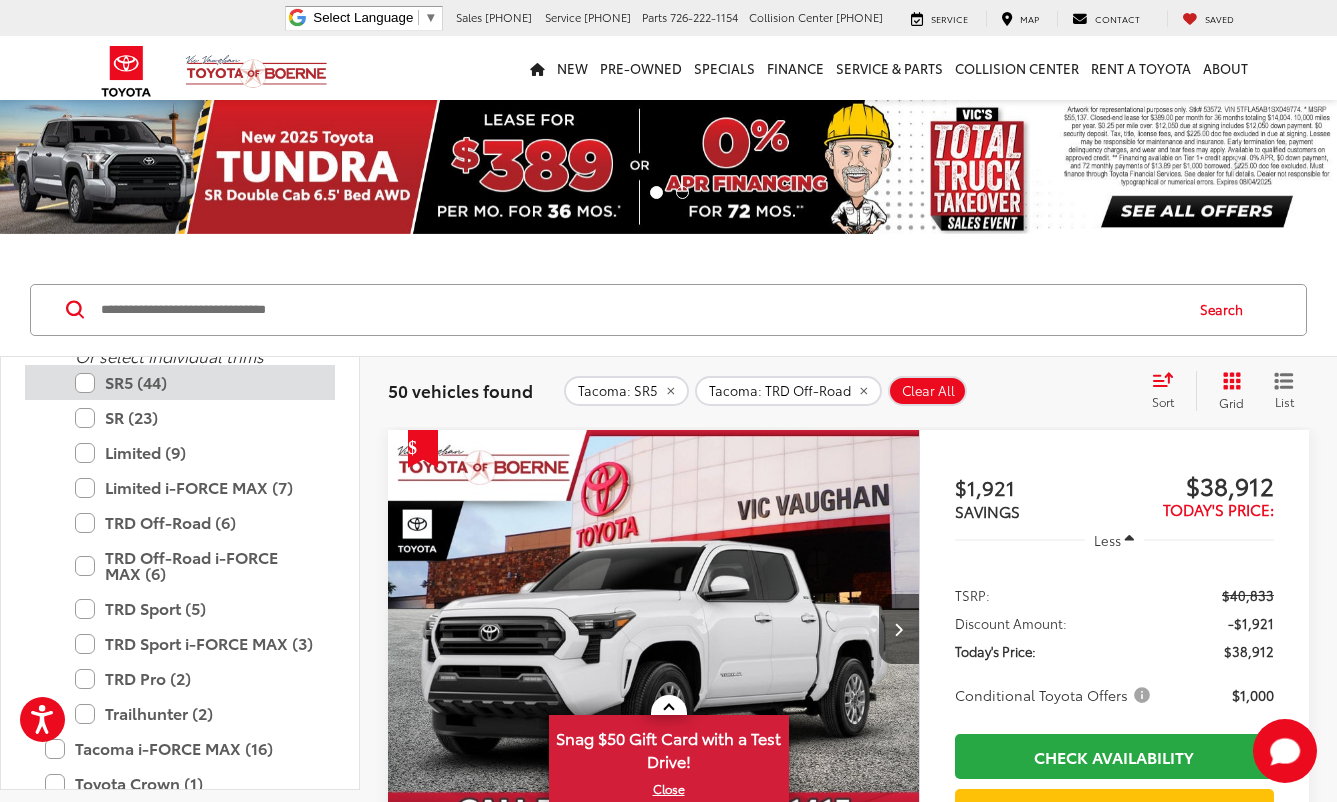 click on "SR5 (44)" at bounding box center (195, 382) 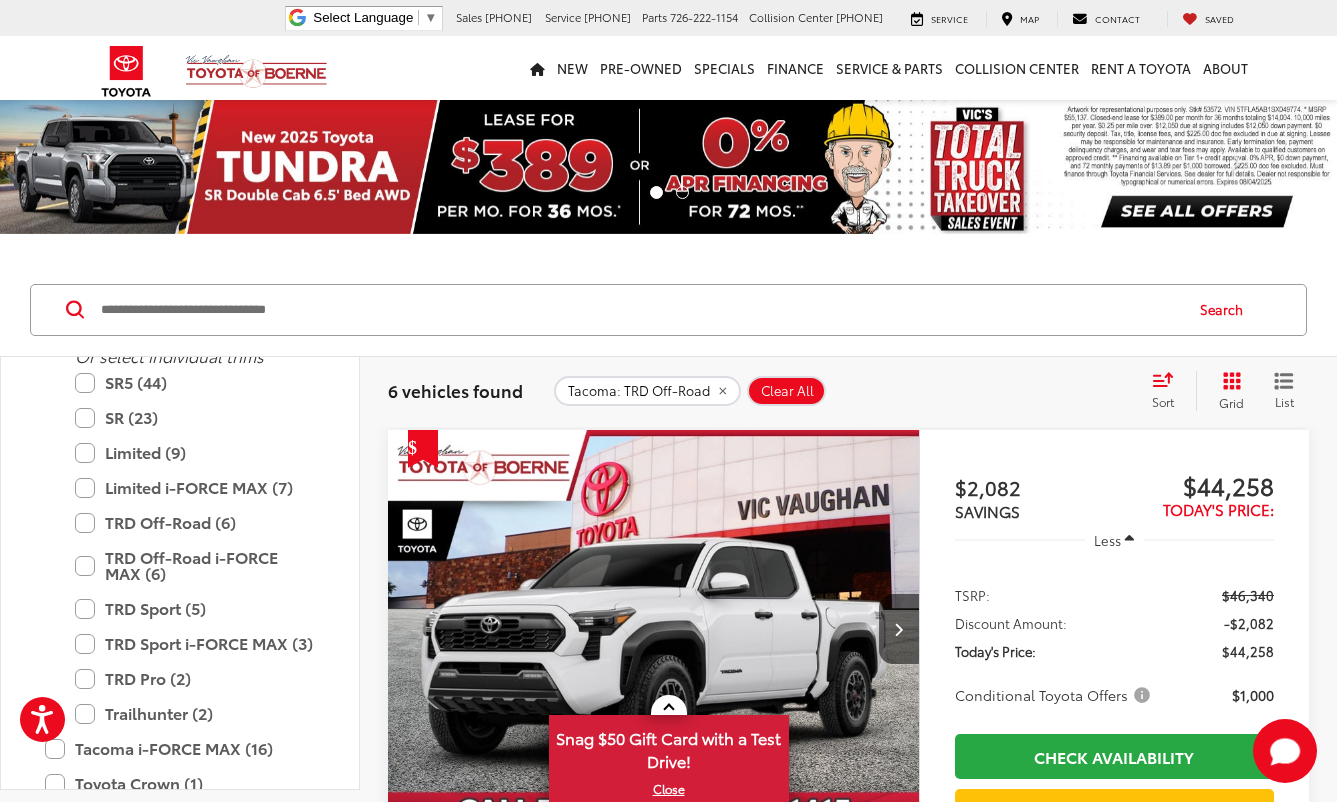 click 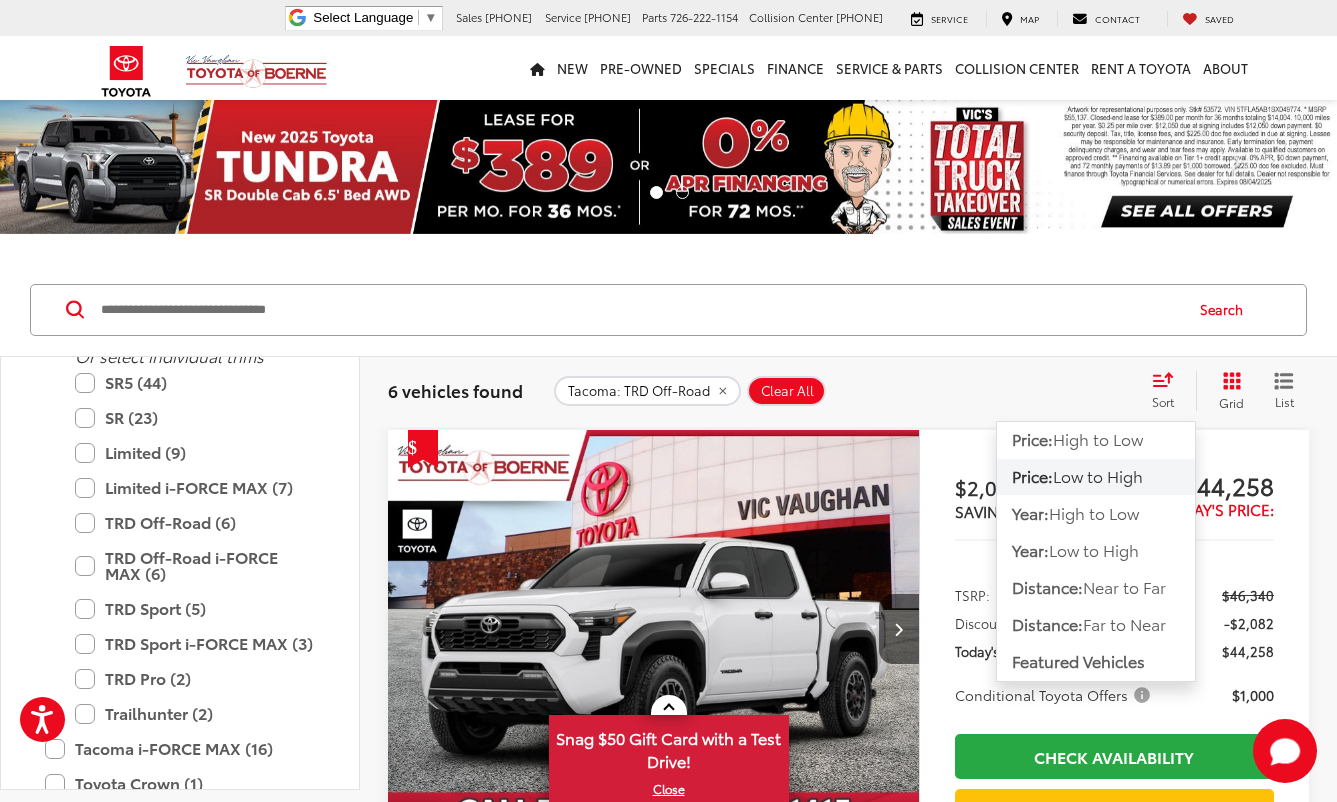 click on "Low to High" at bounding box center (1098, 475) 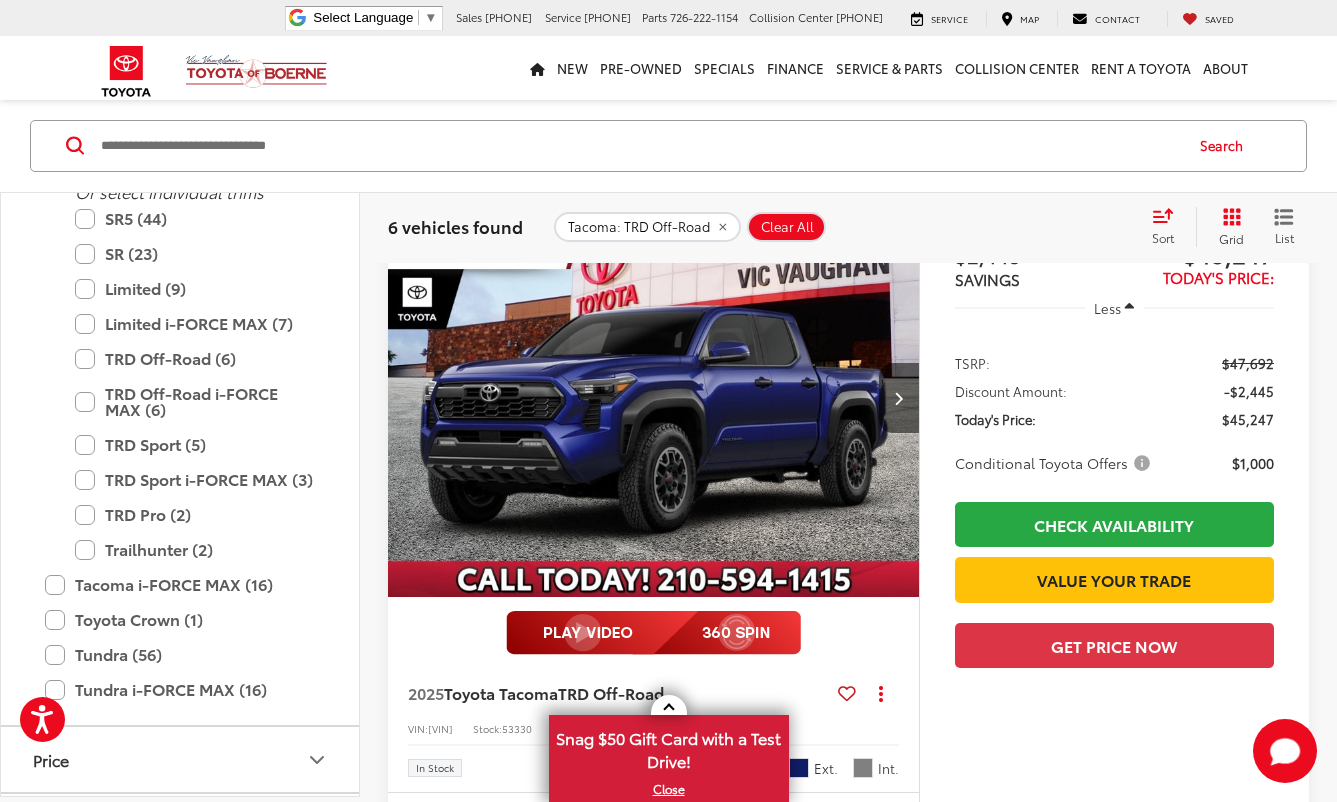 scroll, scrollTop: 958, scrollLeft: 0, axis: vertical 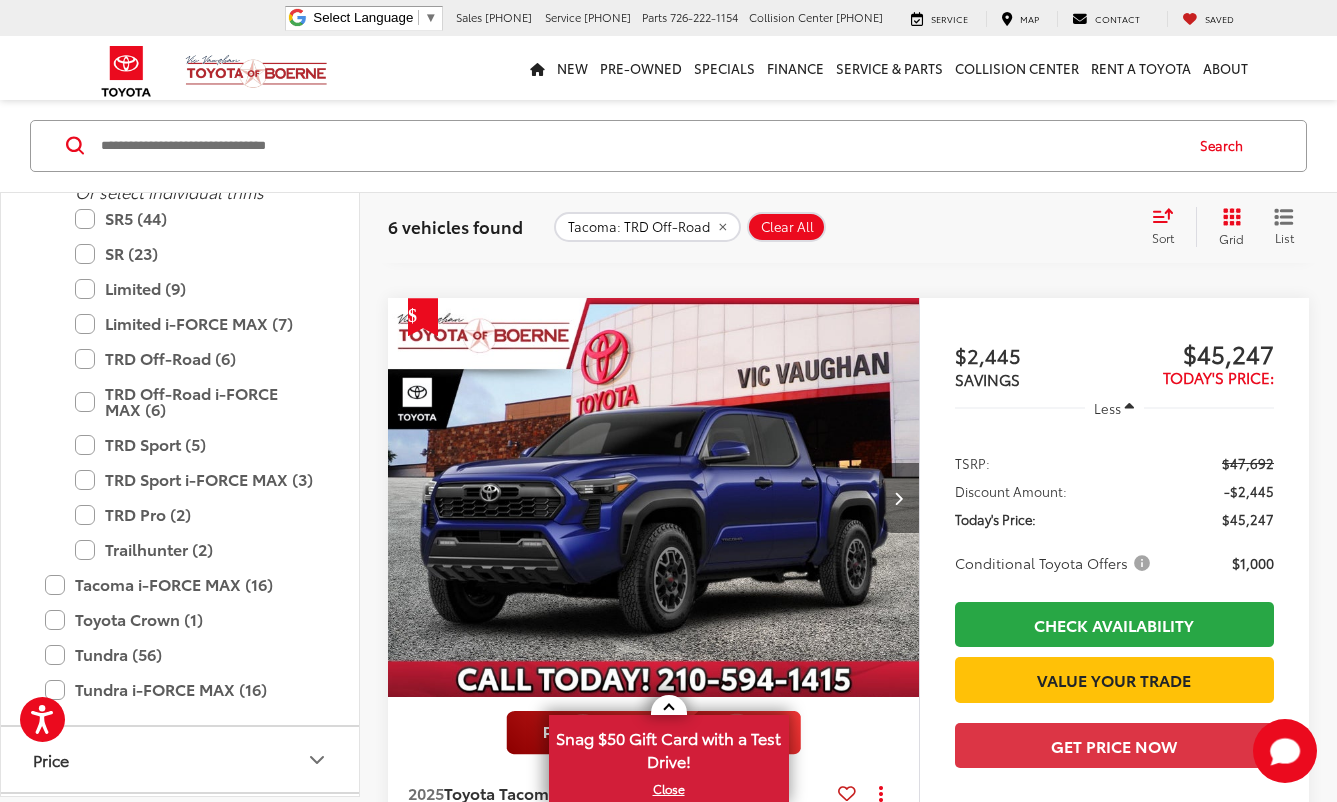 click at bounding box center [899, 498] 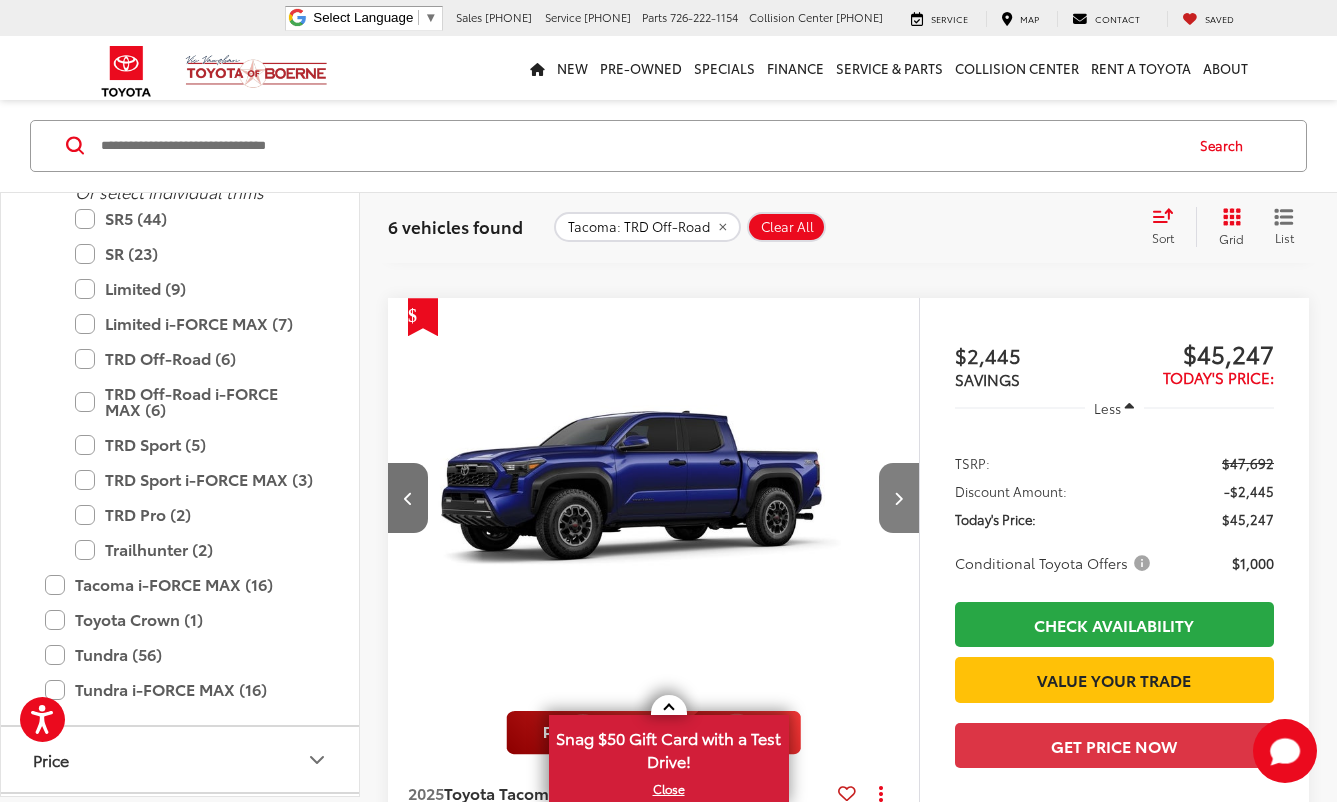 click at bounding box center (899, 498) 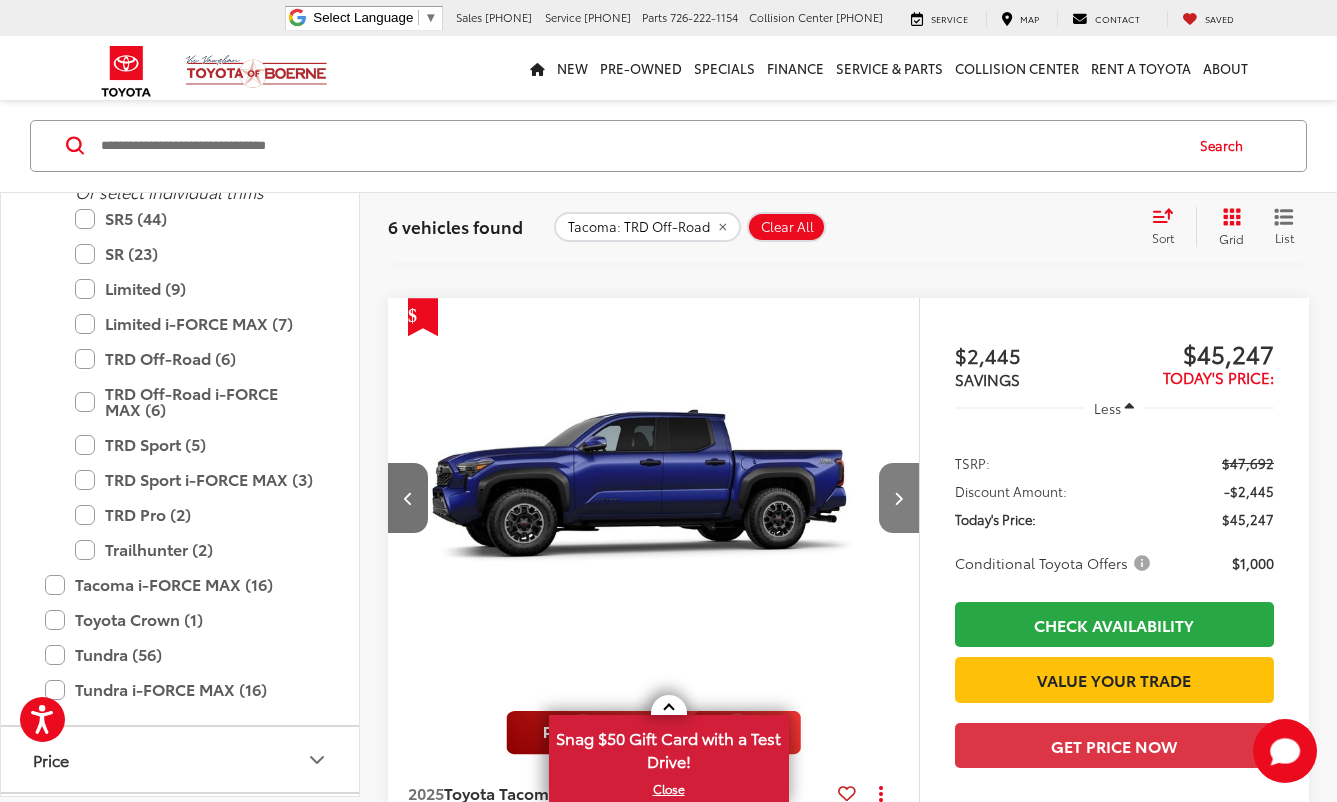 click at bounding box center (899, 498) 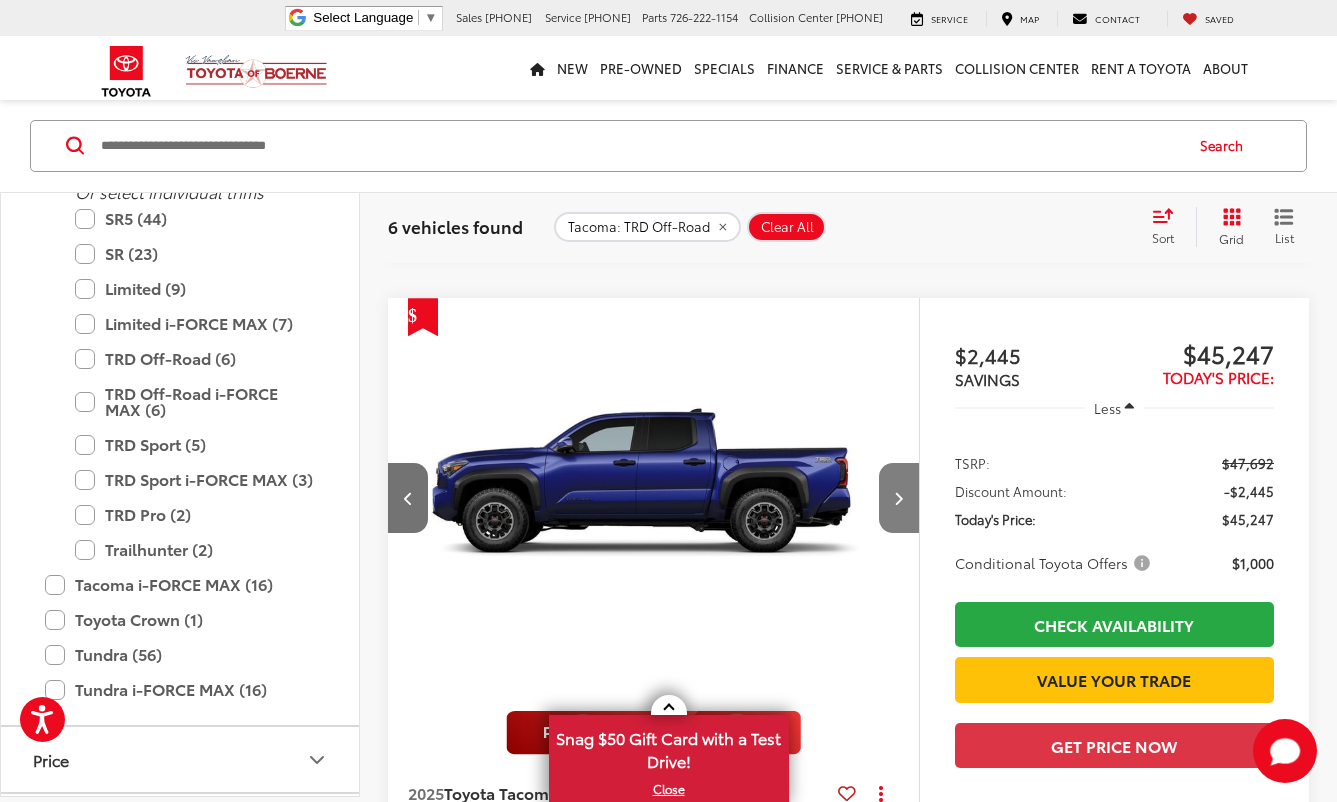 click at bounding box center [899, 498] 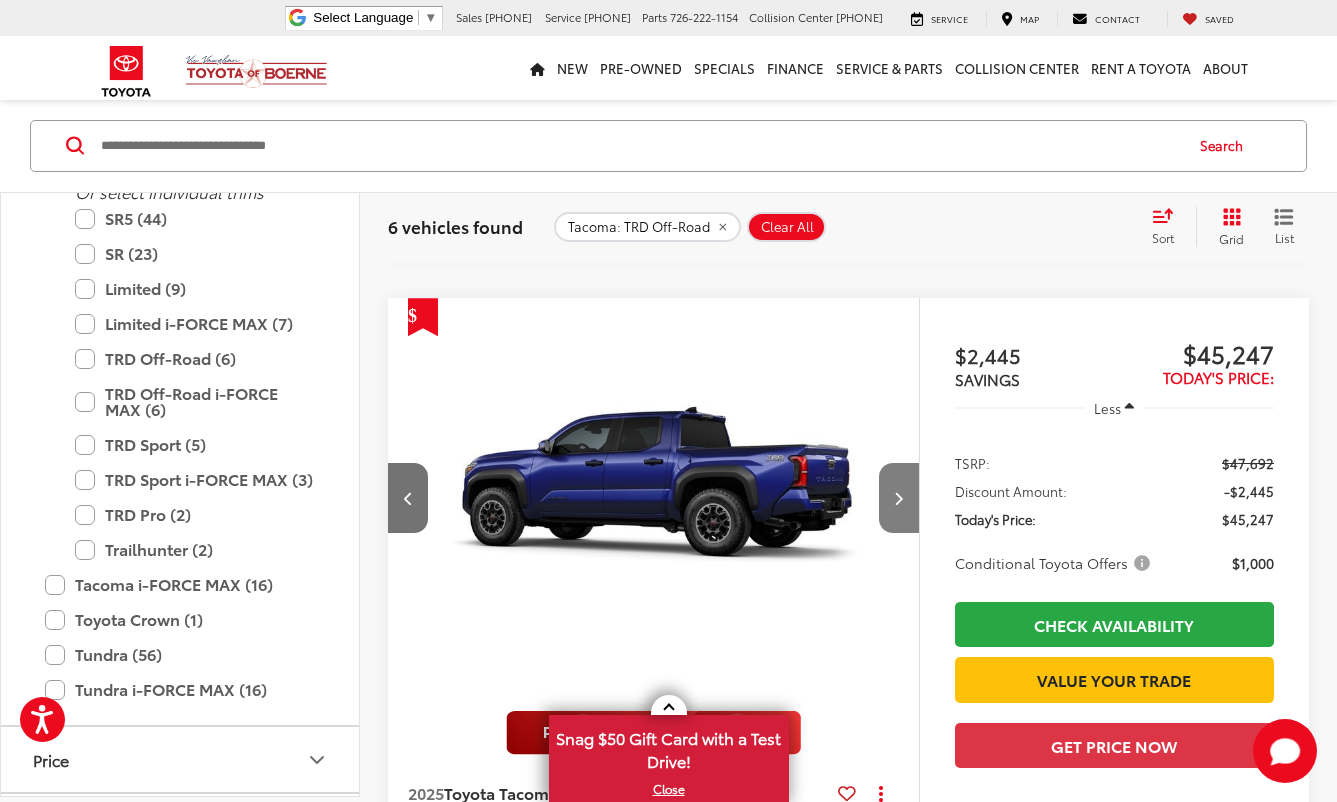 click at bounding box center [899, 498] 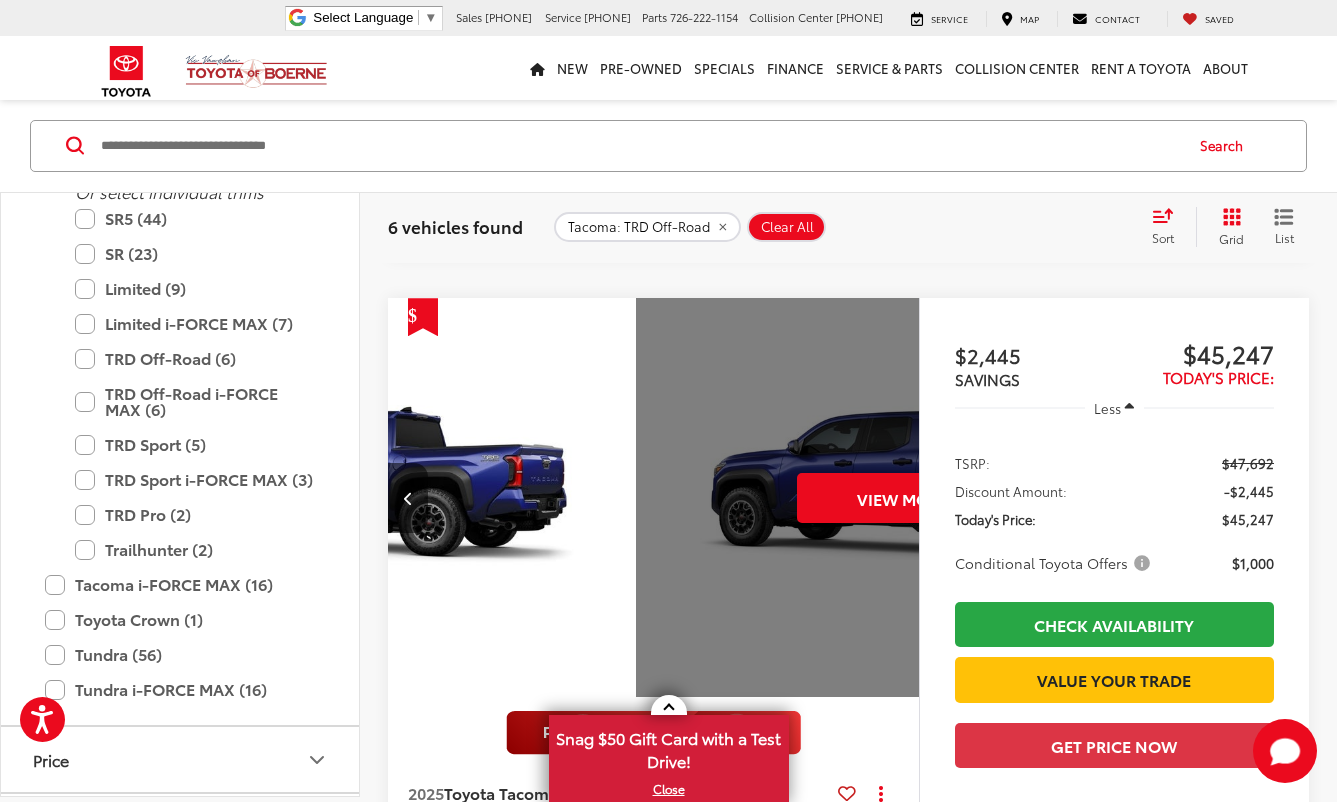 scroll, scrollTop: 0, scrollLeft: 2670, axis: horizontal 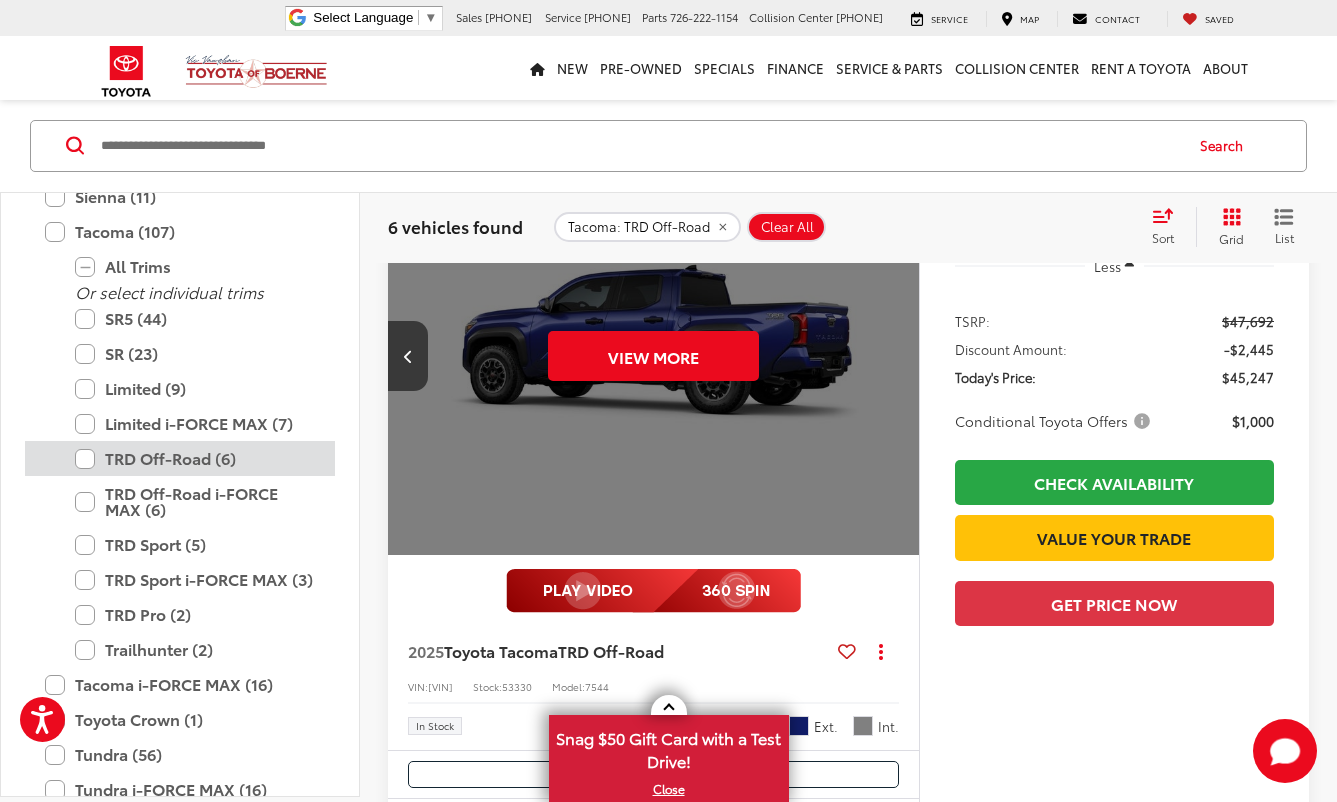 click on "TRD Off-Road (6)" at bounding box center [195, 459] 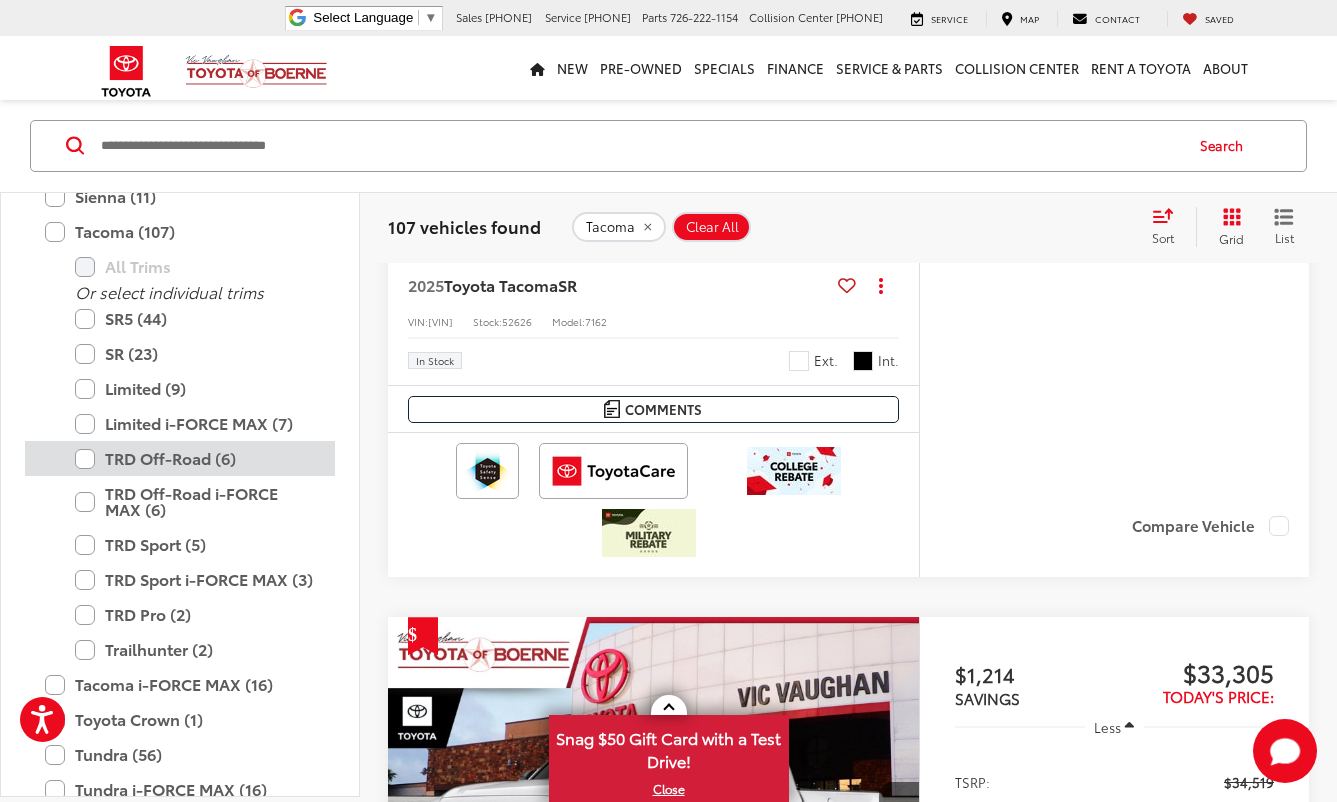 scroll, scrollTop: 664, scrollLeft: 0, axis: vertical 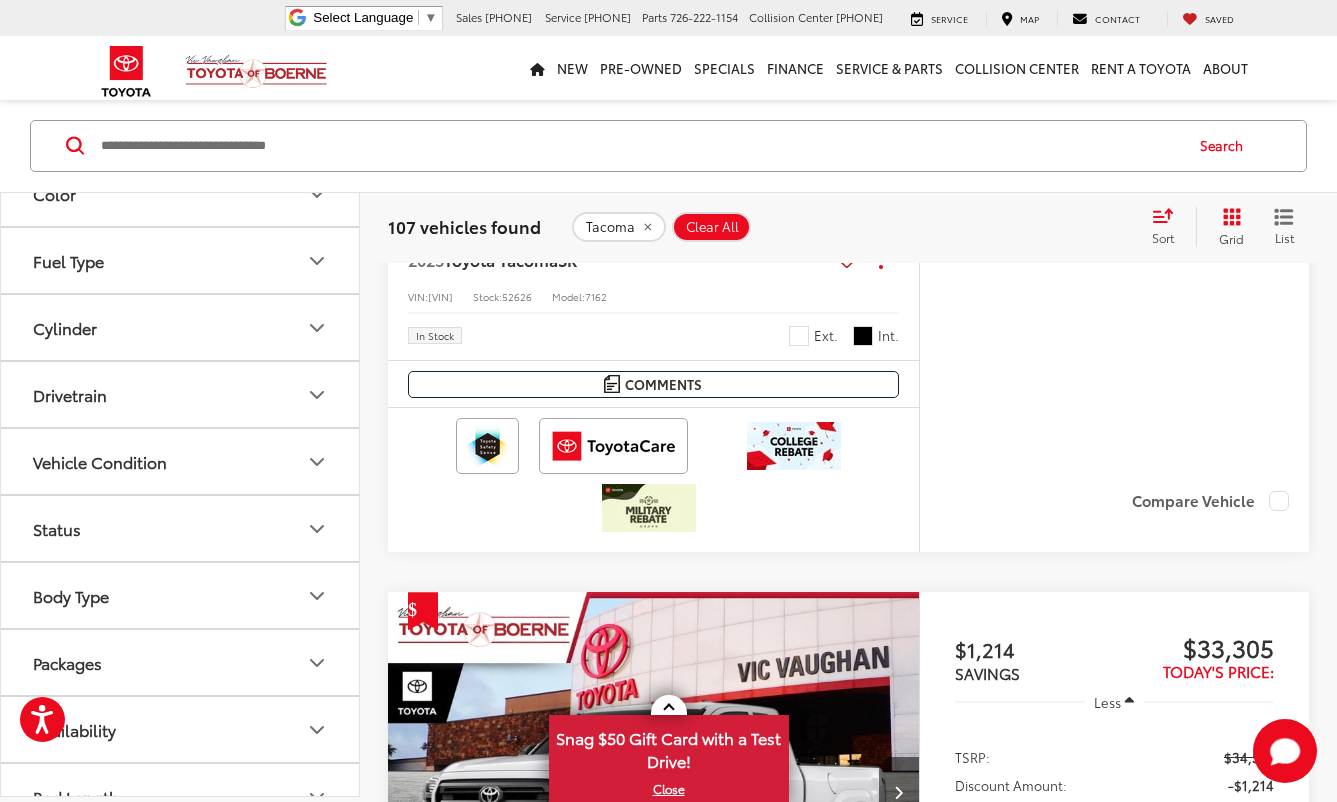 click on "Drivetrain" at bounding box center (181, 395) 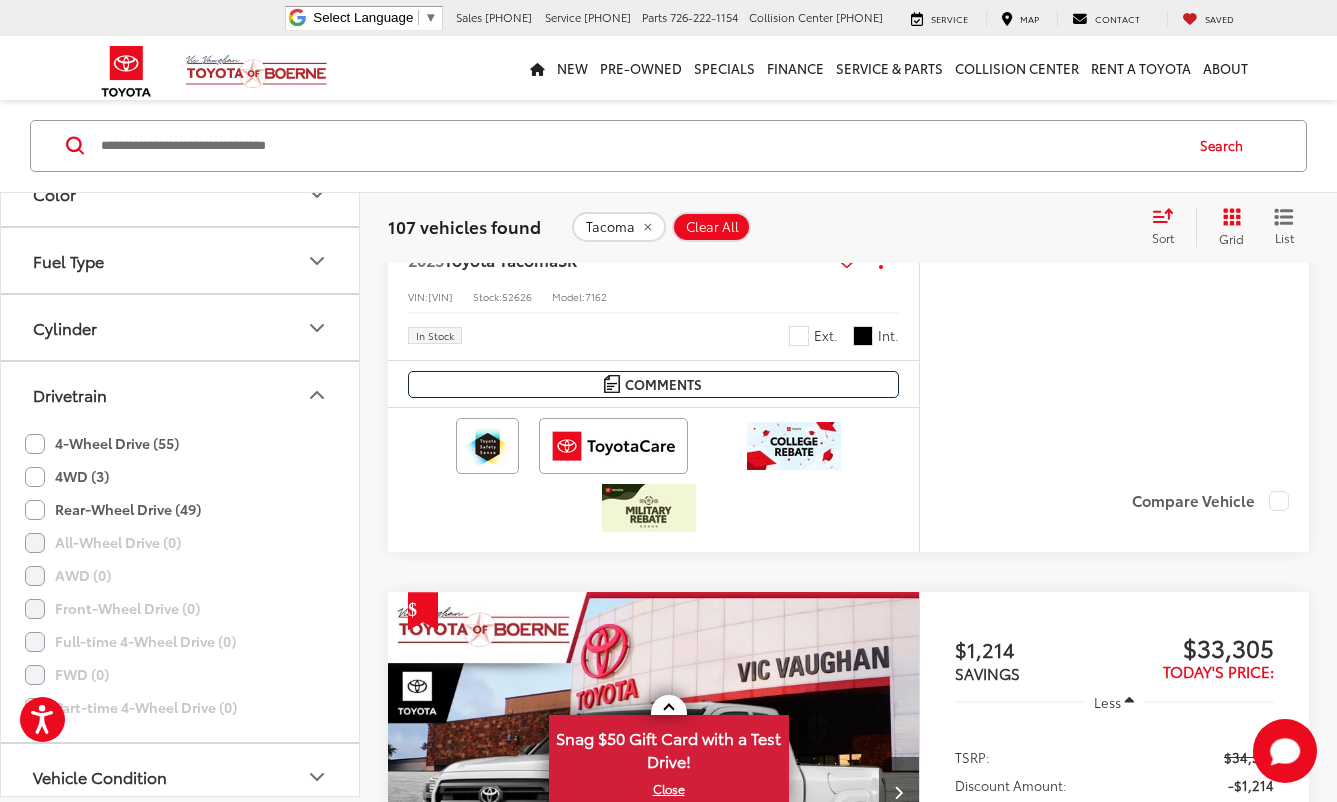 click on "4-Wheel Drive (55)" 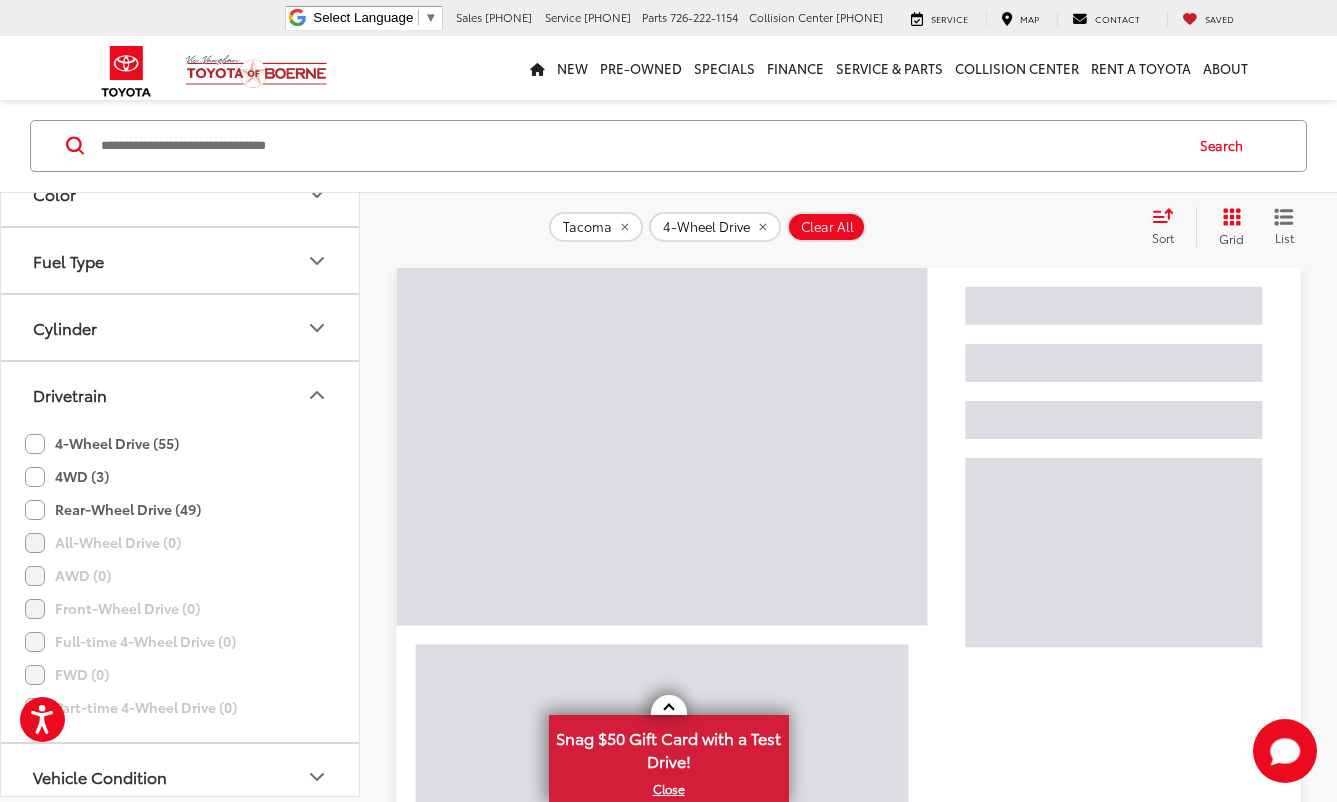 scroll, scrollTop: 164, scrollLeft: 0, axis: vertical 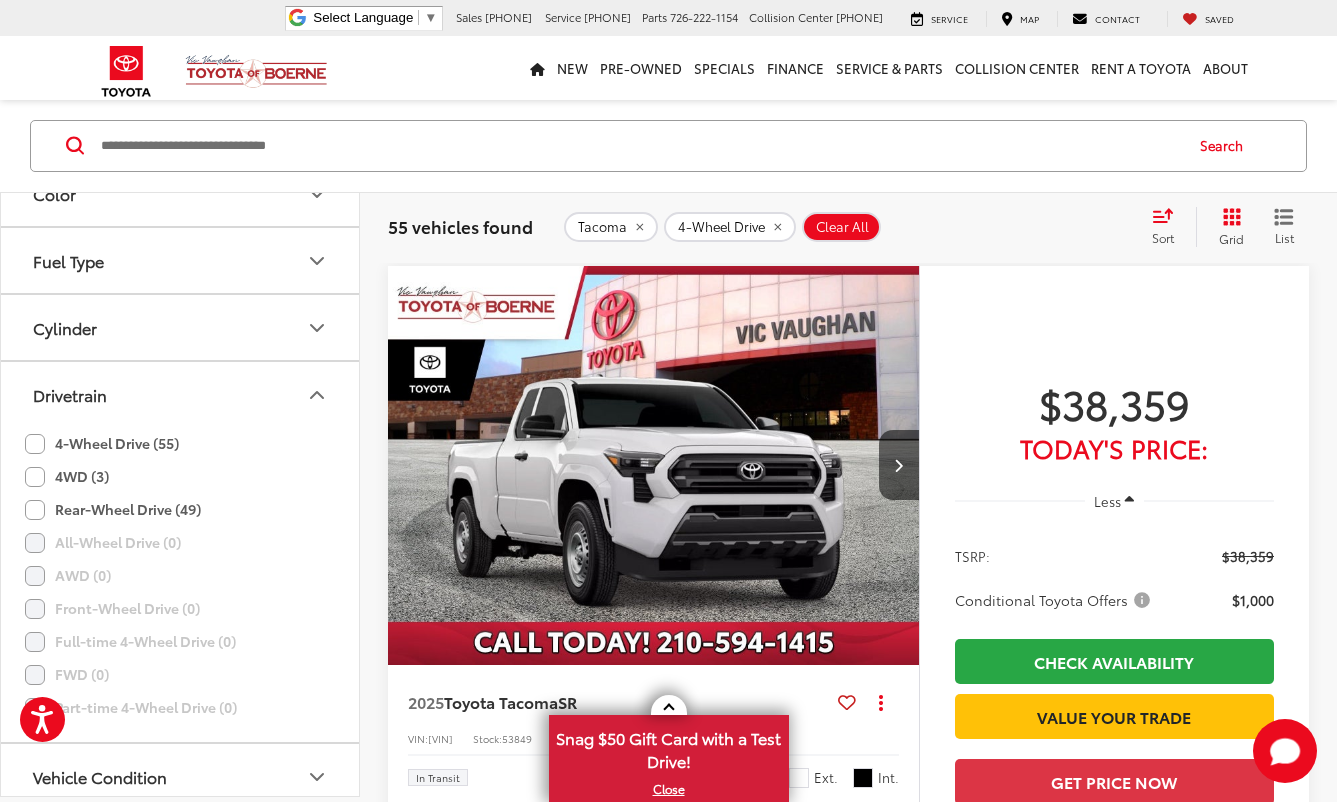 click 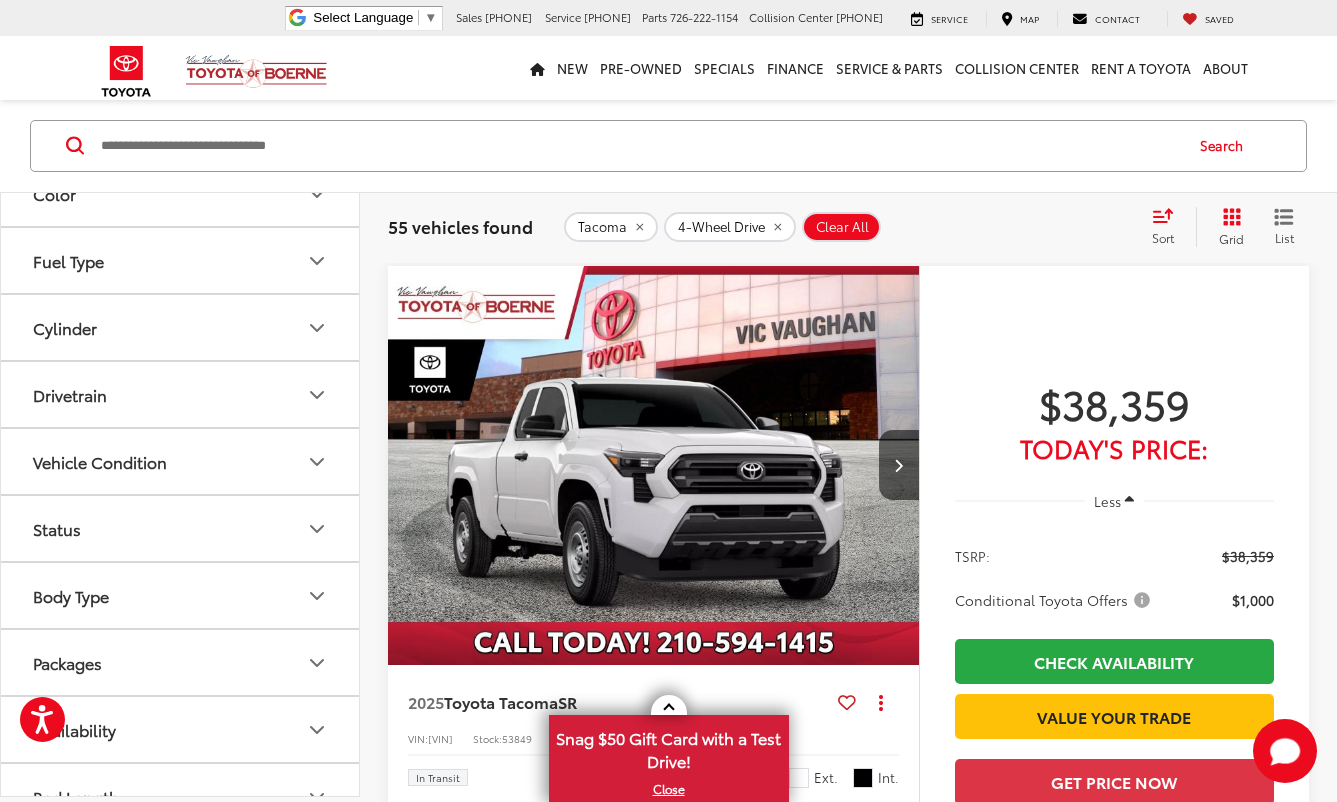 scroll, scrollTop: 1835, scrollLeft: 0, axis: vertical 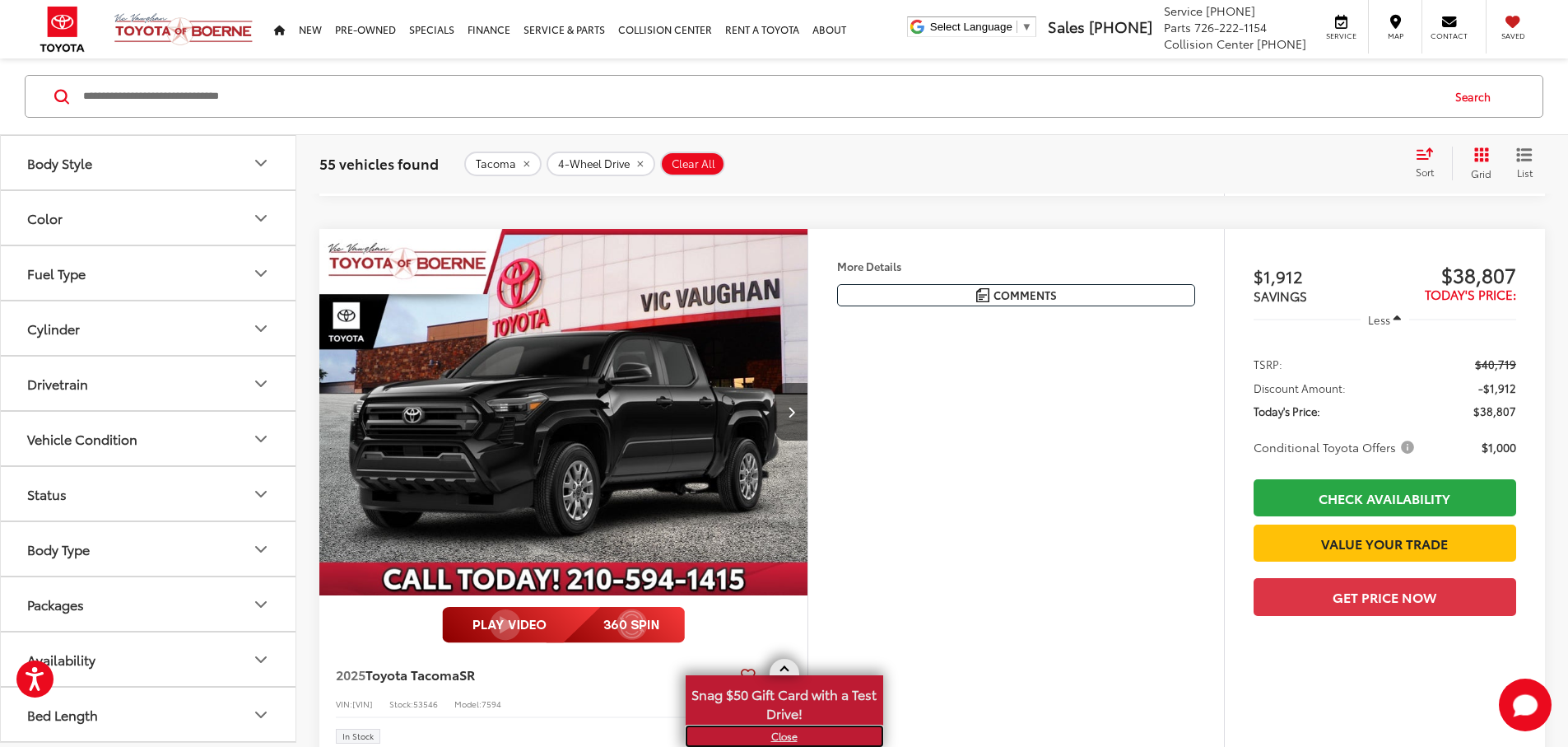 click on "X" at bounding box center [784, 736] 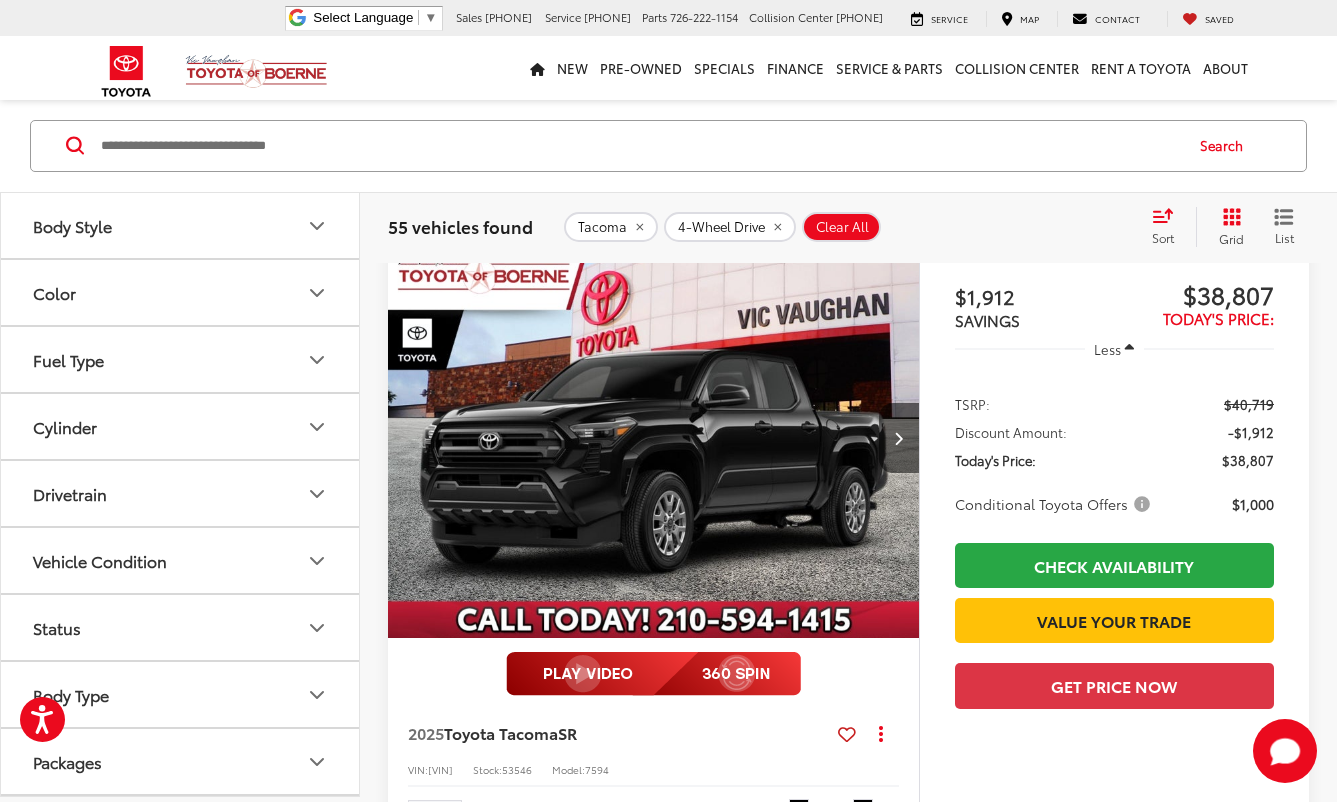 scroll, scrollTop: 964, scrollLeft: 0, axis: vertical 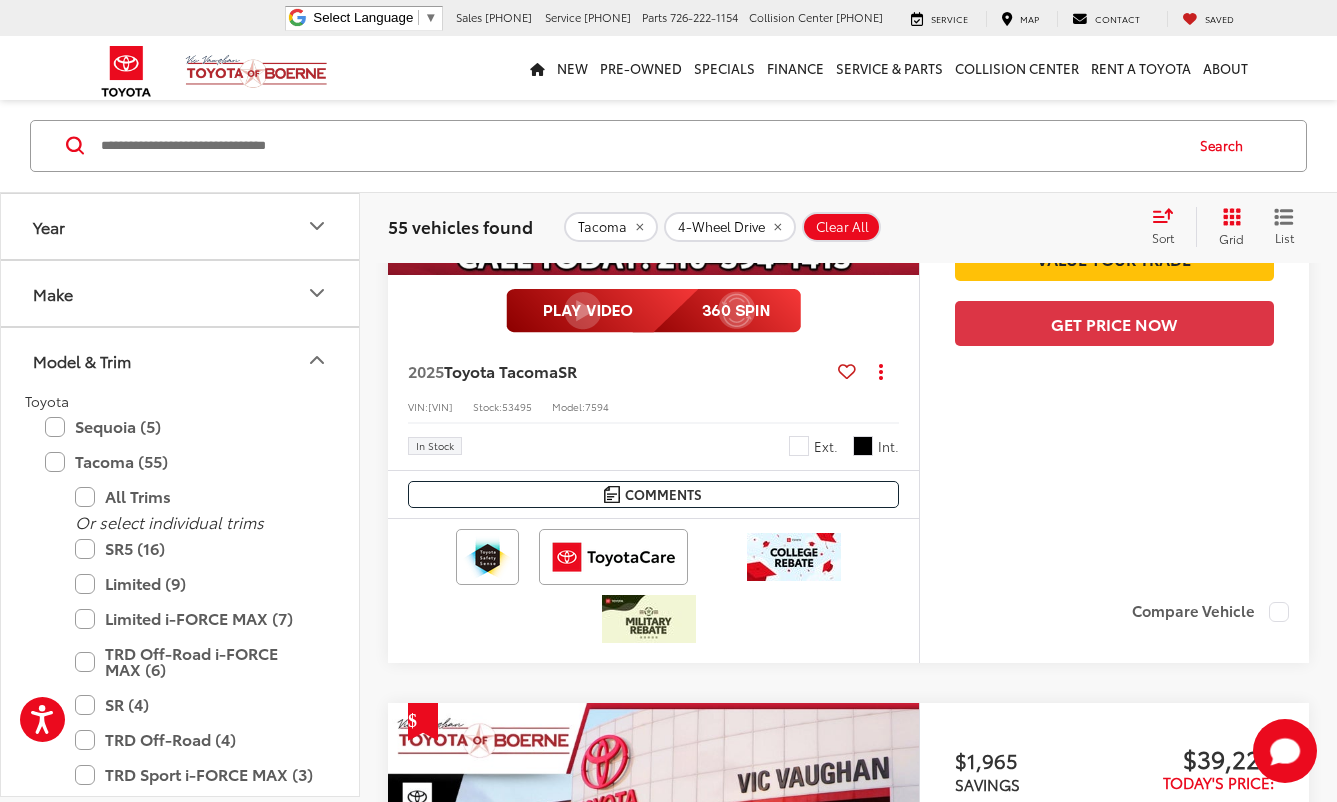 click 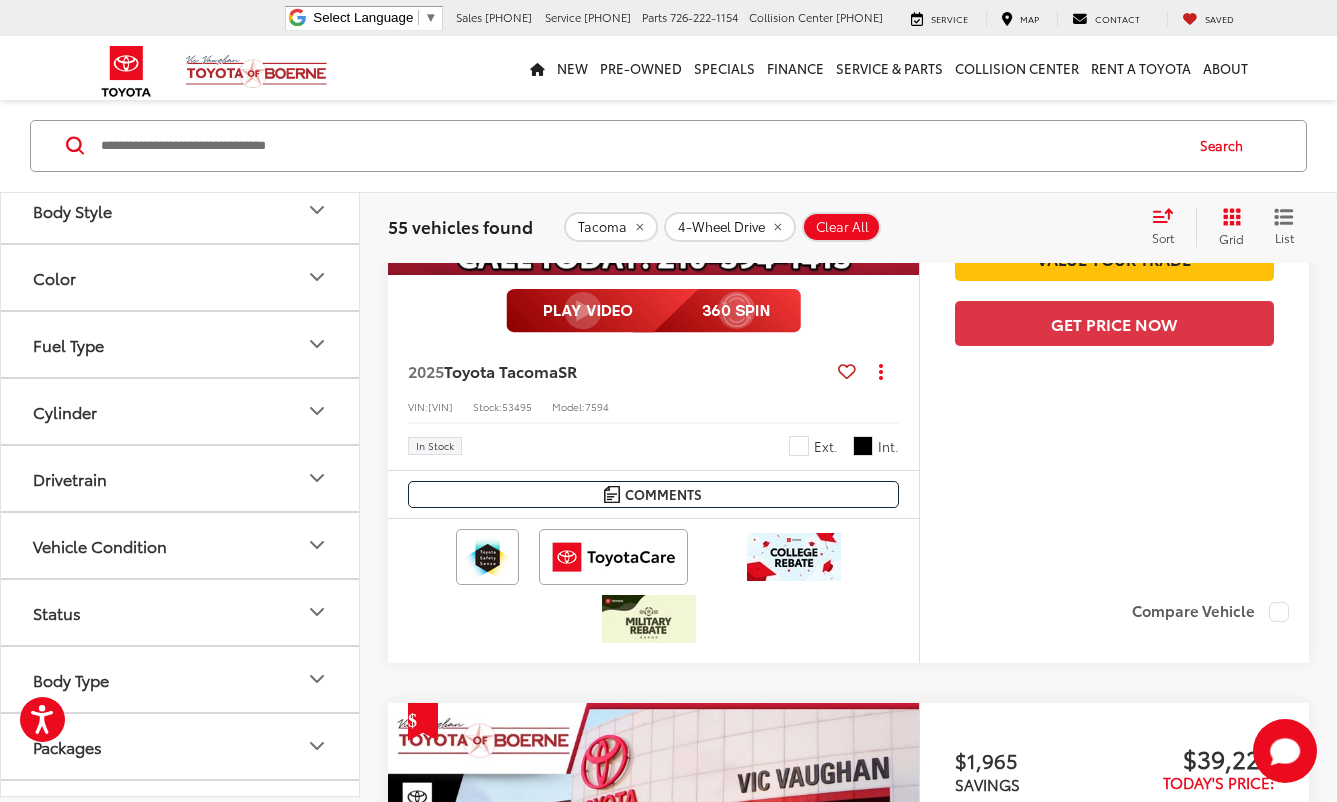 scroll, scrollTop: 300, scrollLeft: 0, axis: vertical 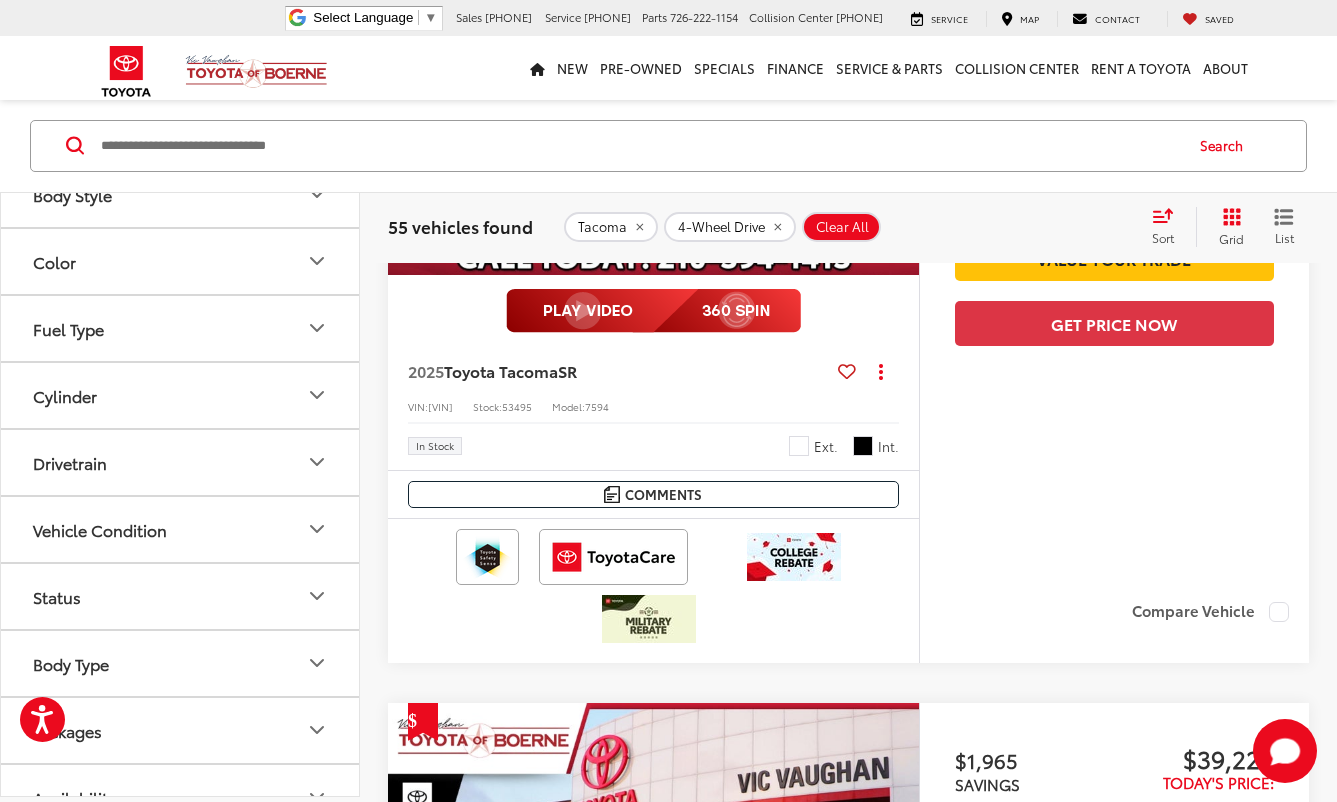 click 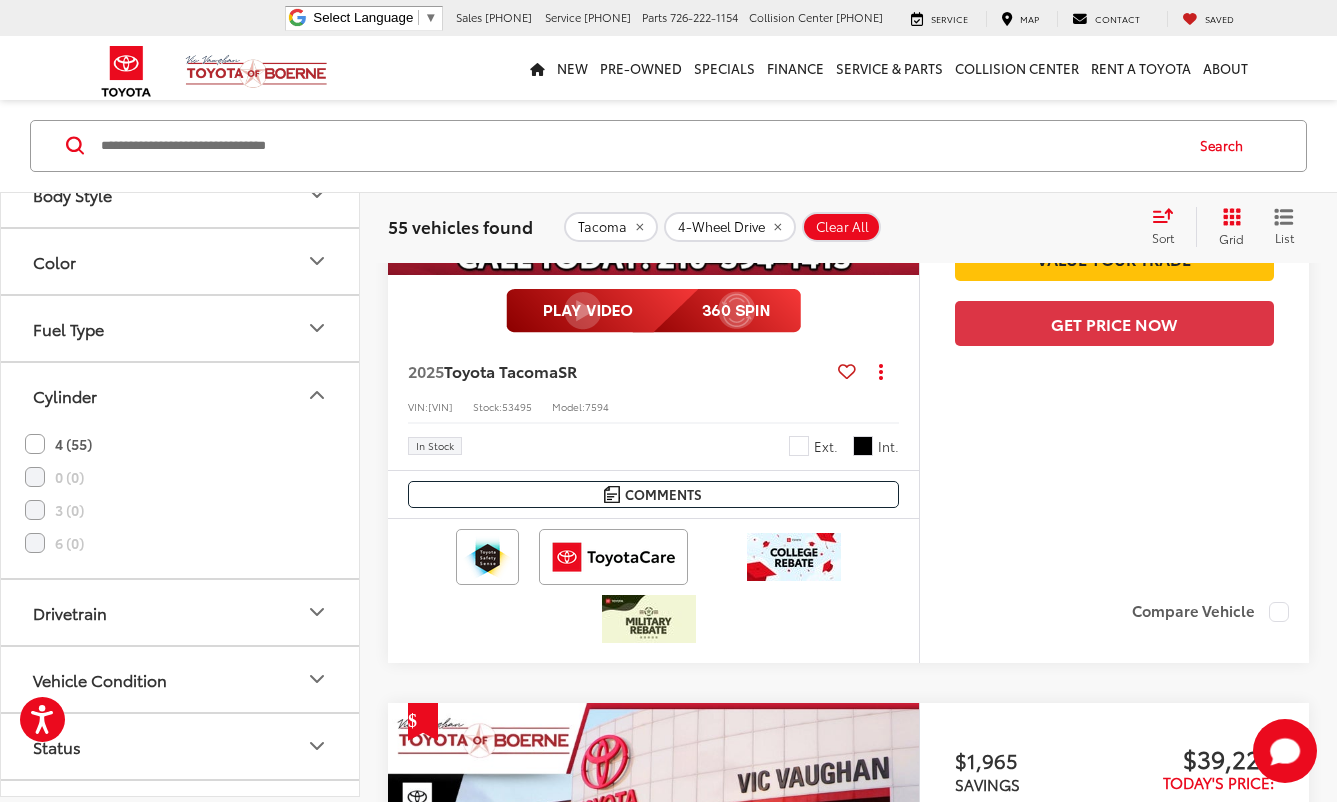 click 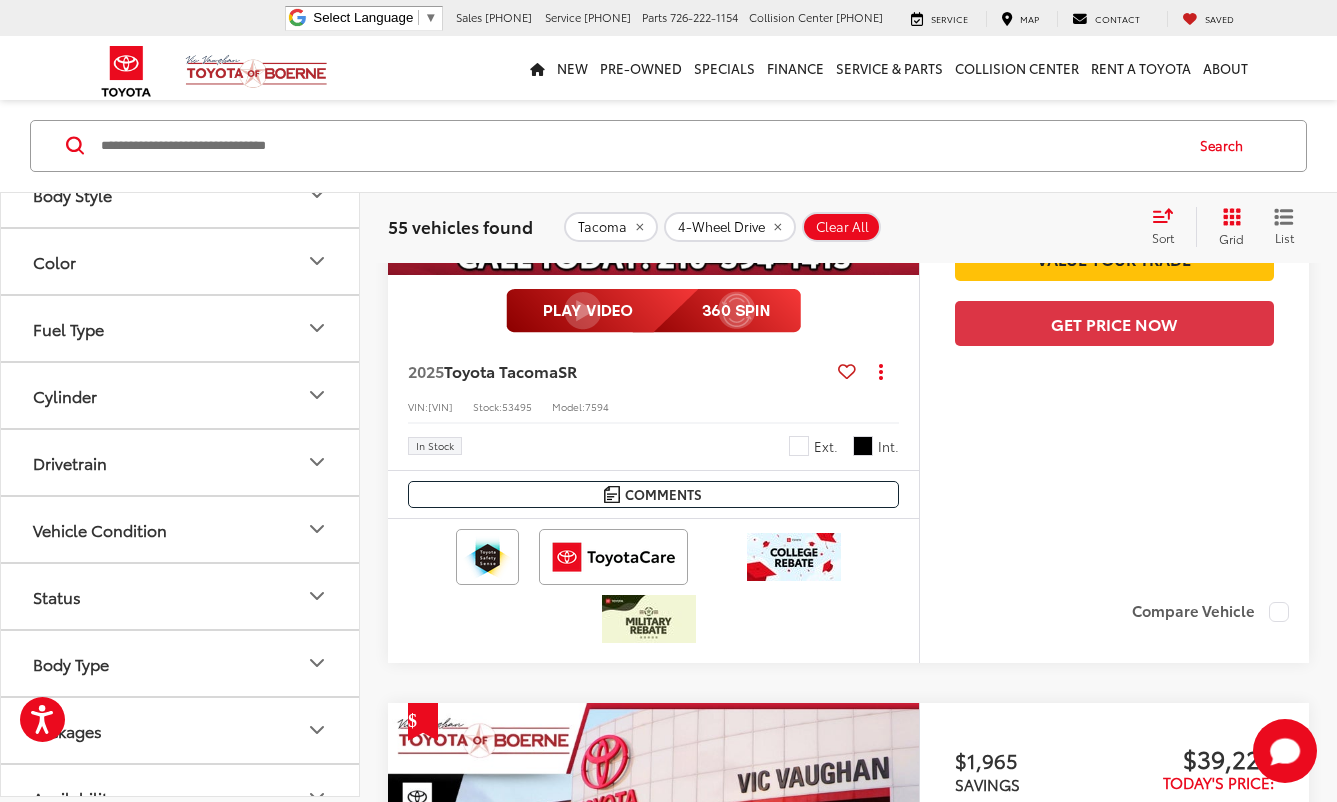 click 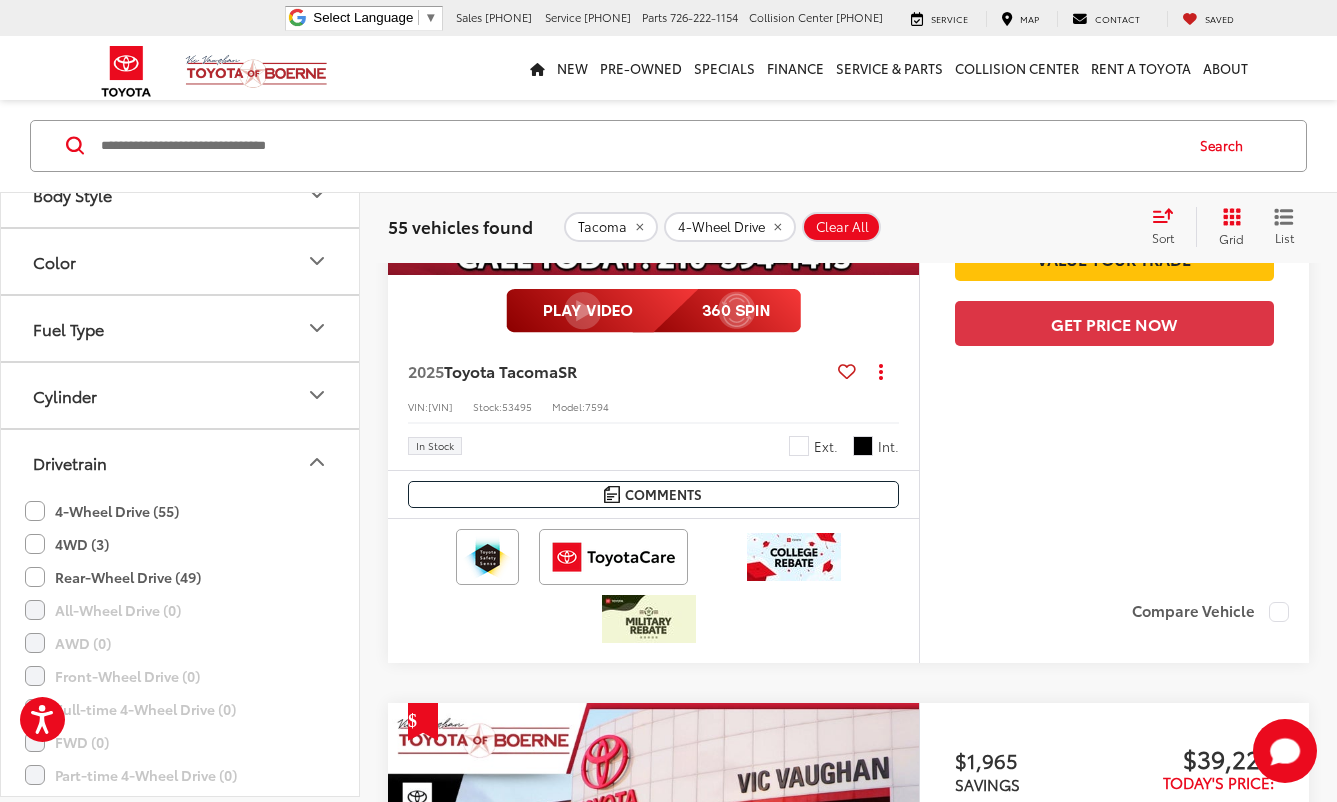 click on "4WD (3)" 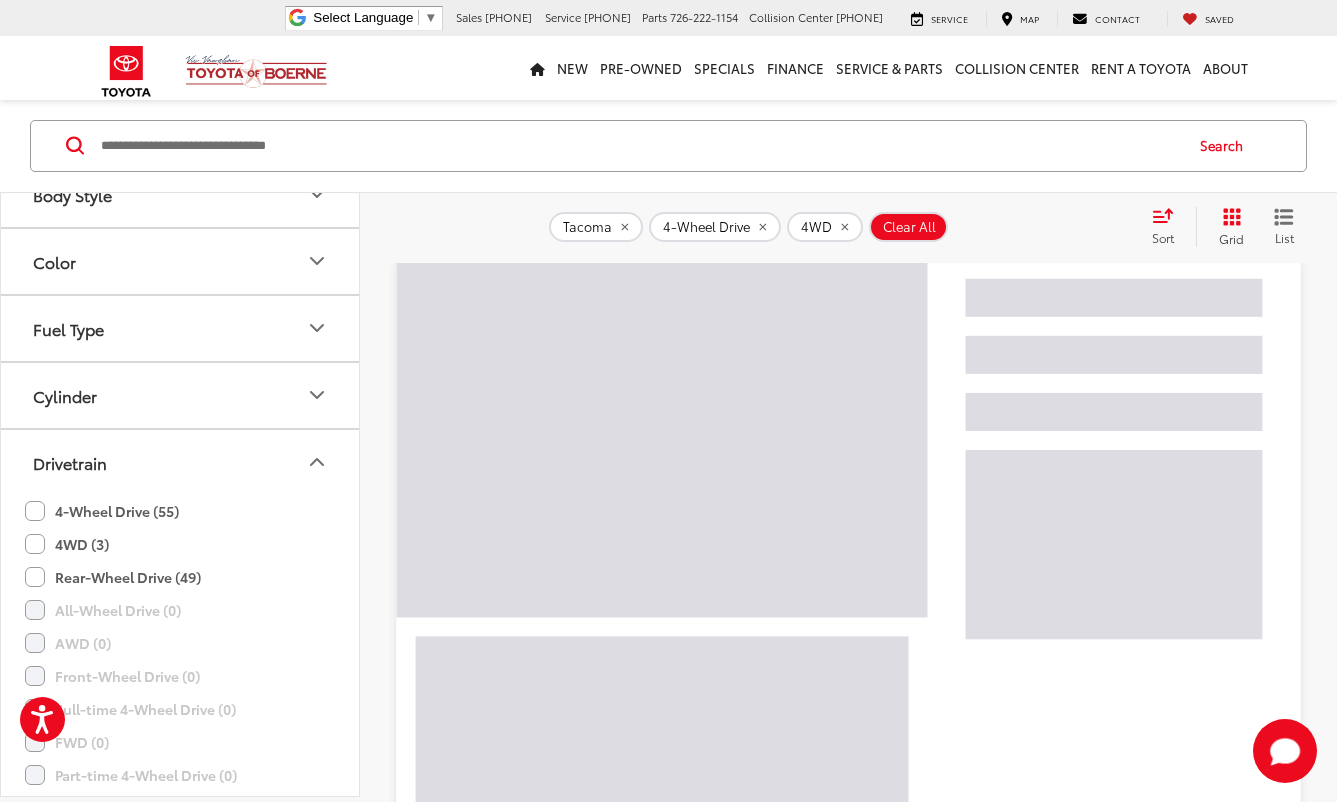 click 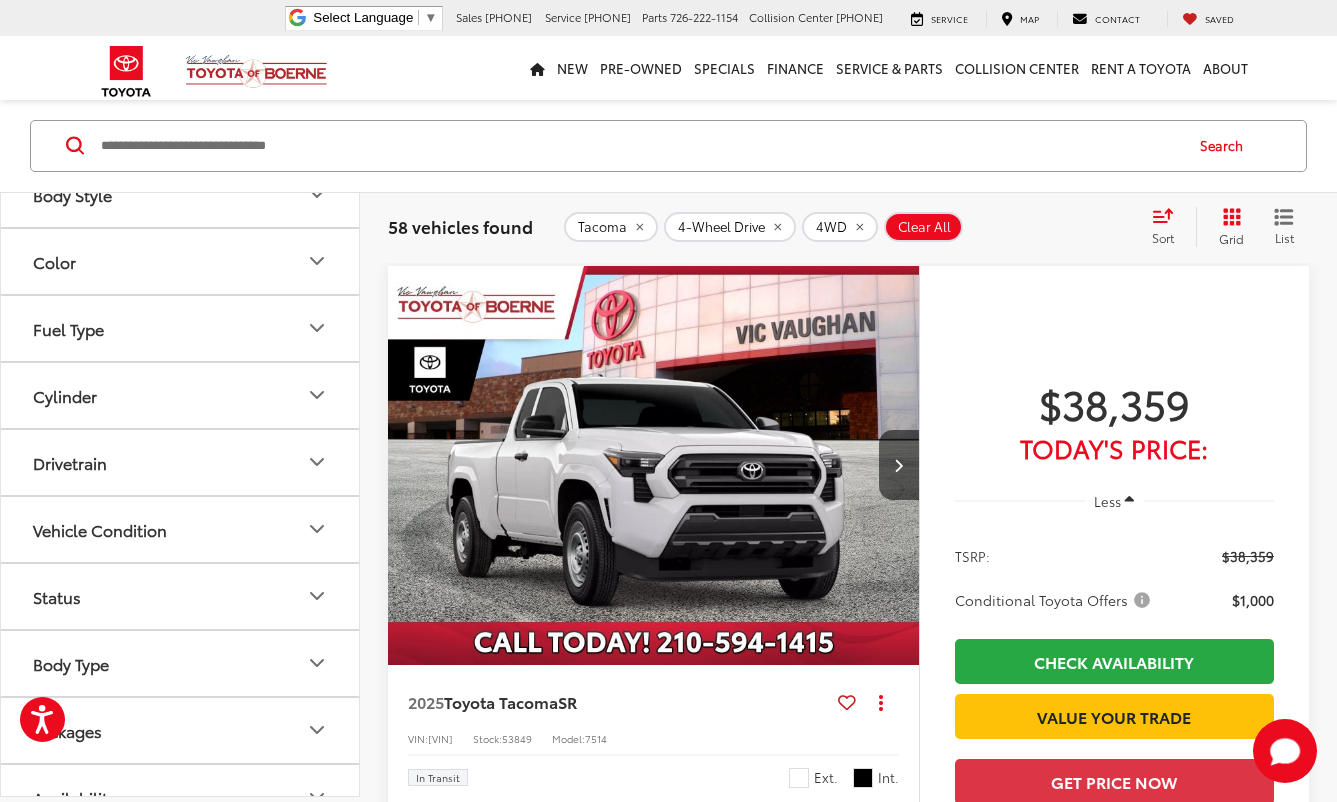 click 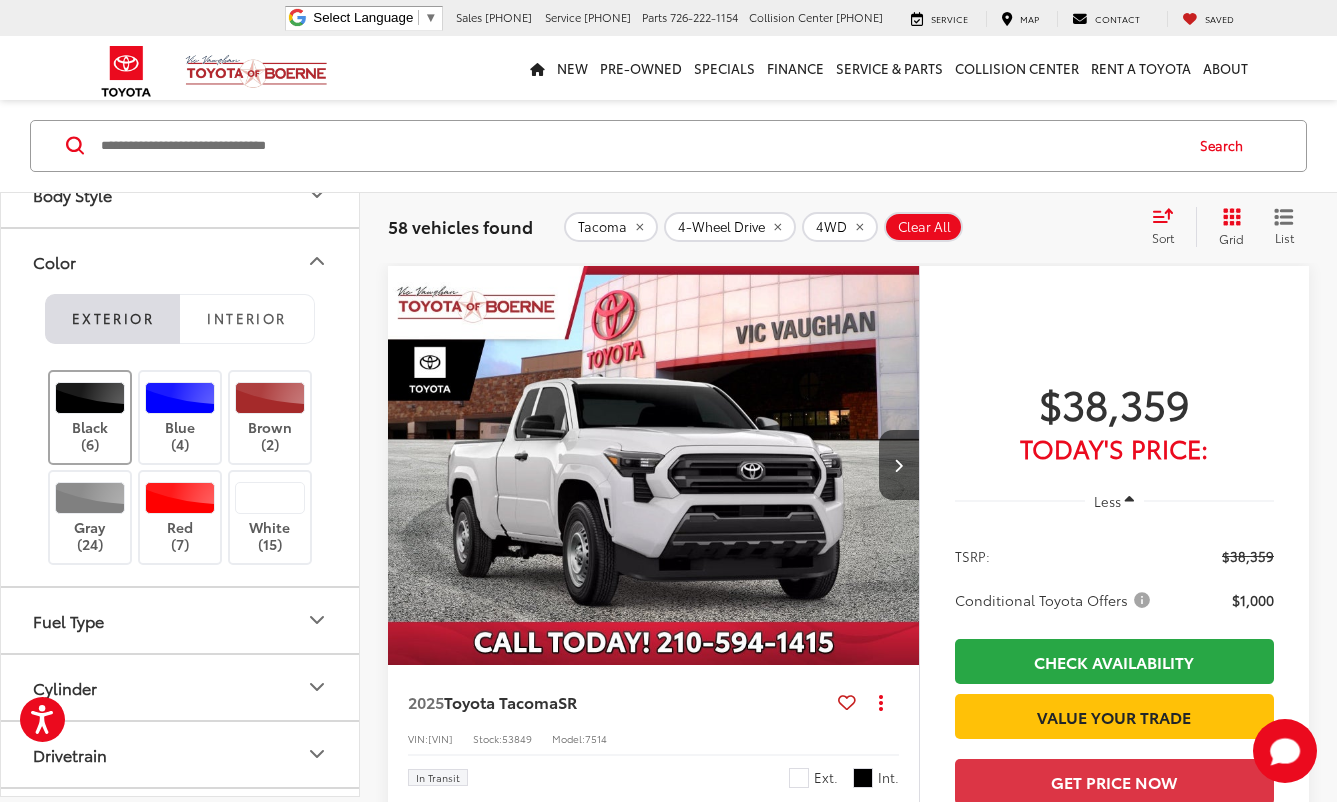 click at bounding box center (90, 399) 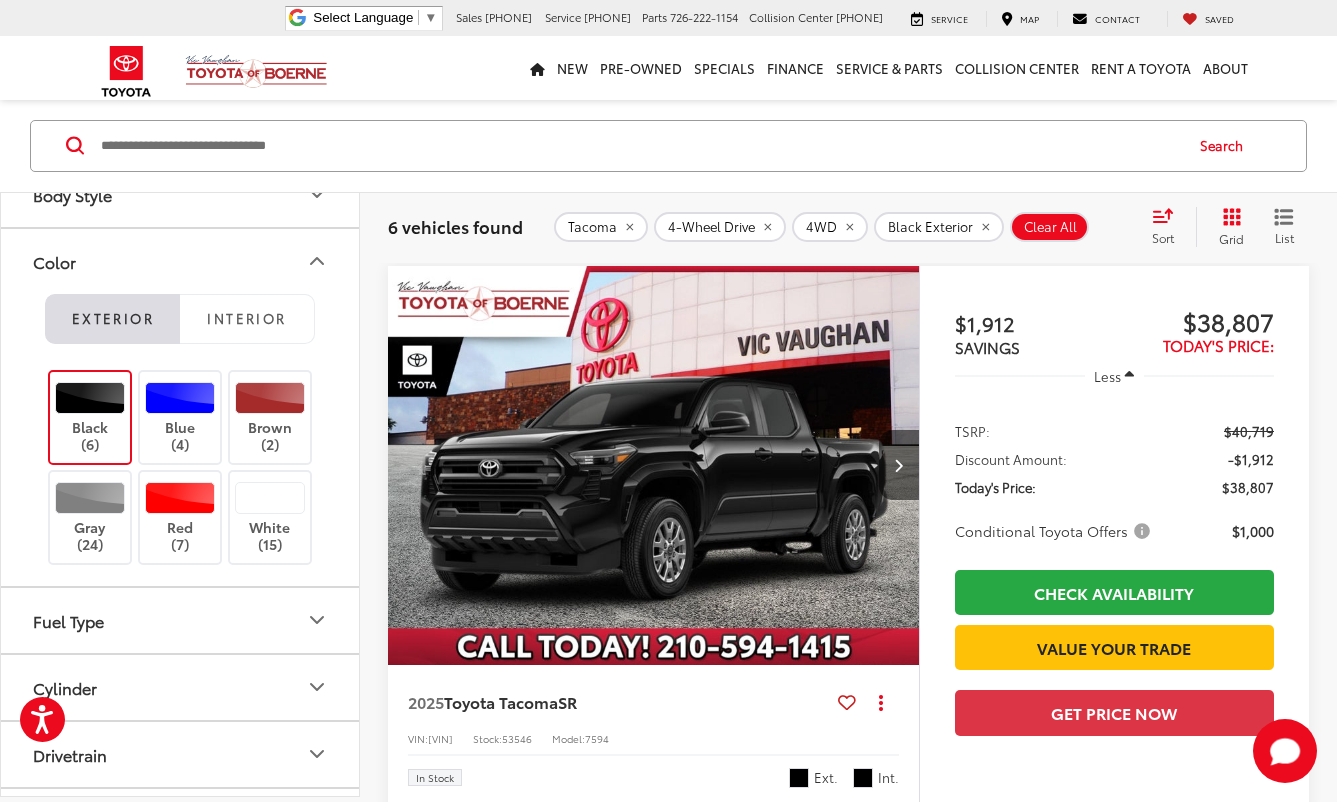 click 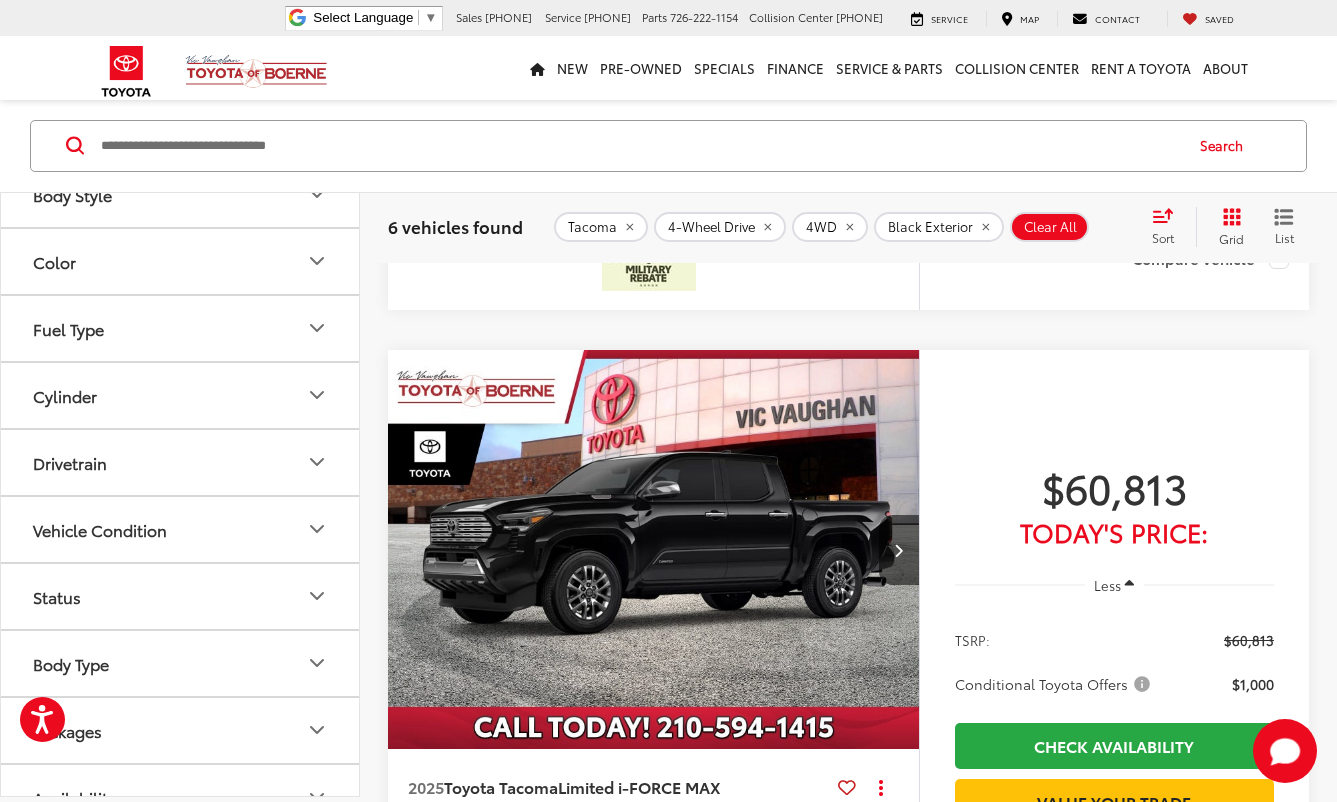 scroll, scrollTop: 2464, scrollLeft: 0, axis: vertical 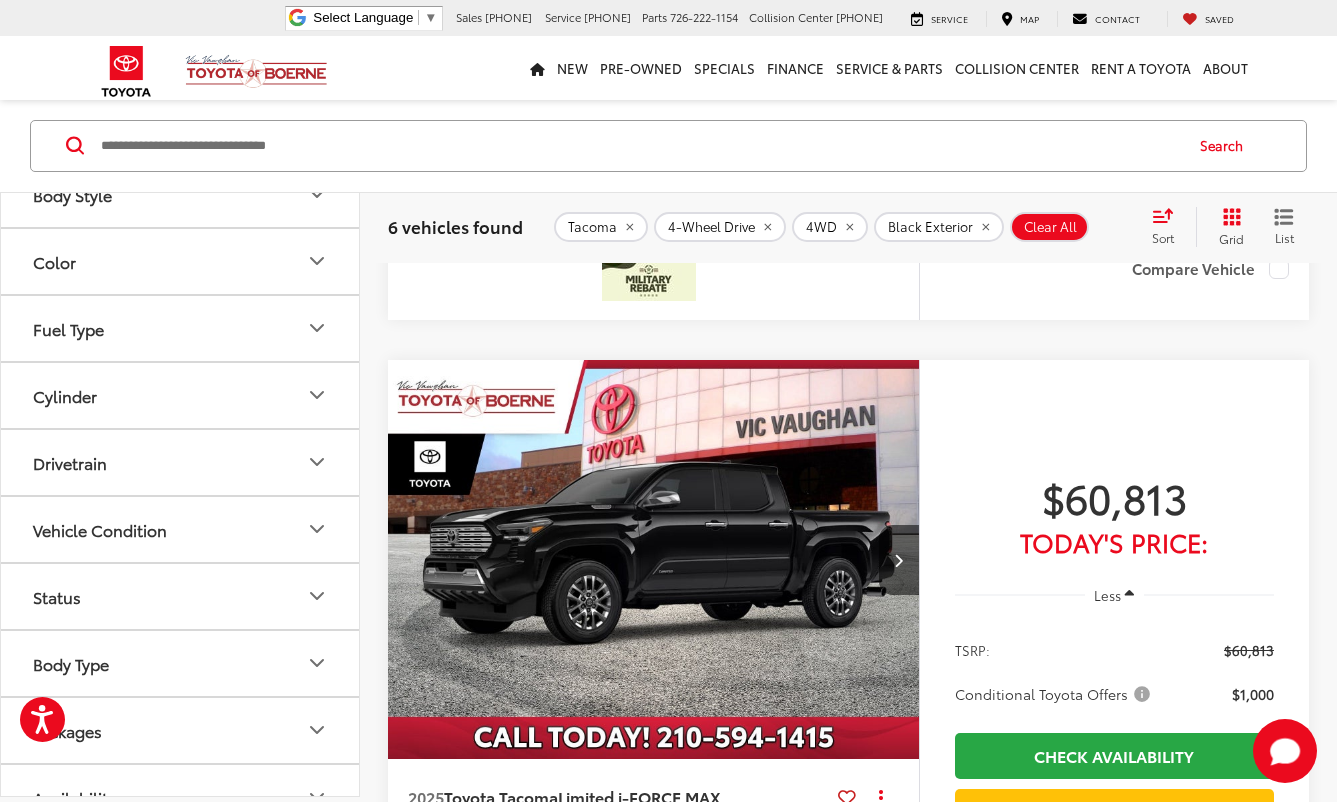 click on "Sort" at bounding box center [1169, 227] 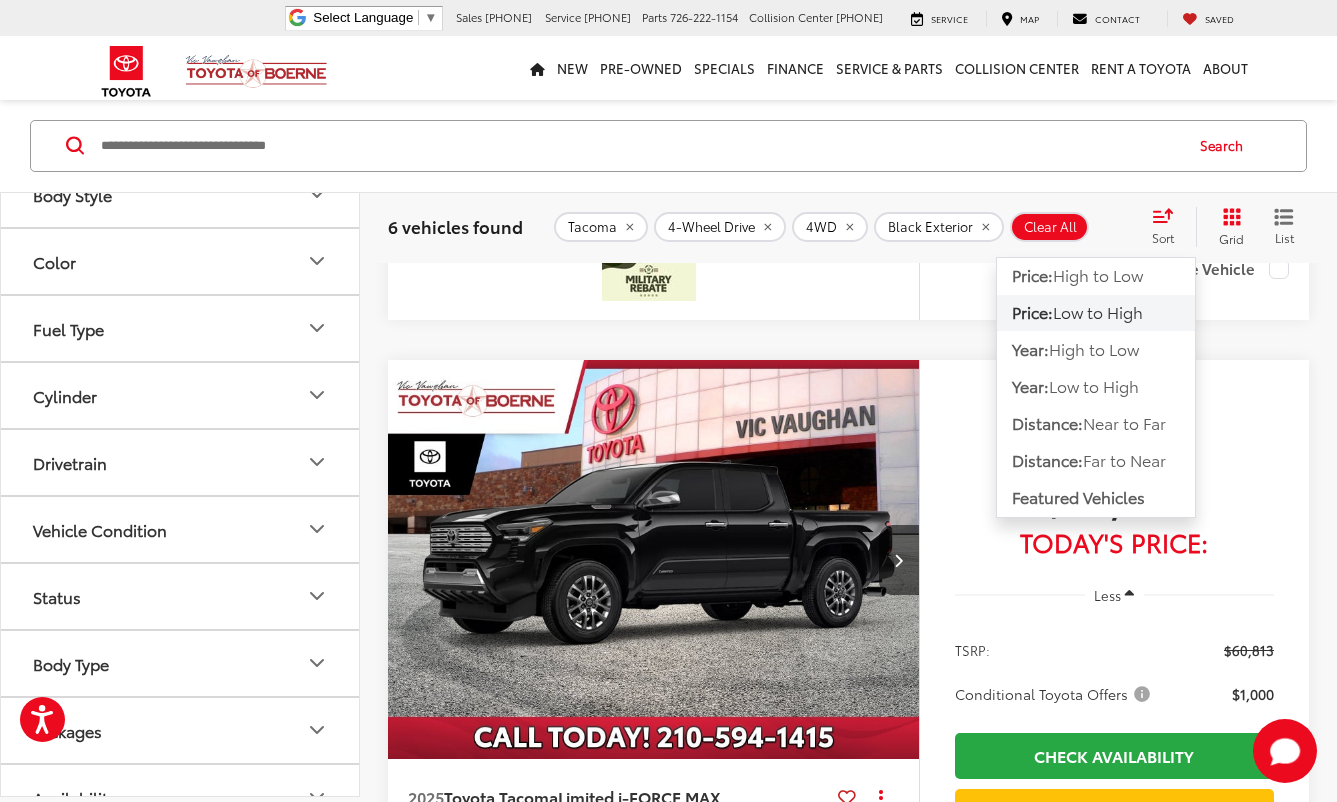 click on "Low to High" at bounding box center [1098, 312] 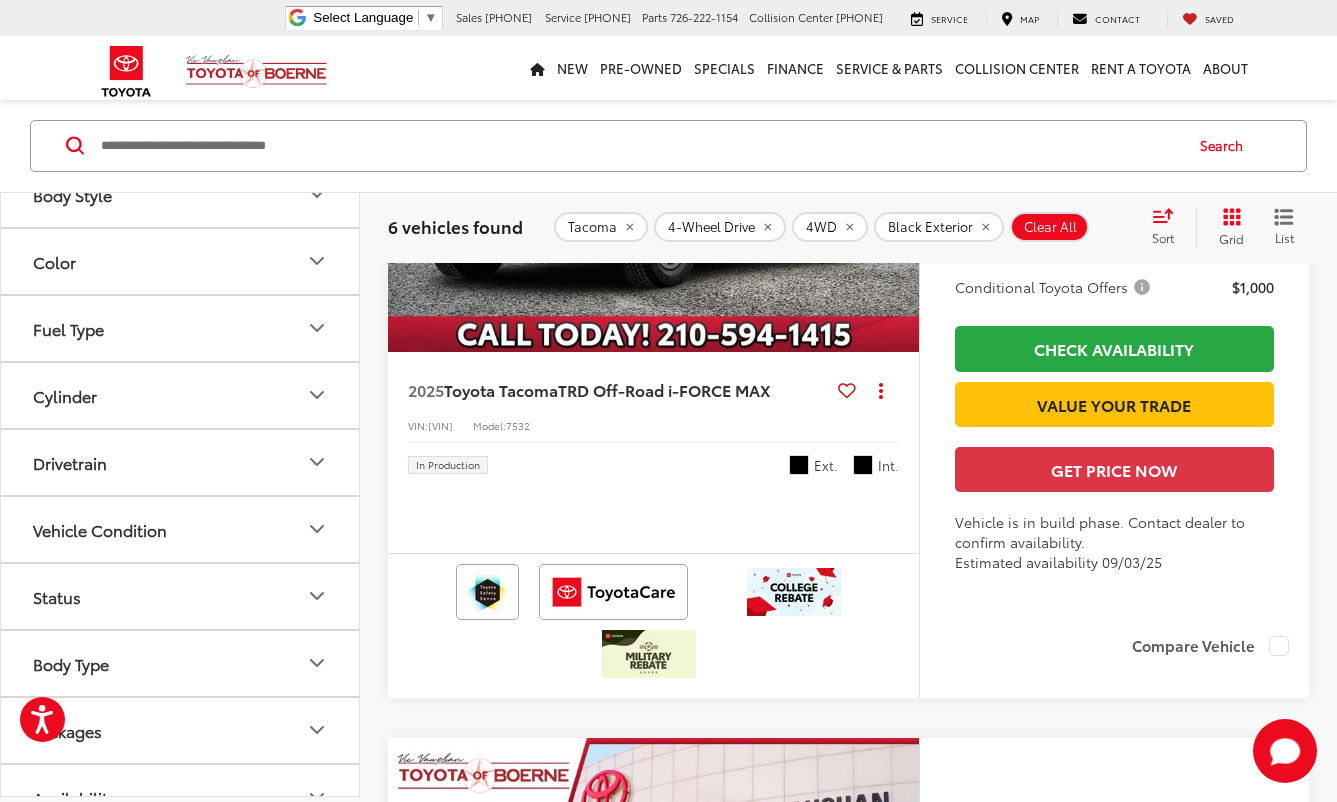 scroll, scrollTop: 3622, scrollLeft: 0, axis: vertical 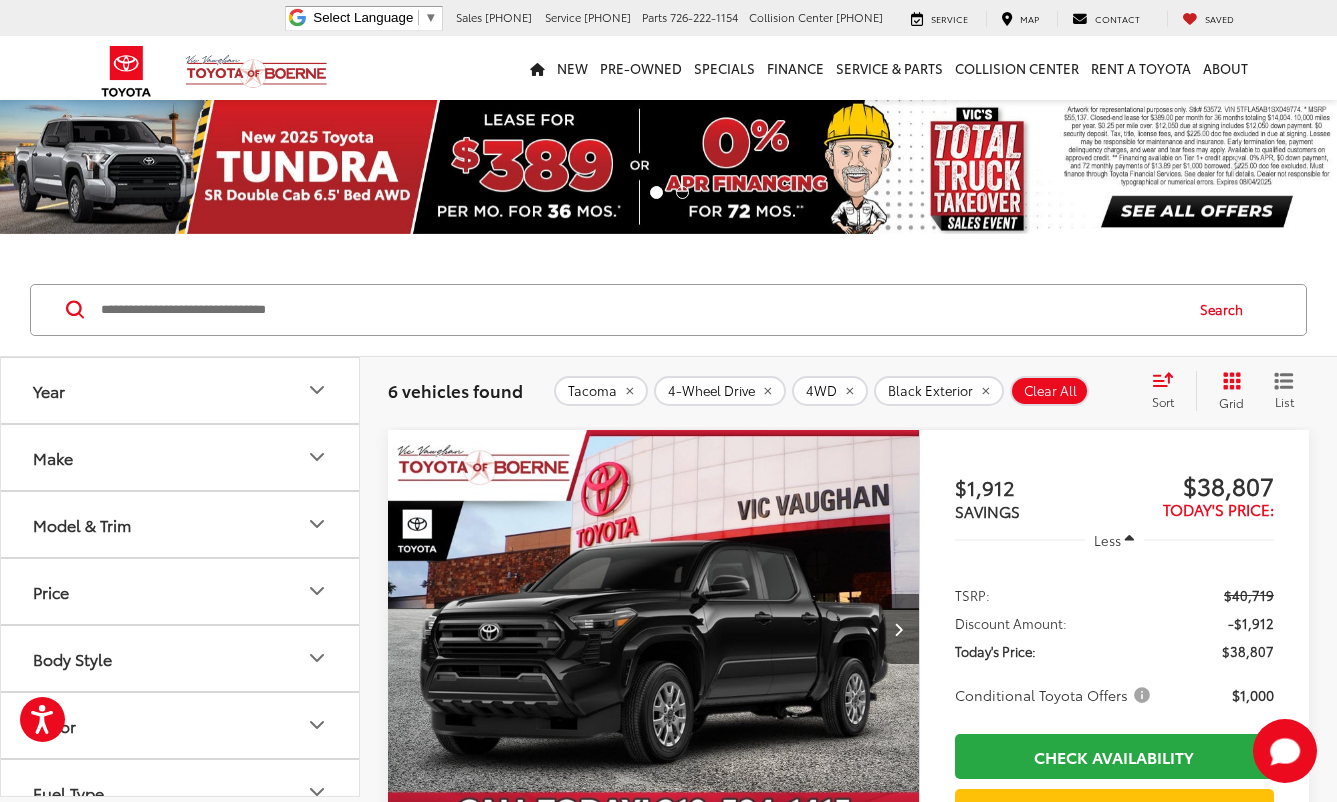 click 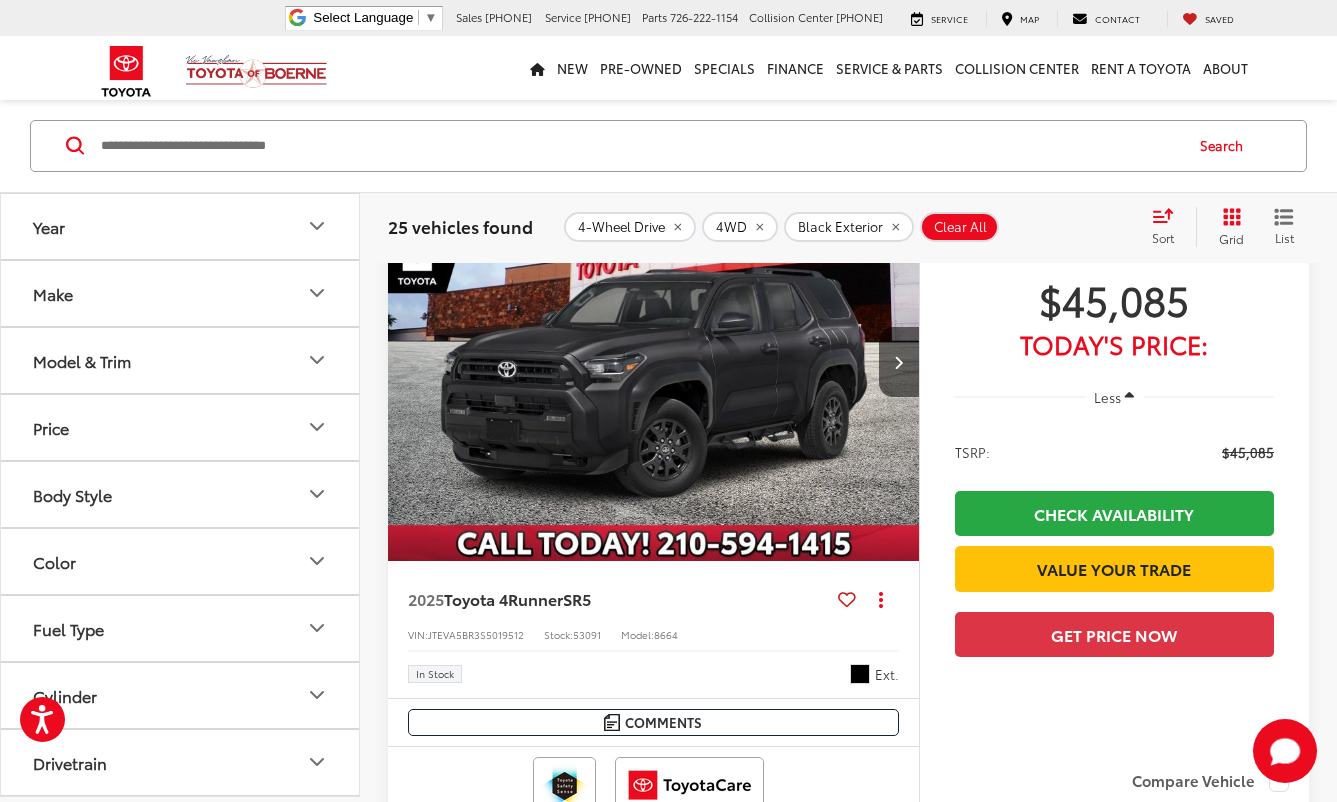 scroll, scrollTop: 1100, scrollLeft: 0, axis: vertical 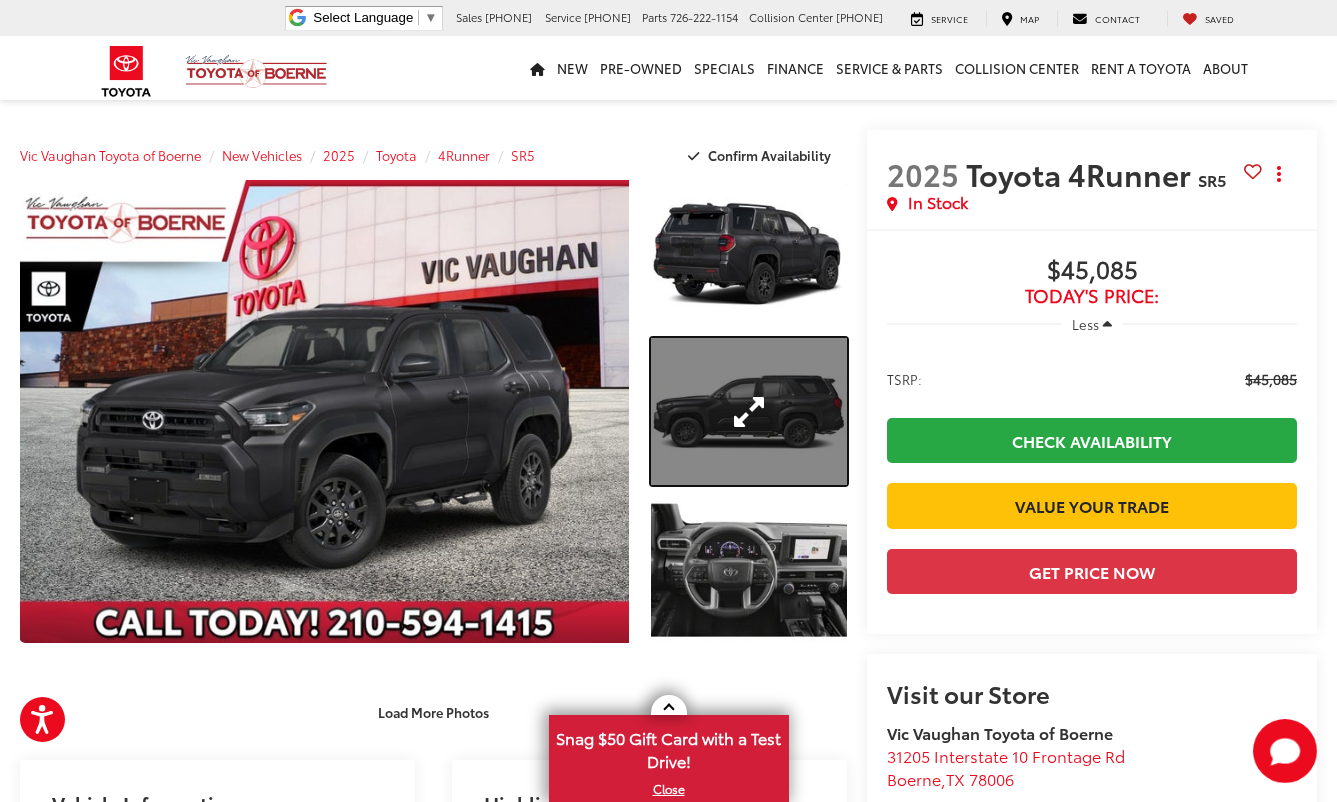 click at bounding box center [749, 411] 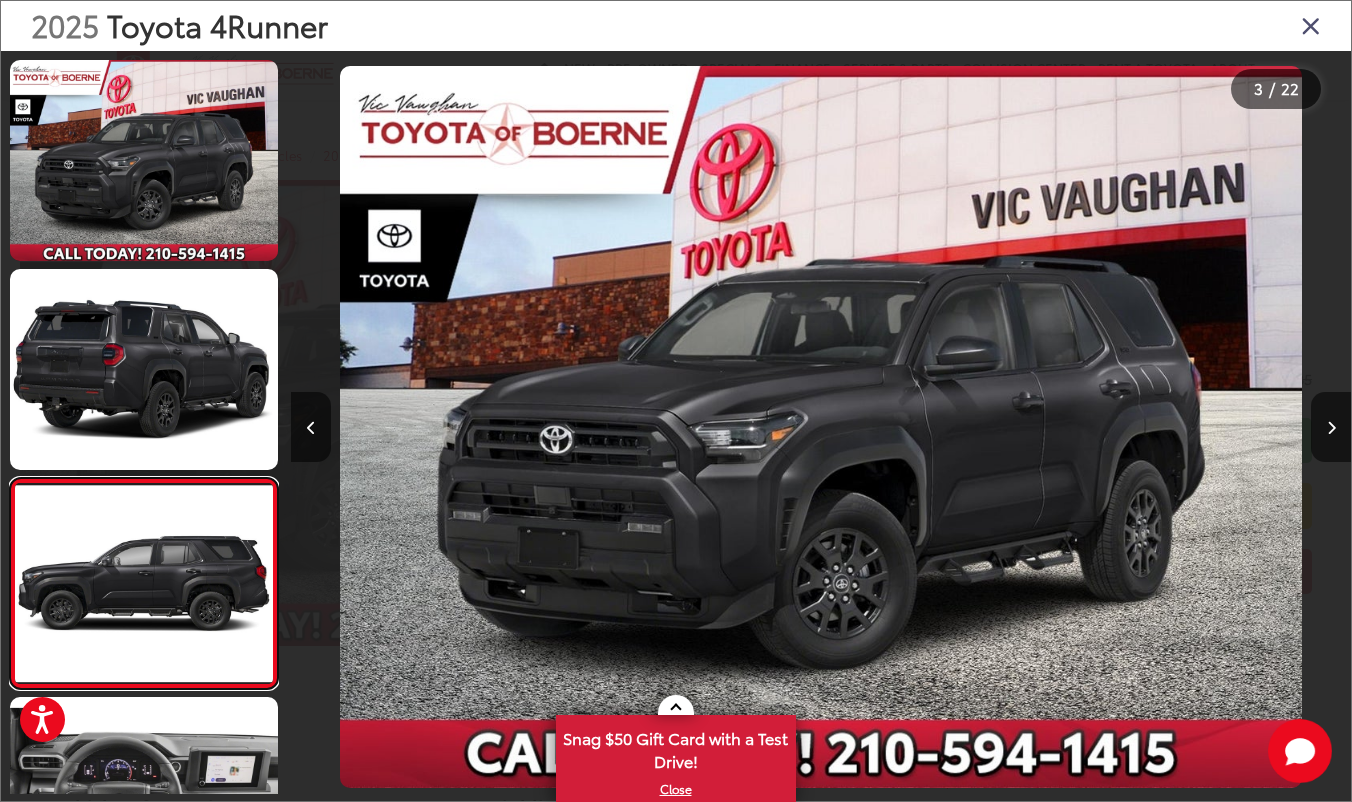 scroll, scrollTop: 0, scrollLeft: 157, axis: horizontal 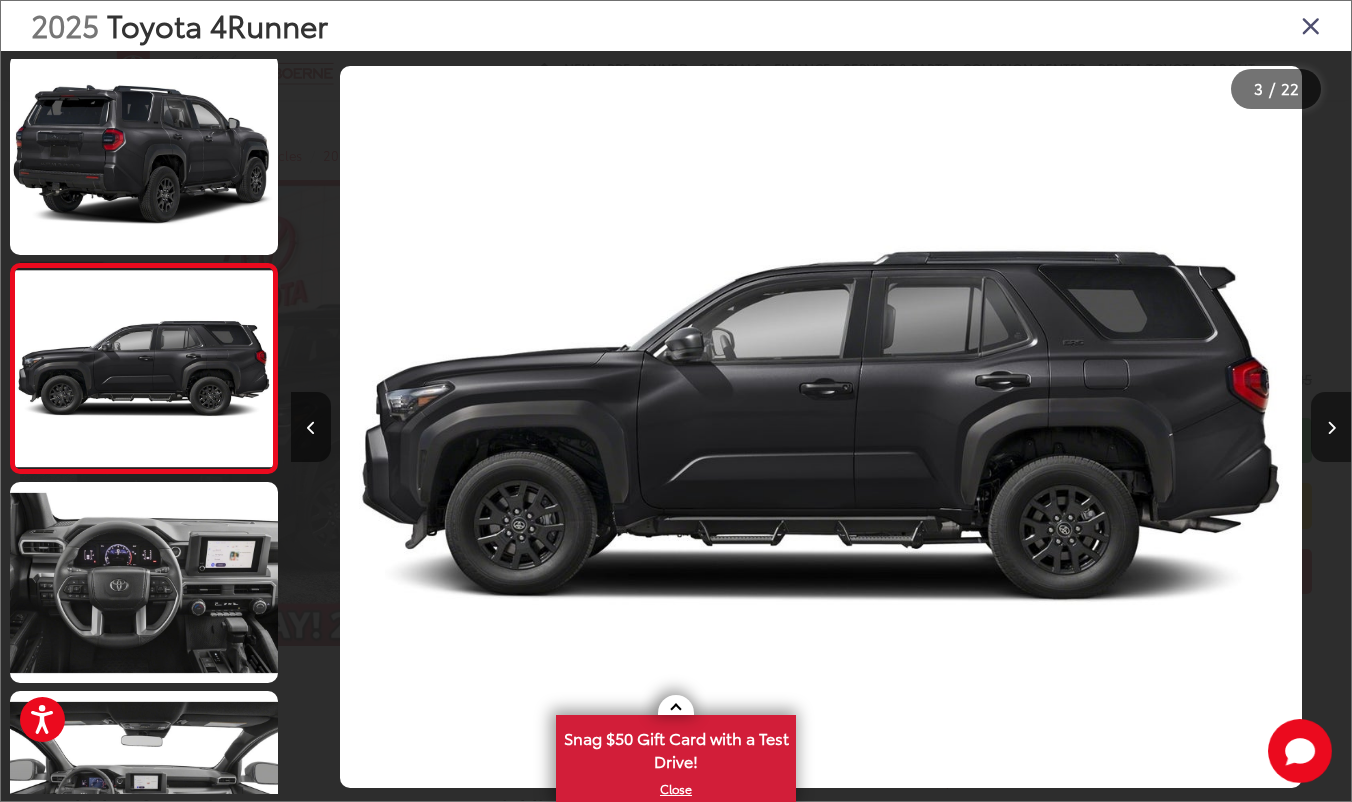 click at bounding box center [1331, 427] 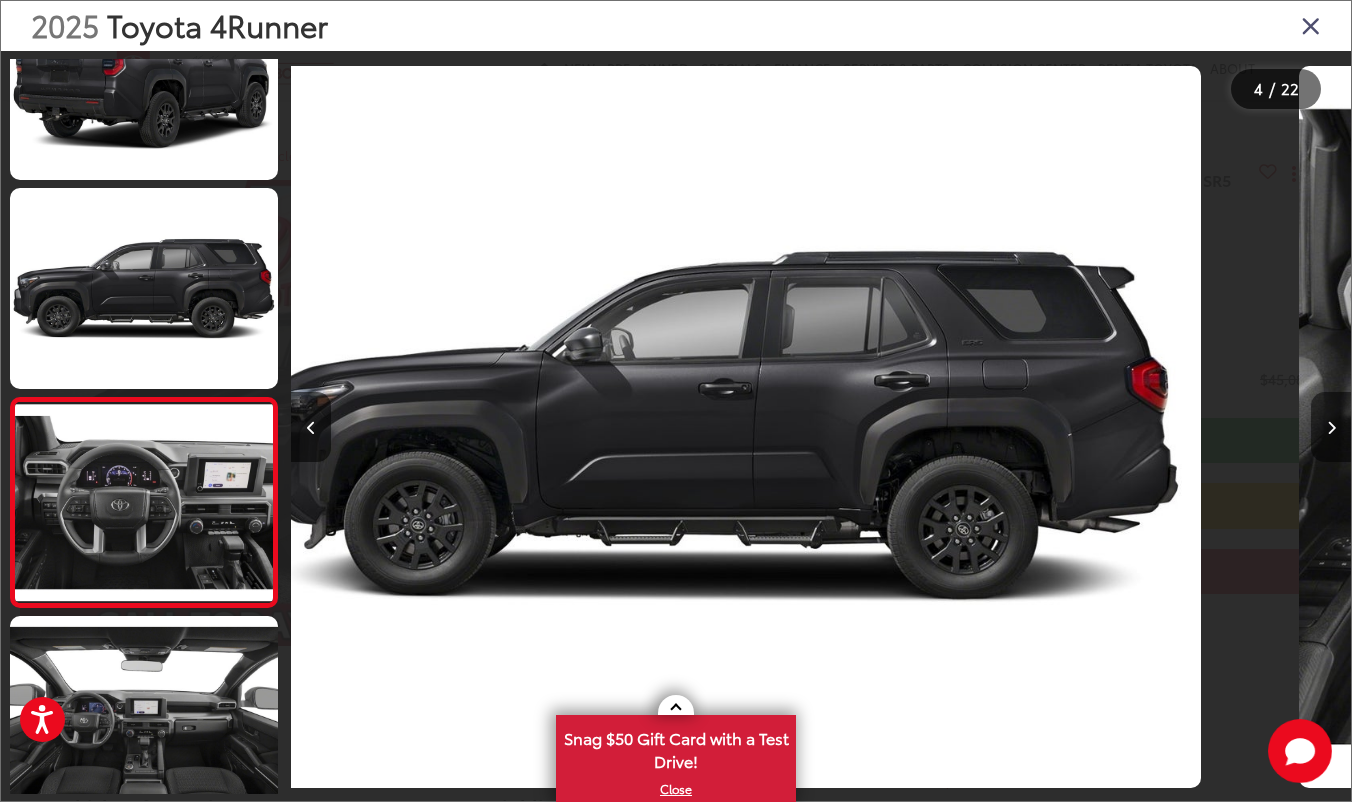 scroll, scrollTop: 412, scrollLeft: 0, axis: vertical 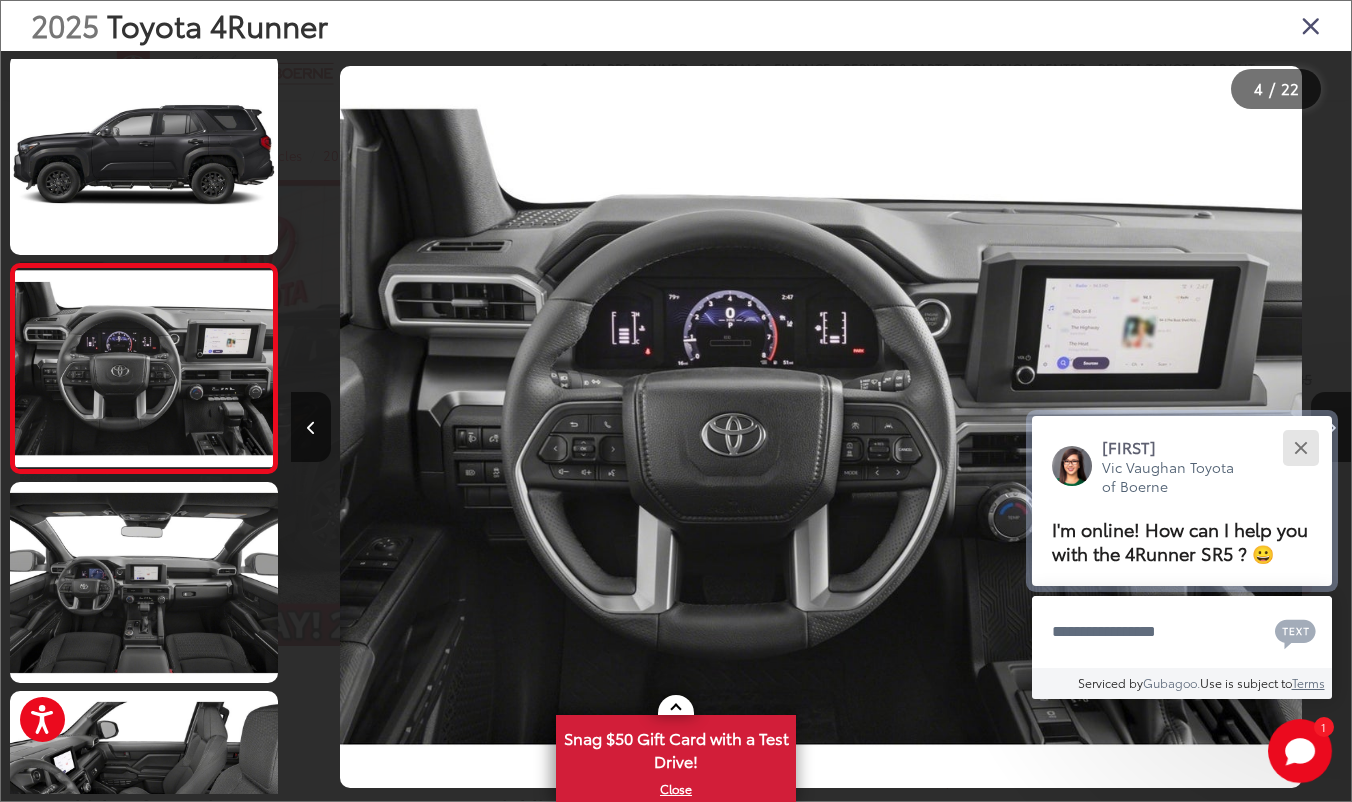 click at bounding box center (1300, 447) 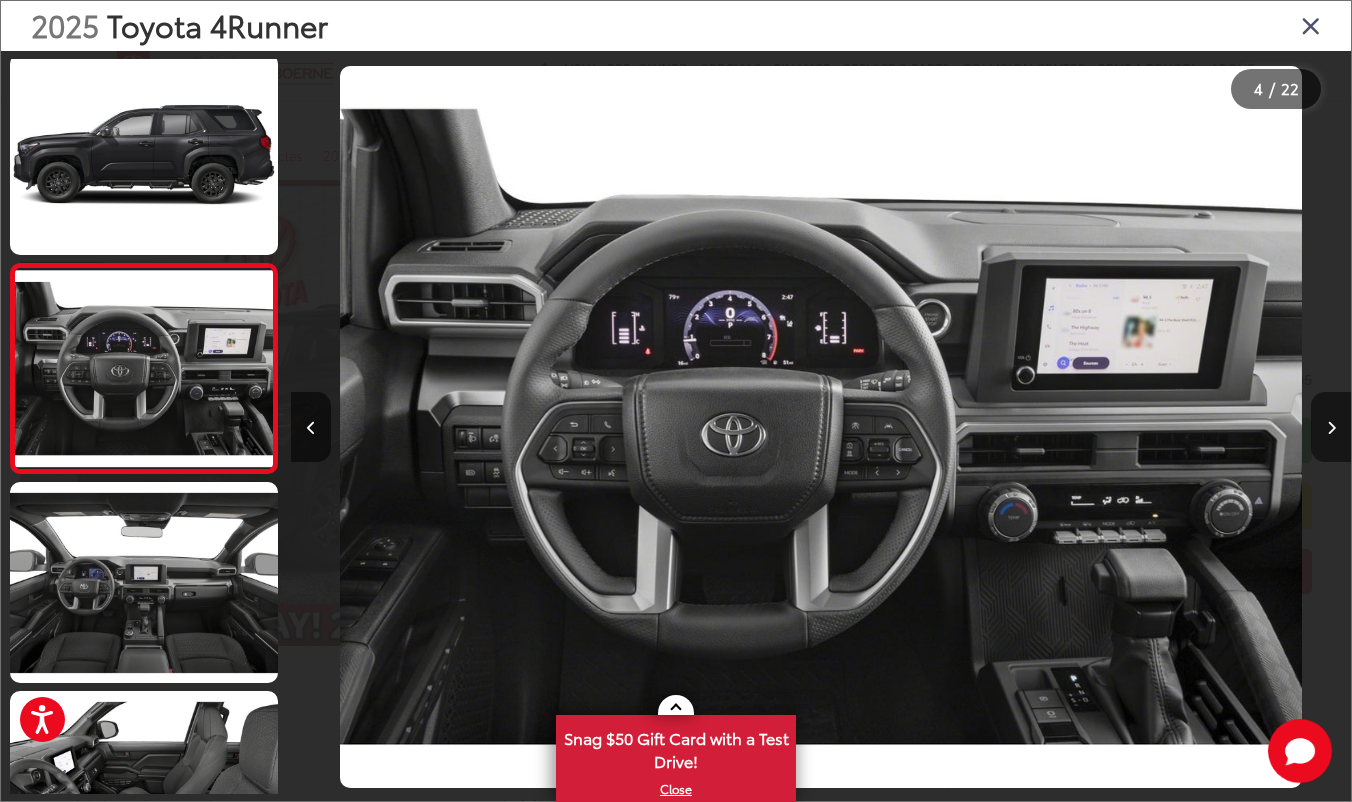 click at bounding box center [1331, 427] 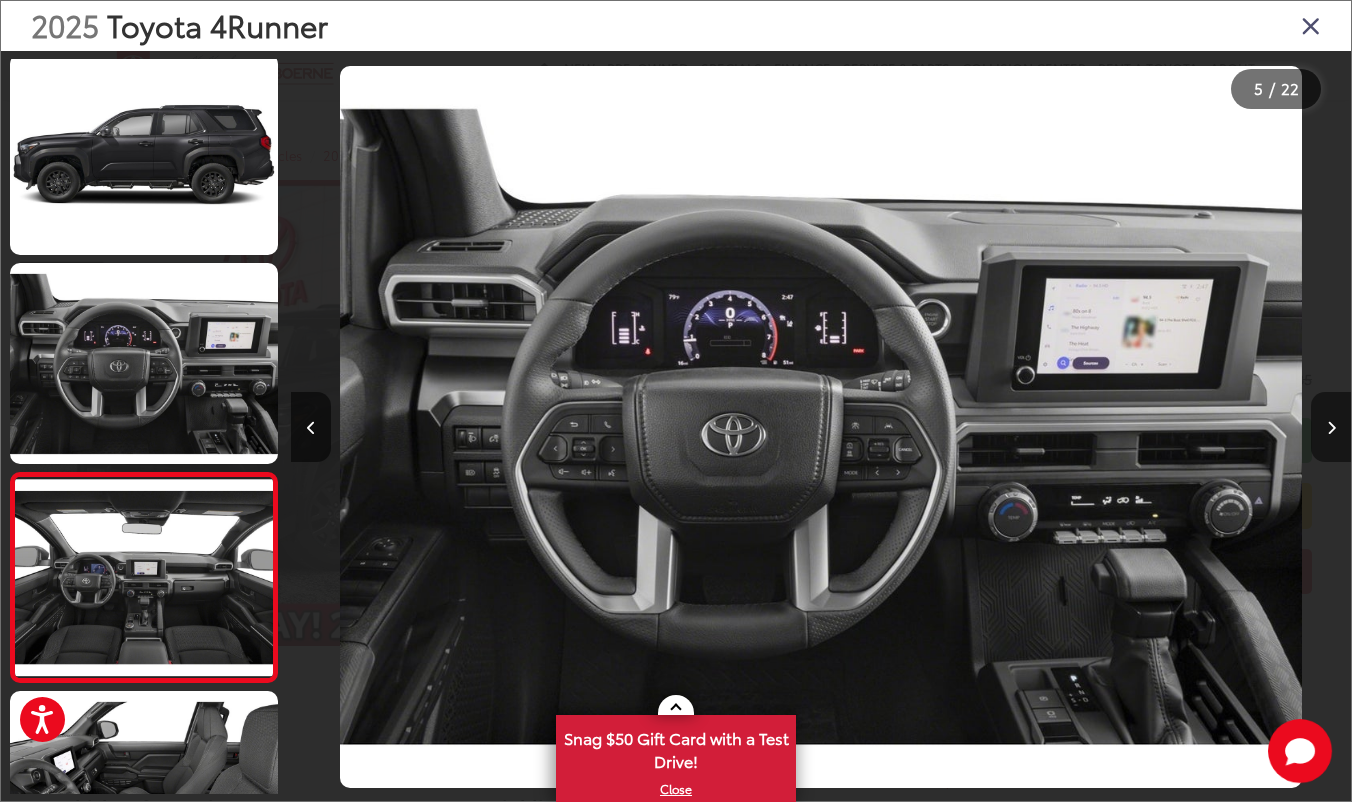 scroll, scrollTop: 0, scrollLeft: 3584, axis: horizontal 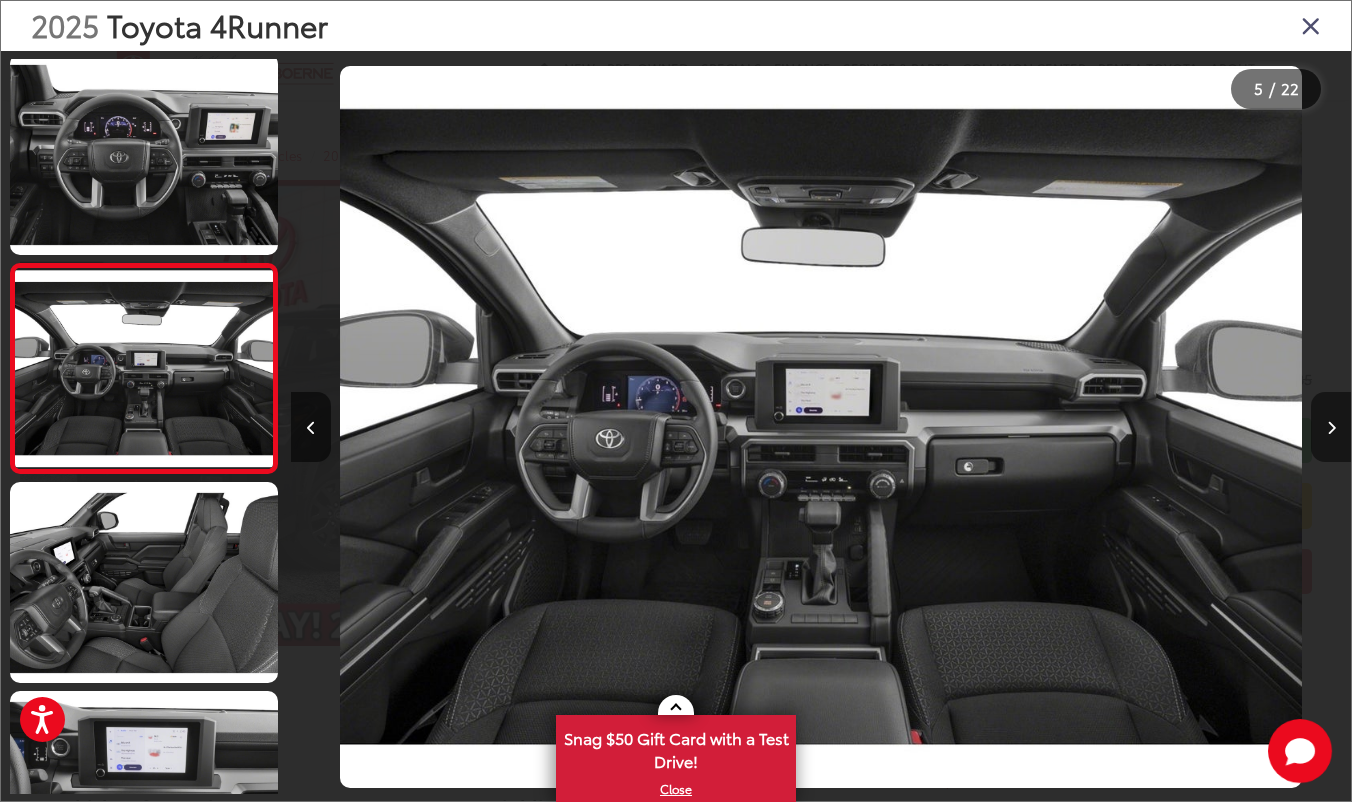 click at bounding box center [1331, 428] 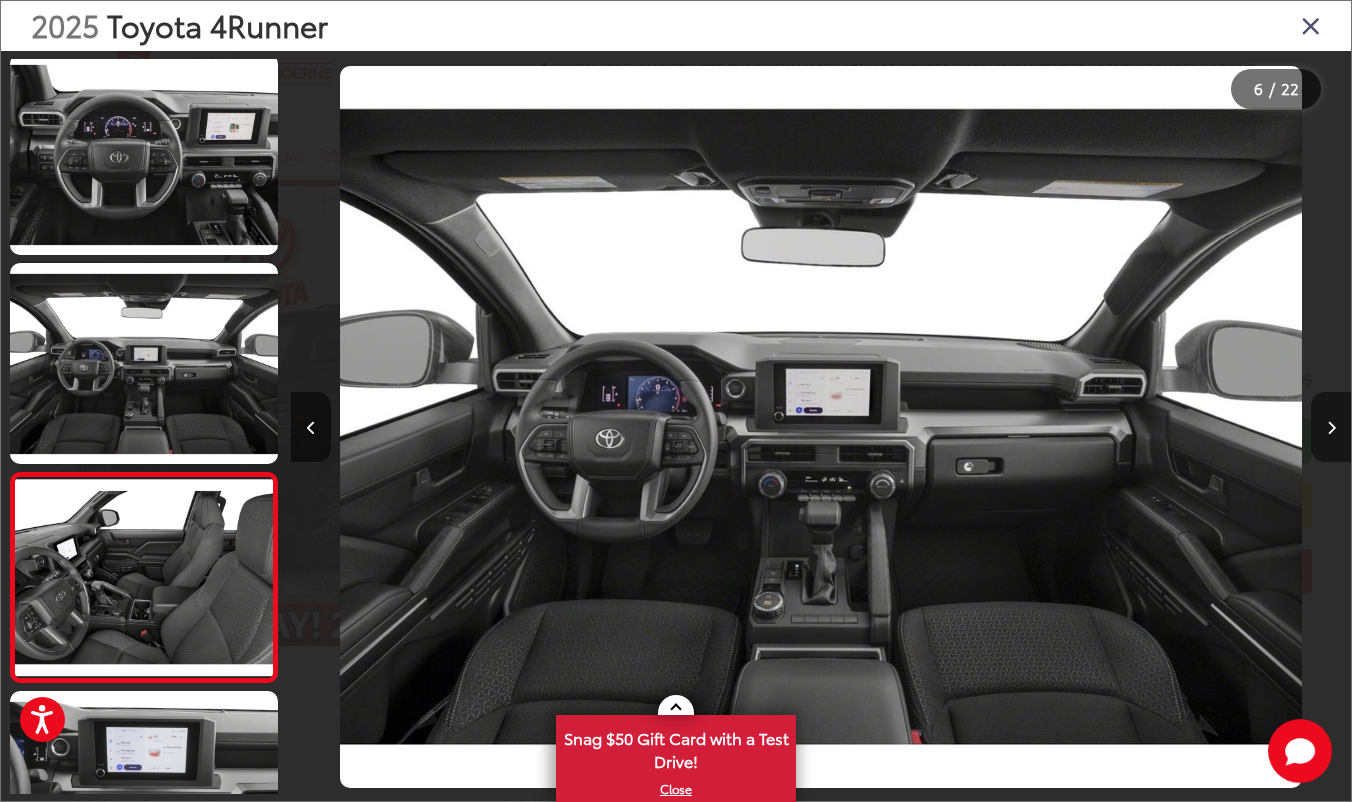 scroll, scrollTop: 0, scrollLeft: 4644, axis: horizontal 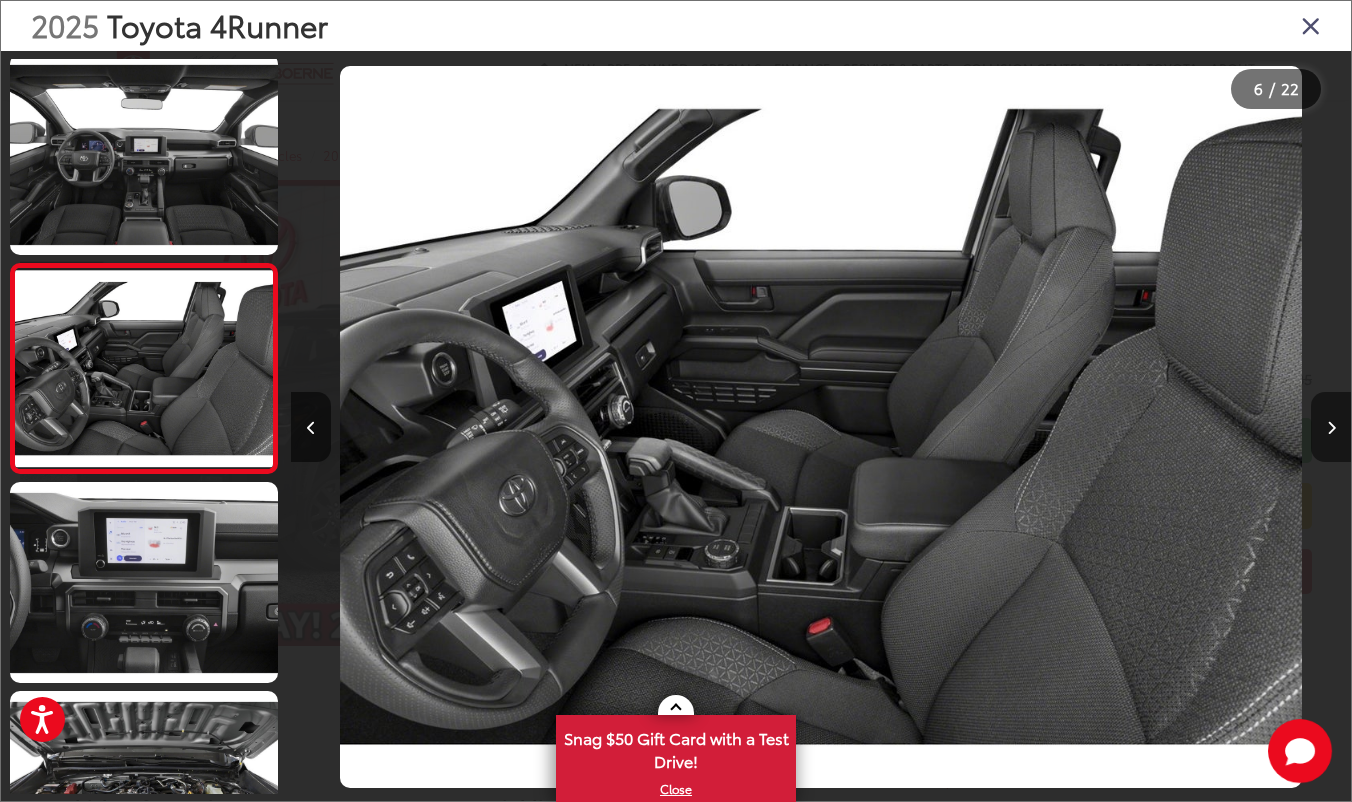 click at bounding box center (1331, 428) 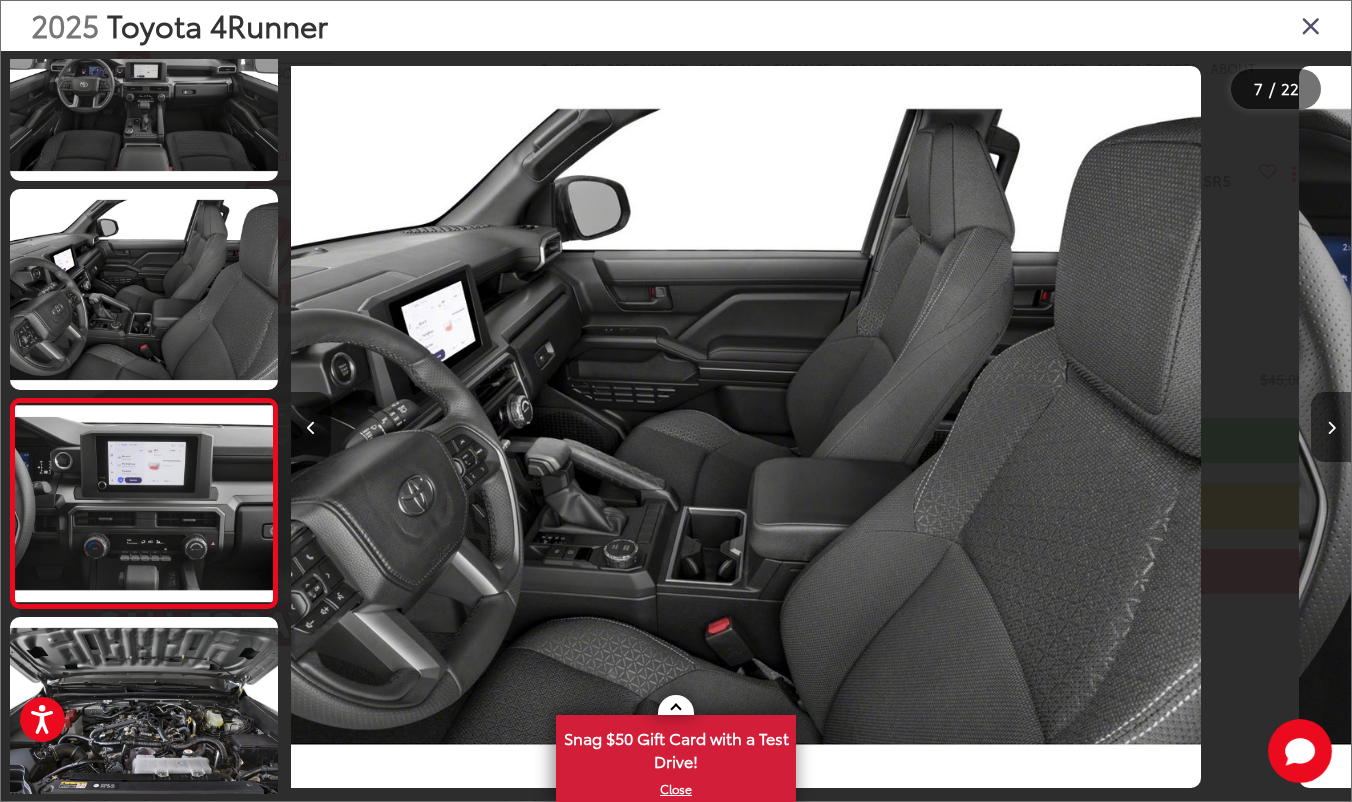 scroll, scrollTop: 1047, scrollLeft: 0, axis: vertical 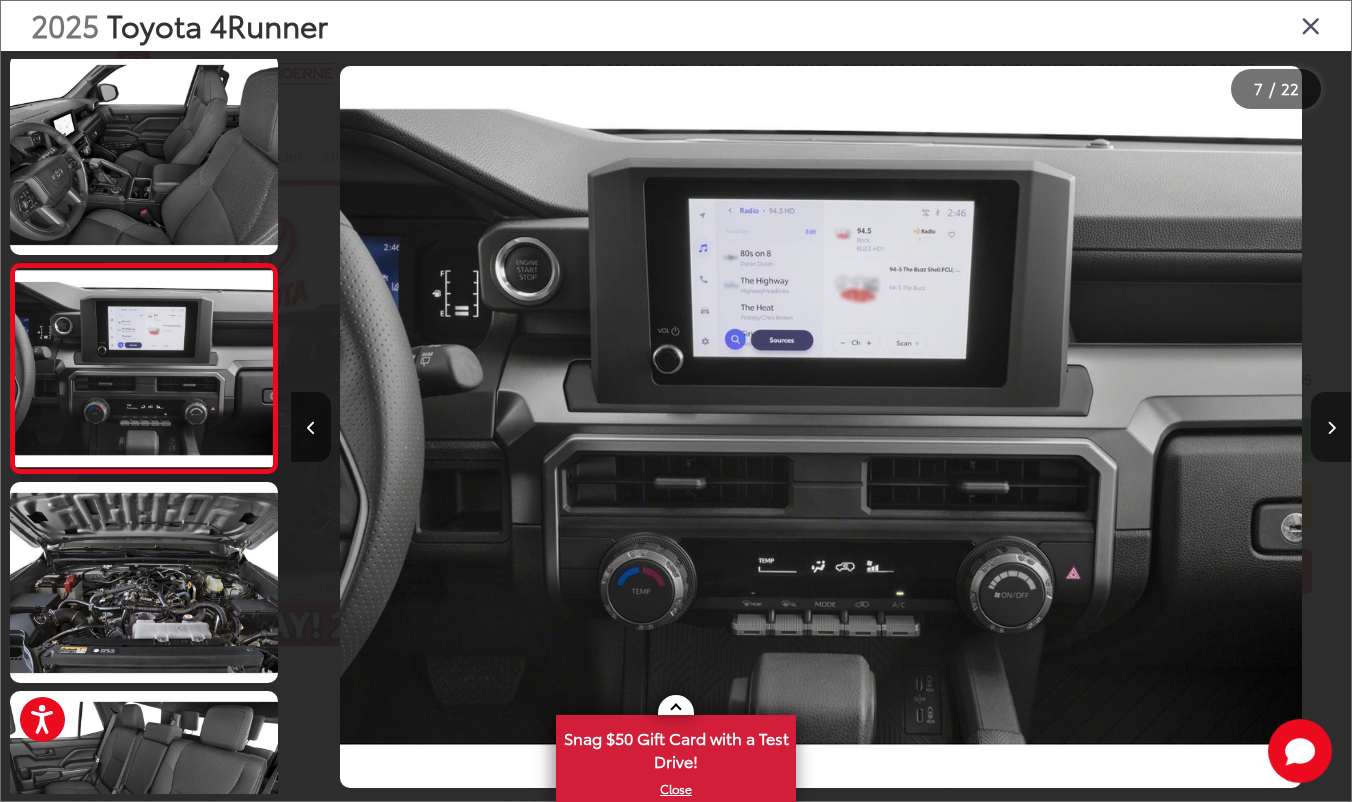click at bounding box center (1331, 428) 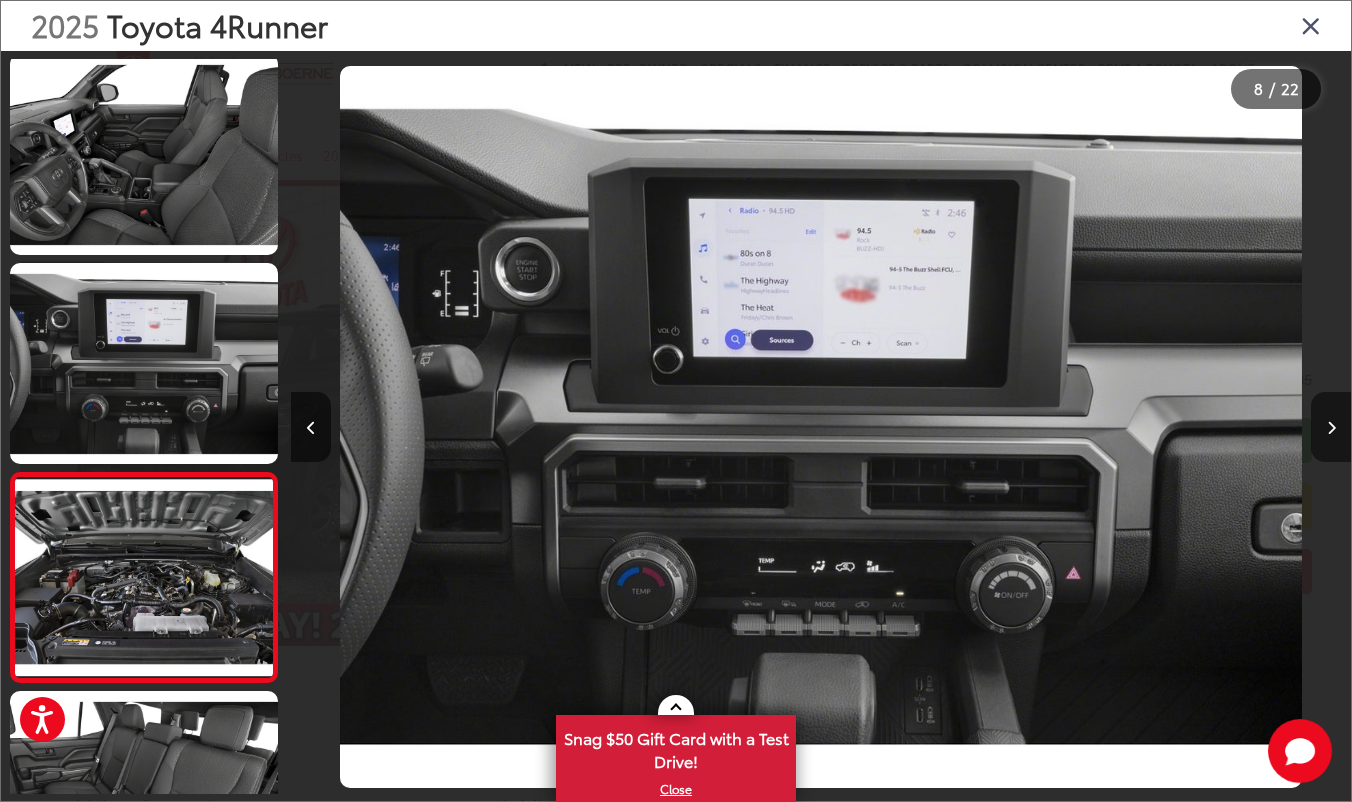 scroll, scrollTop: 0, scrollLeft: 6764, axis: horizontal 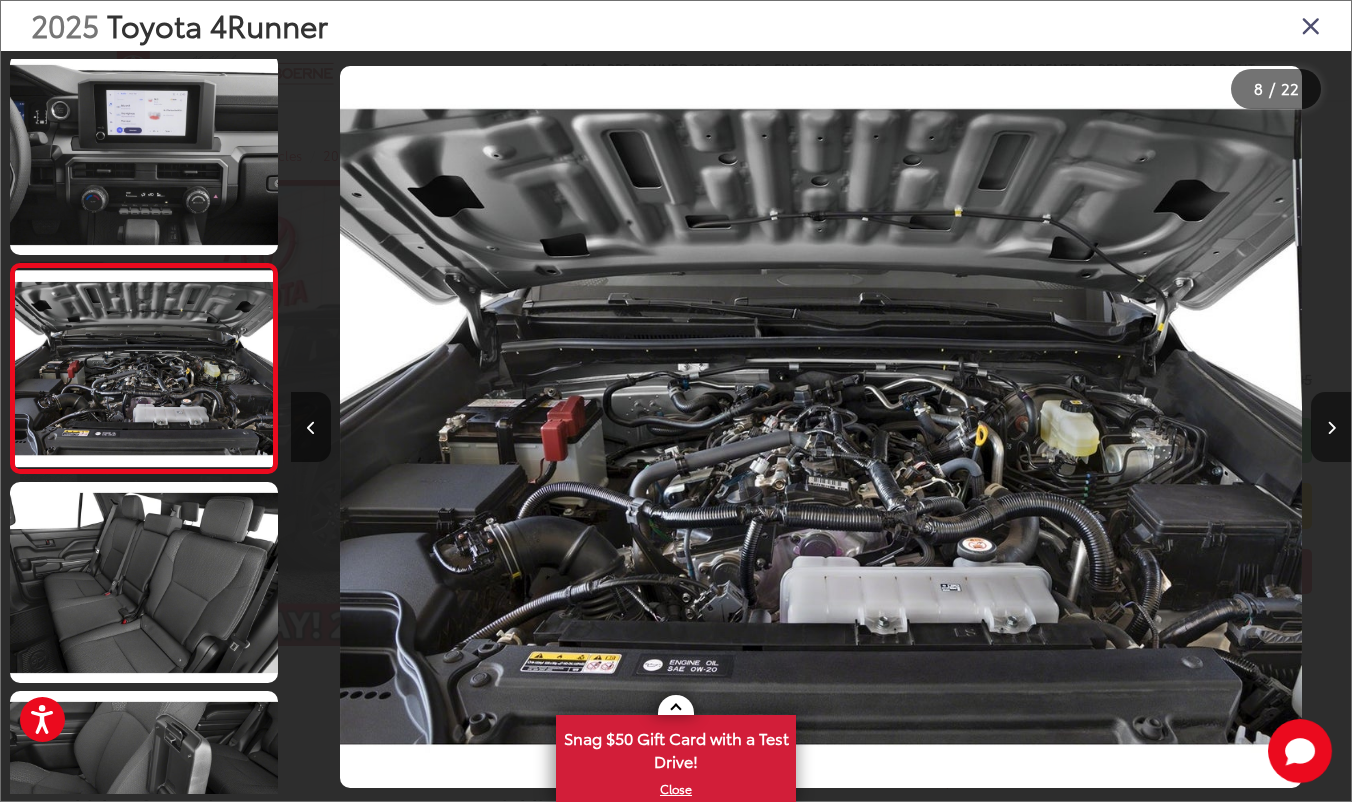 click at bounding box center [1331, 428] 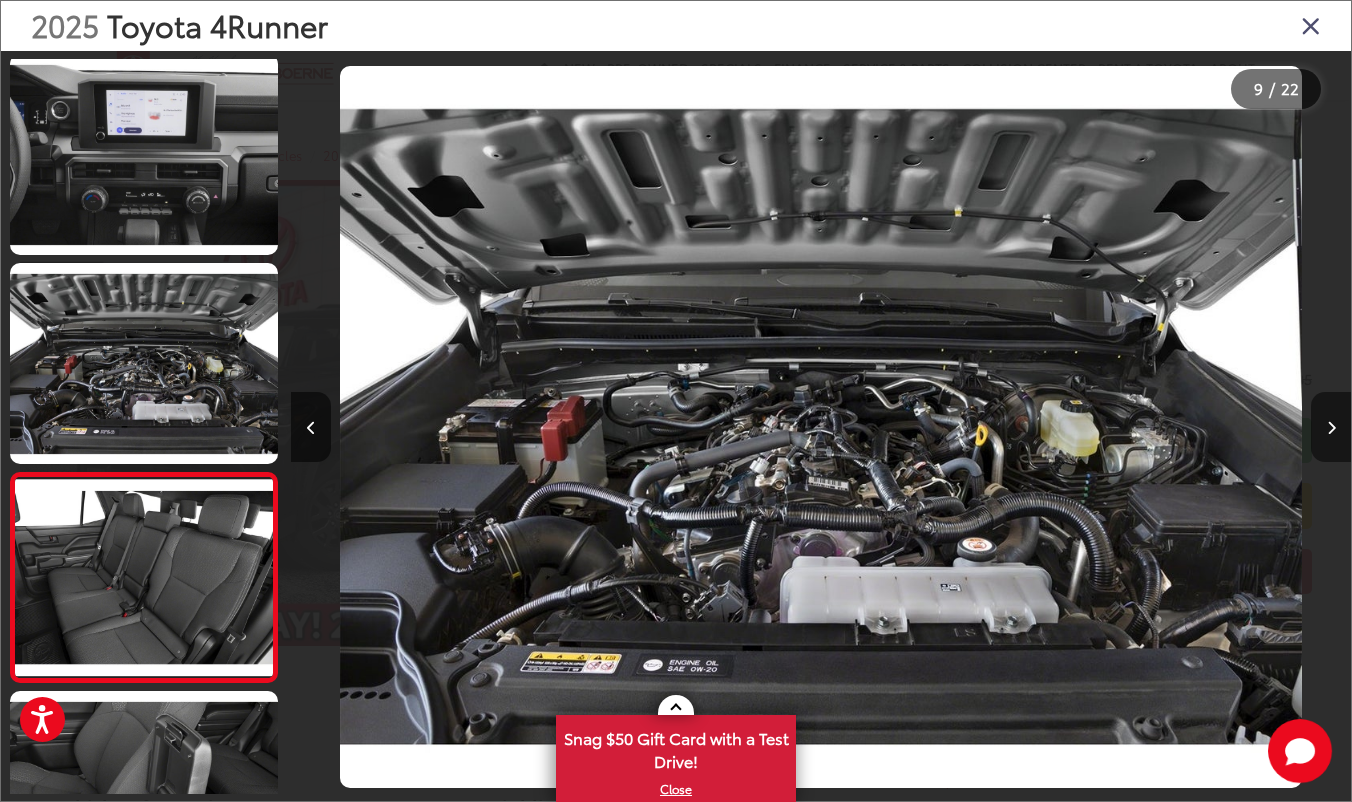 scroll, scrollTop: 0, scrollLeft: 7521, axis: horizontal 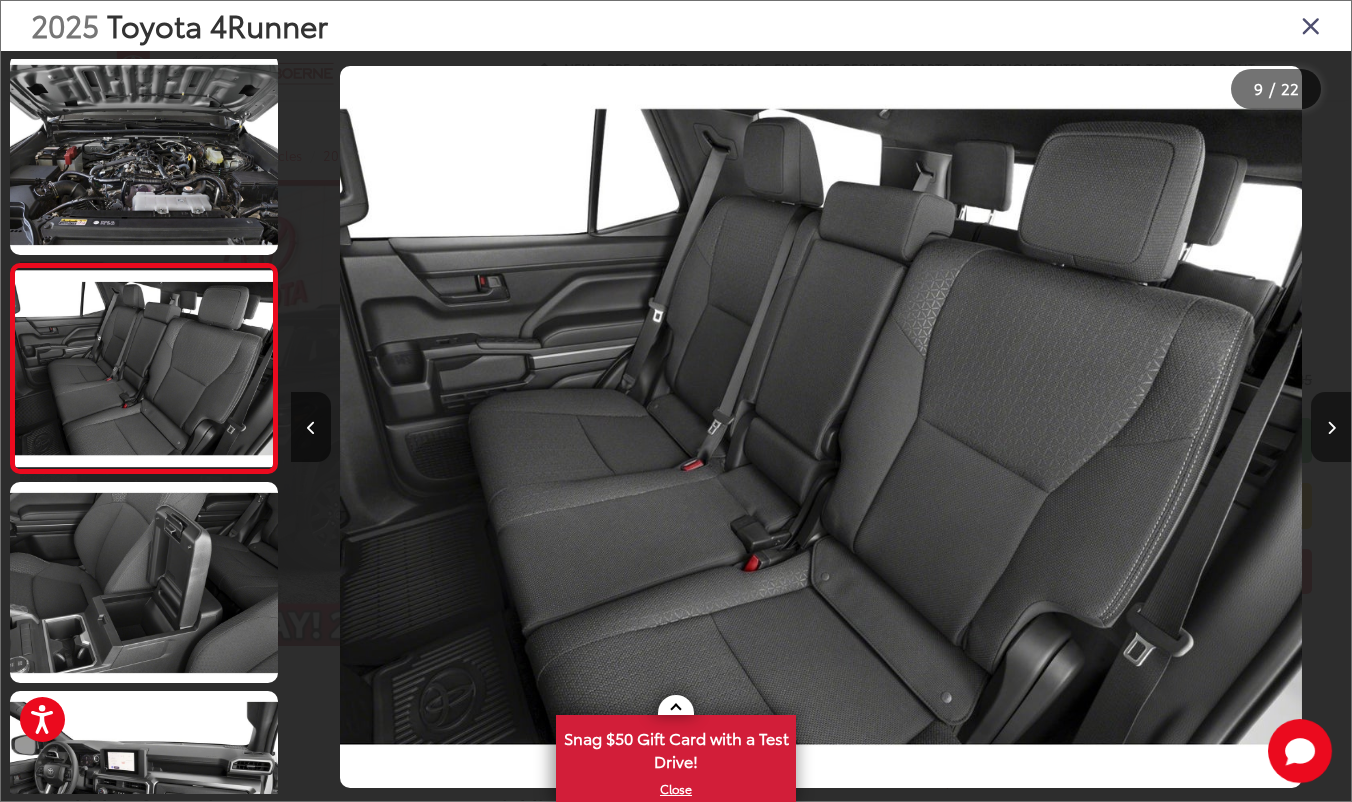 click at bounding box center (1331, 428) 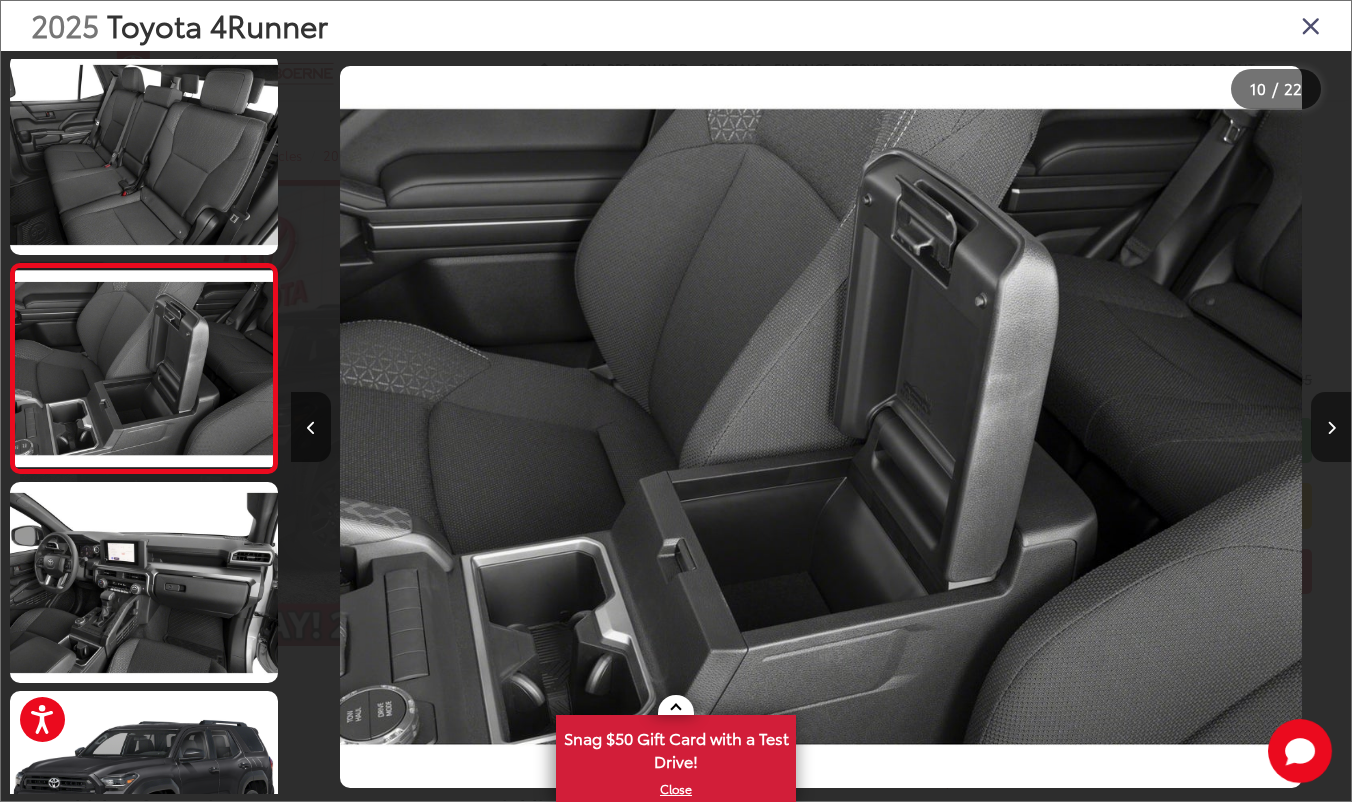 click at bounding box center [1331, 428] 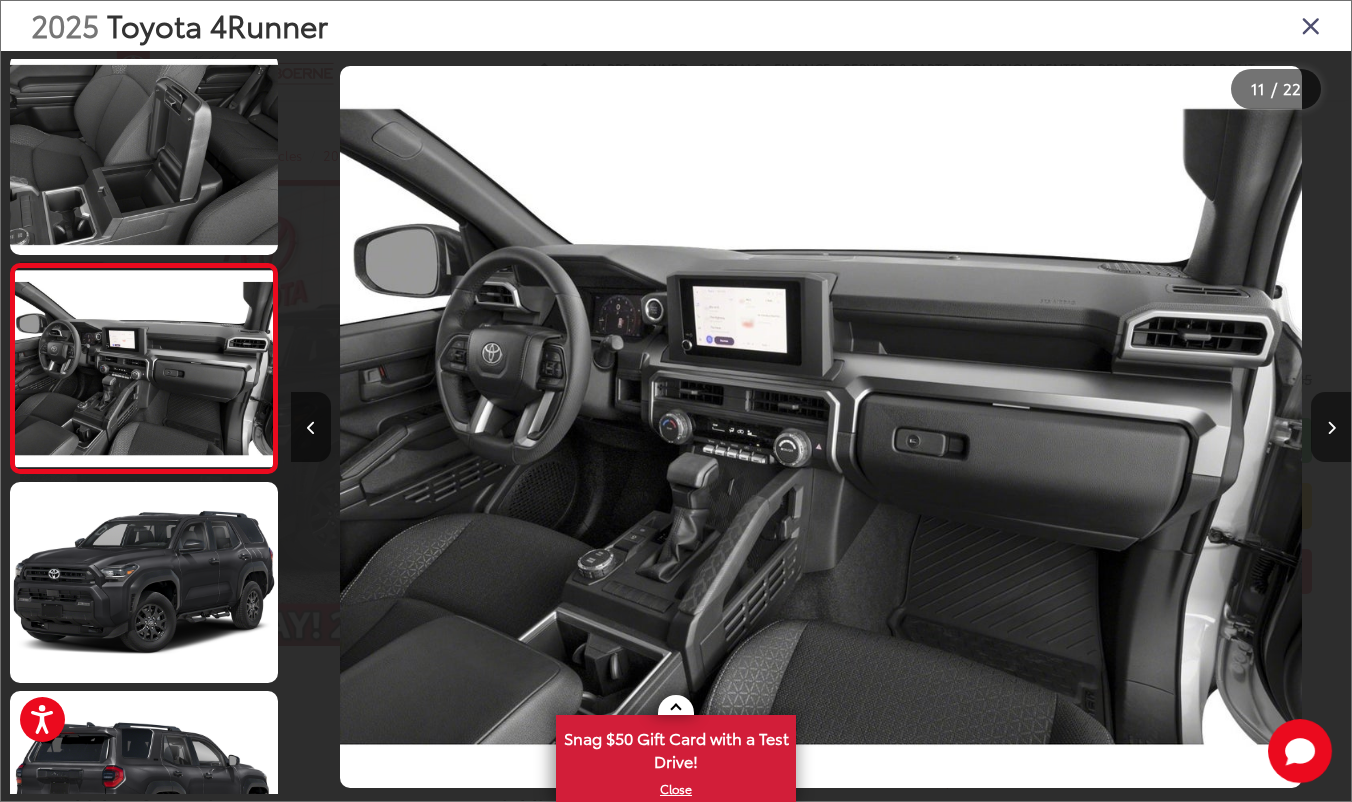 click at bounding box center (1331, 428) 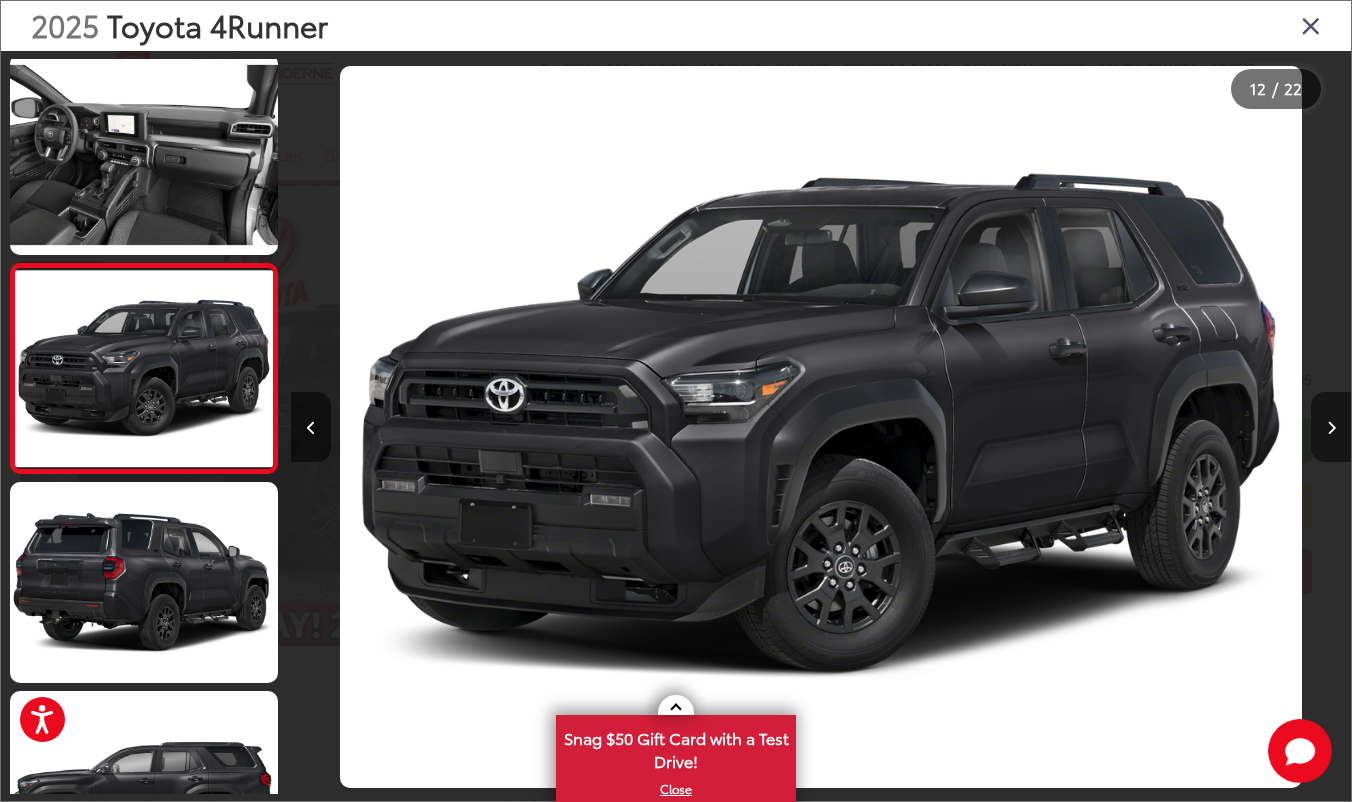 click at bounding box center (1331, 427) 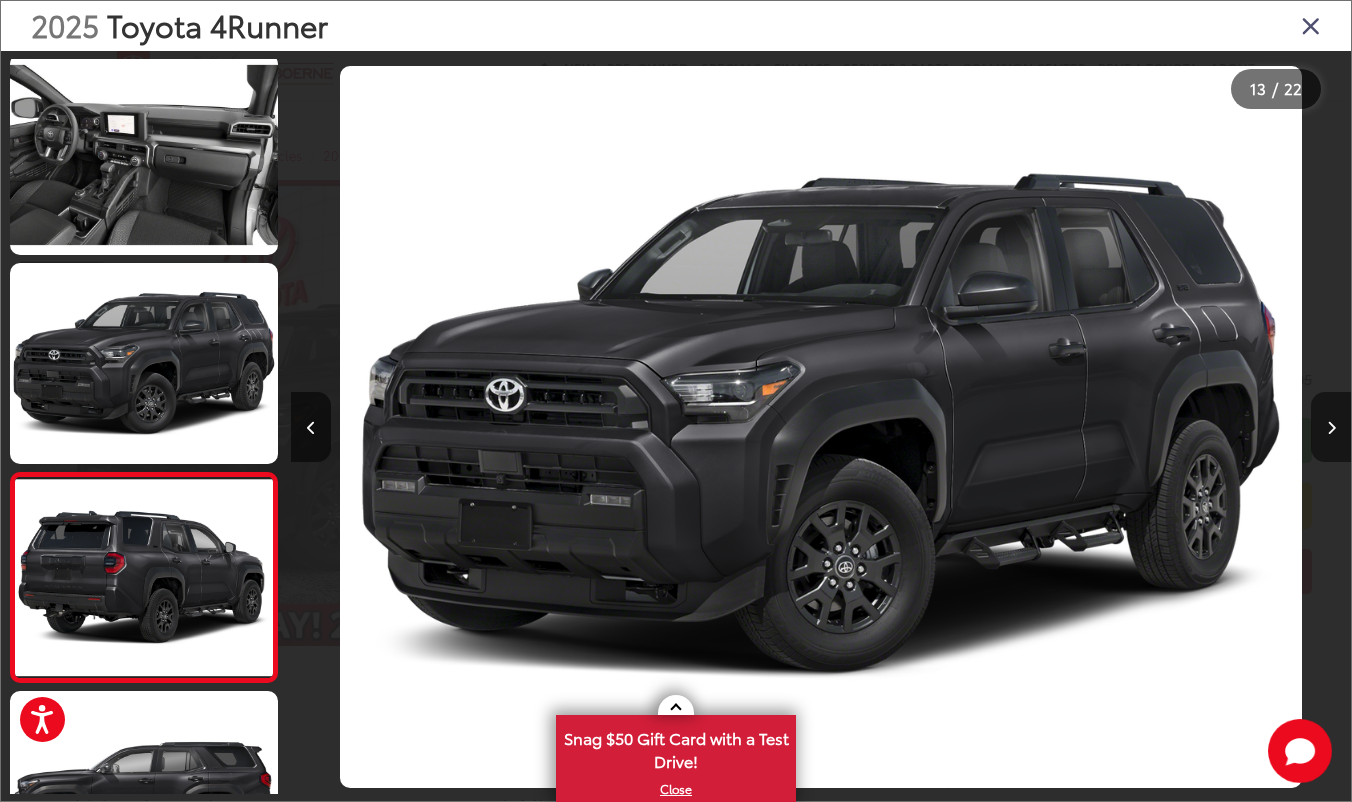 scroll, scrollTop: 0, scrollLeft: 11760, axis: horizontal 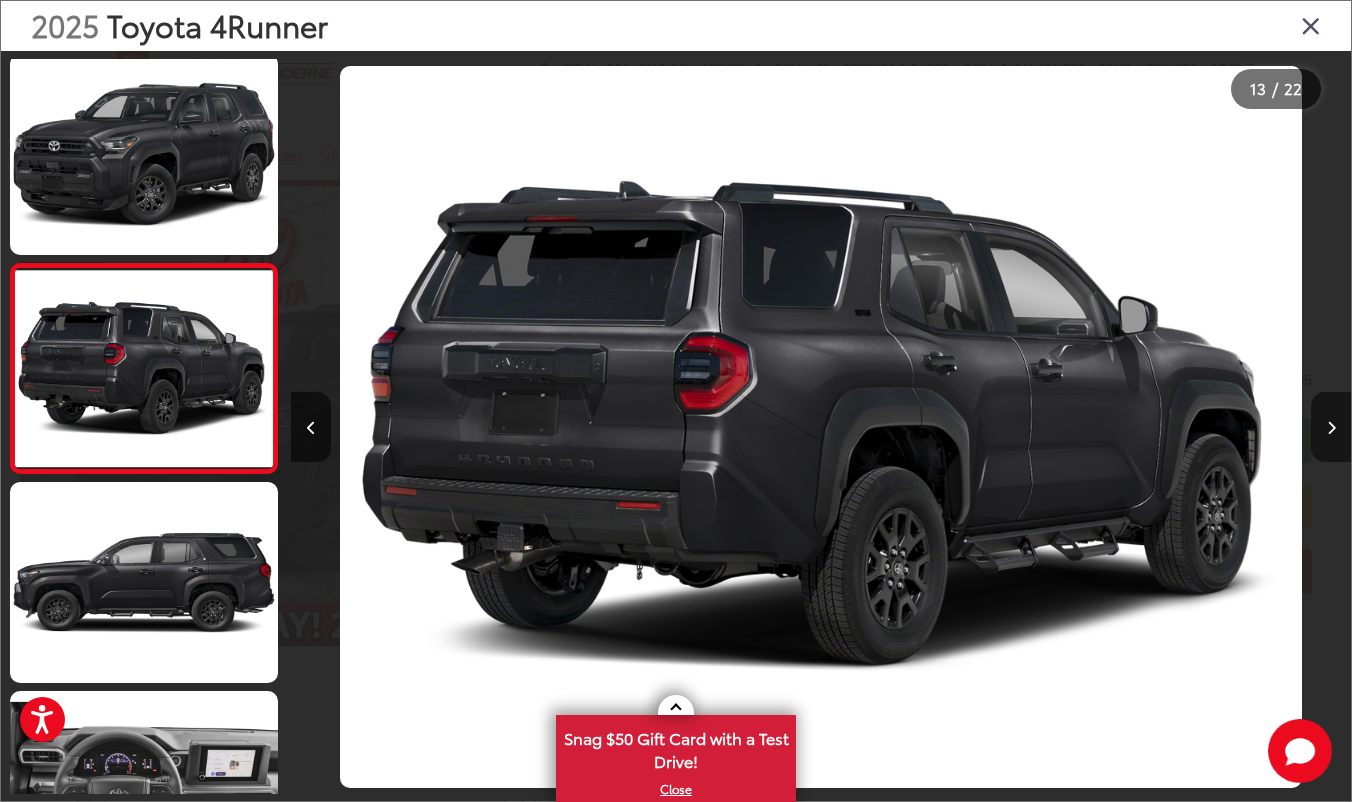 click at bounding box center [1331, 427] 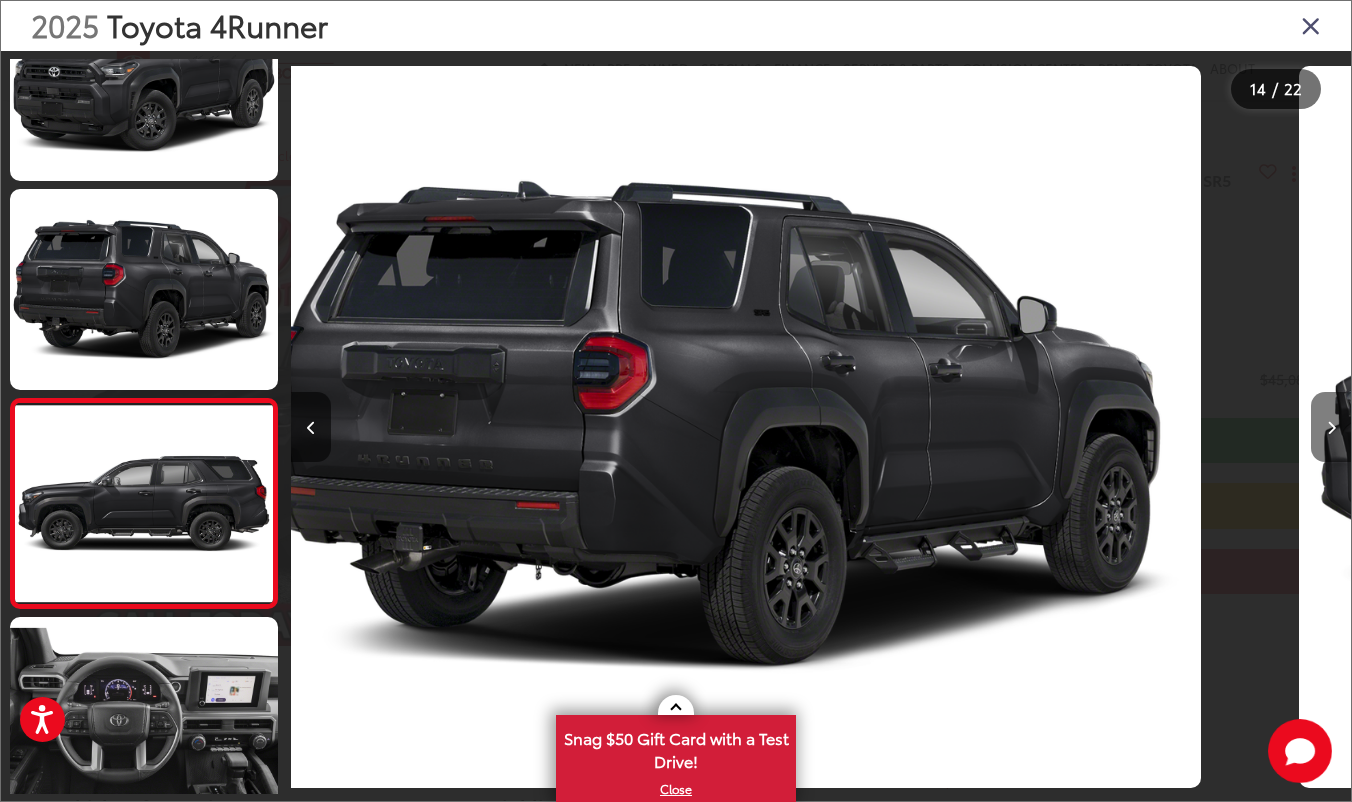 scroll, scrollTop: 2489, scrollLeft: 0, axis: vertical 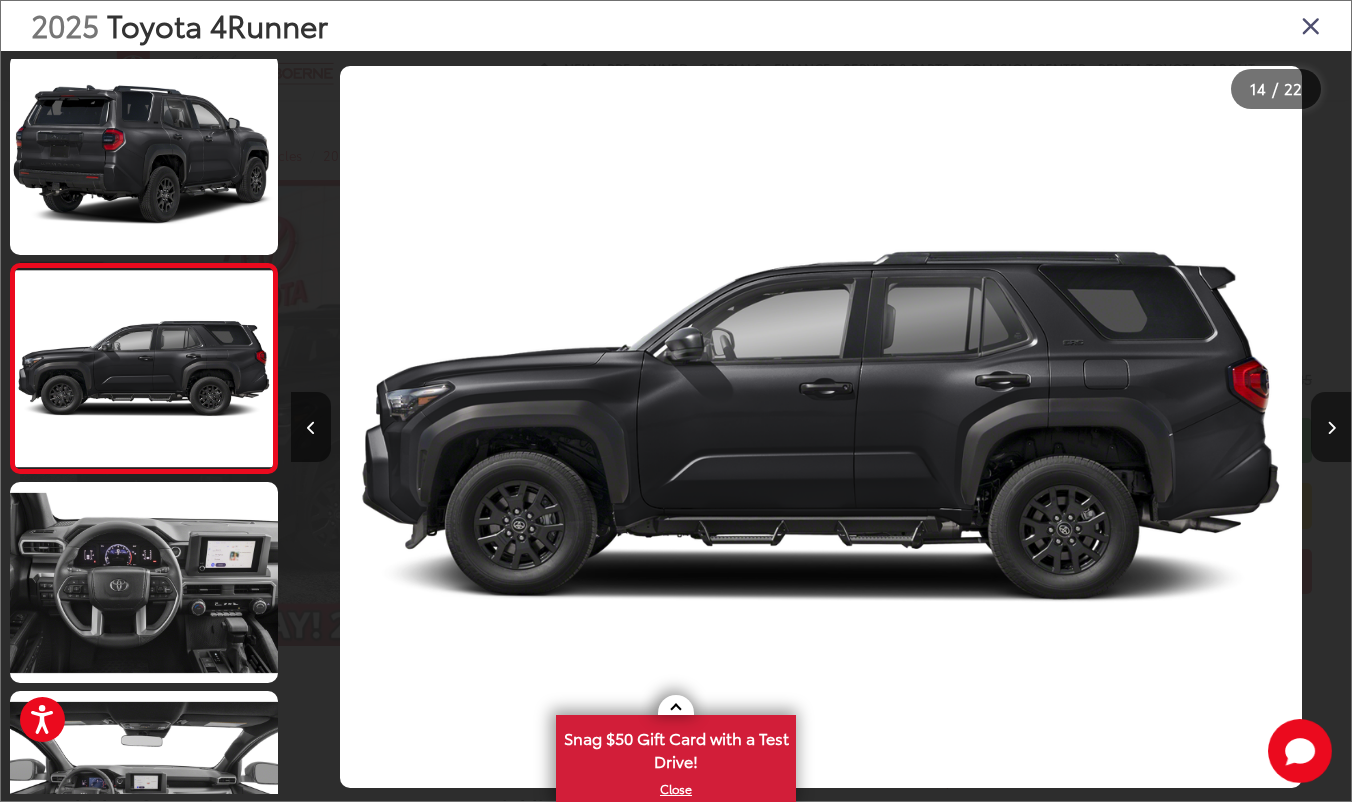 click at bounding box center [1331, 427] 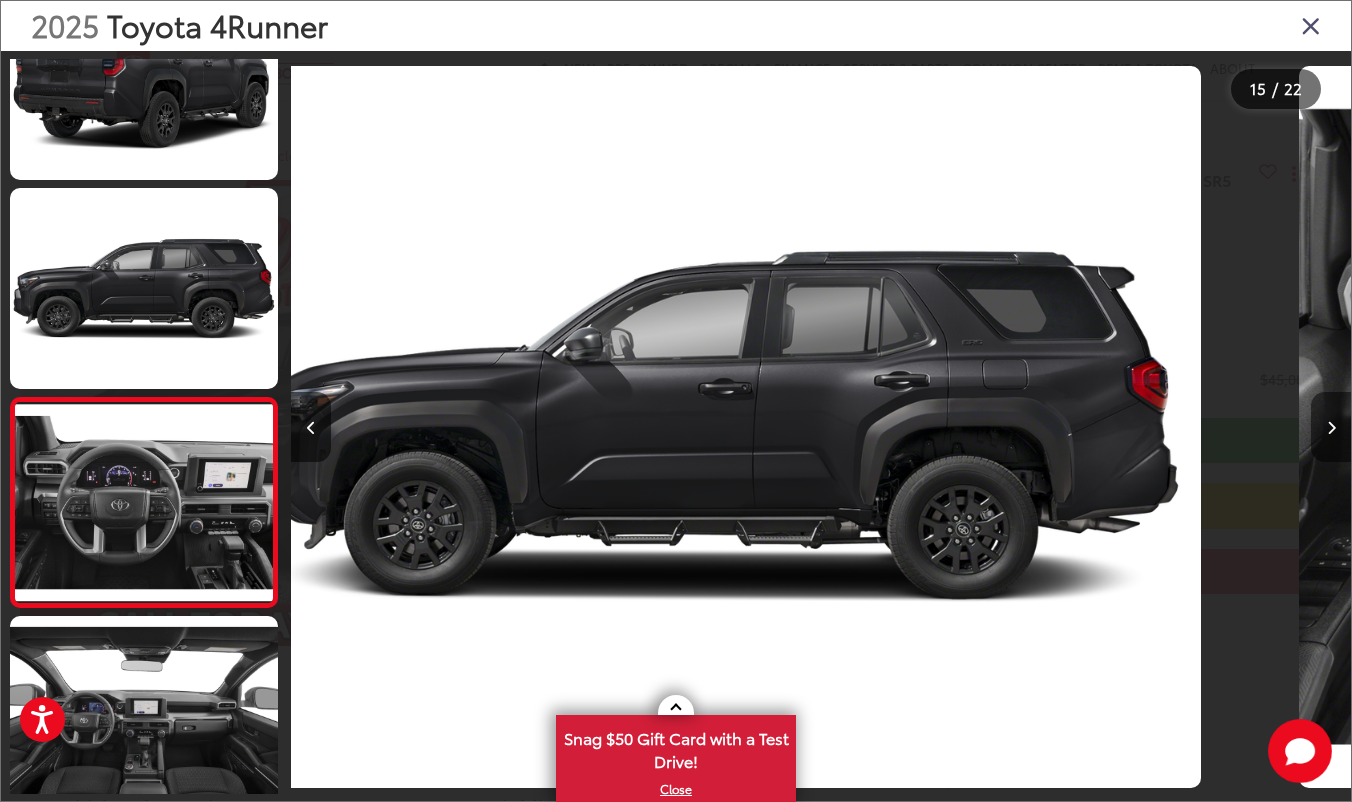 scroll, scrollTop: 2719, scrollLeft: 0, axis: vertical 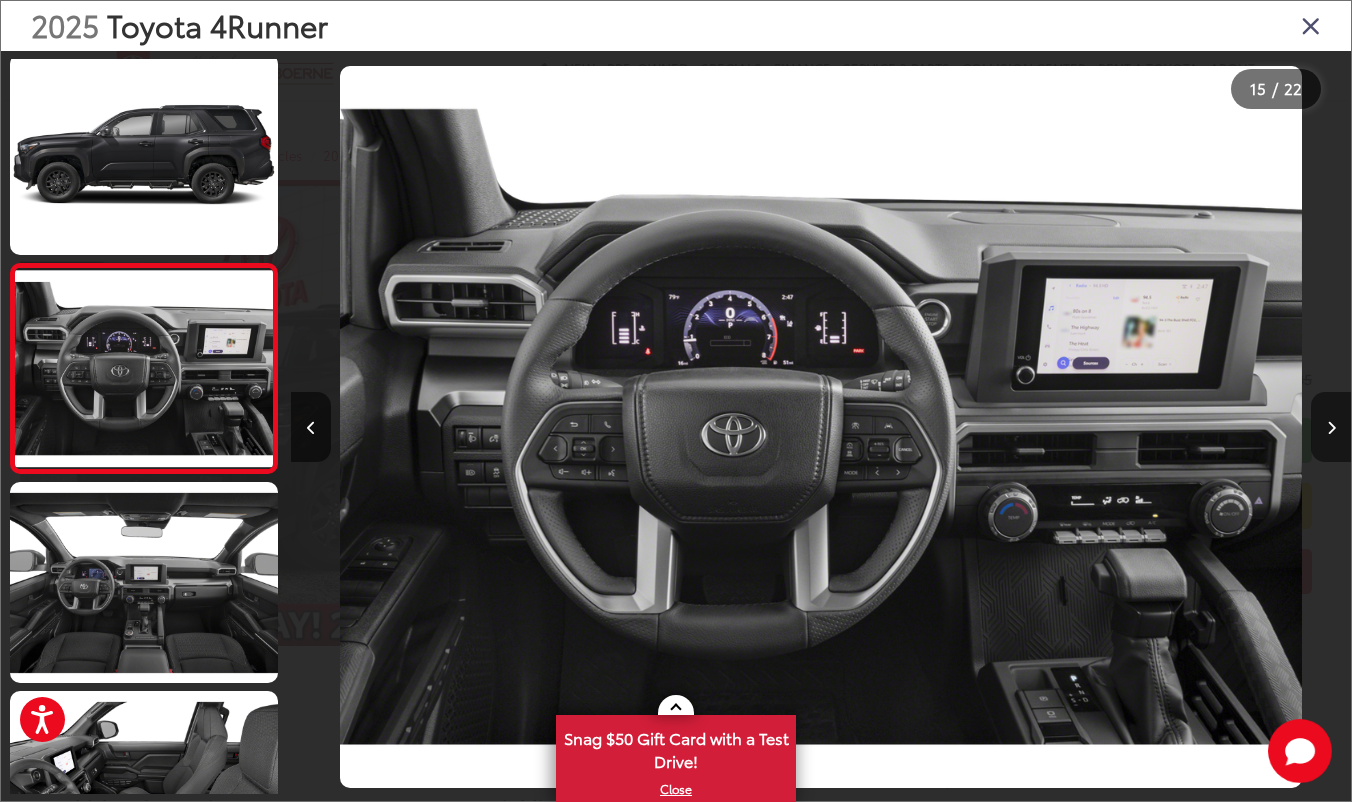 click at bounding box center (1331, 427) 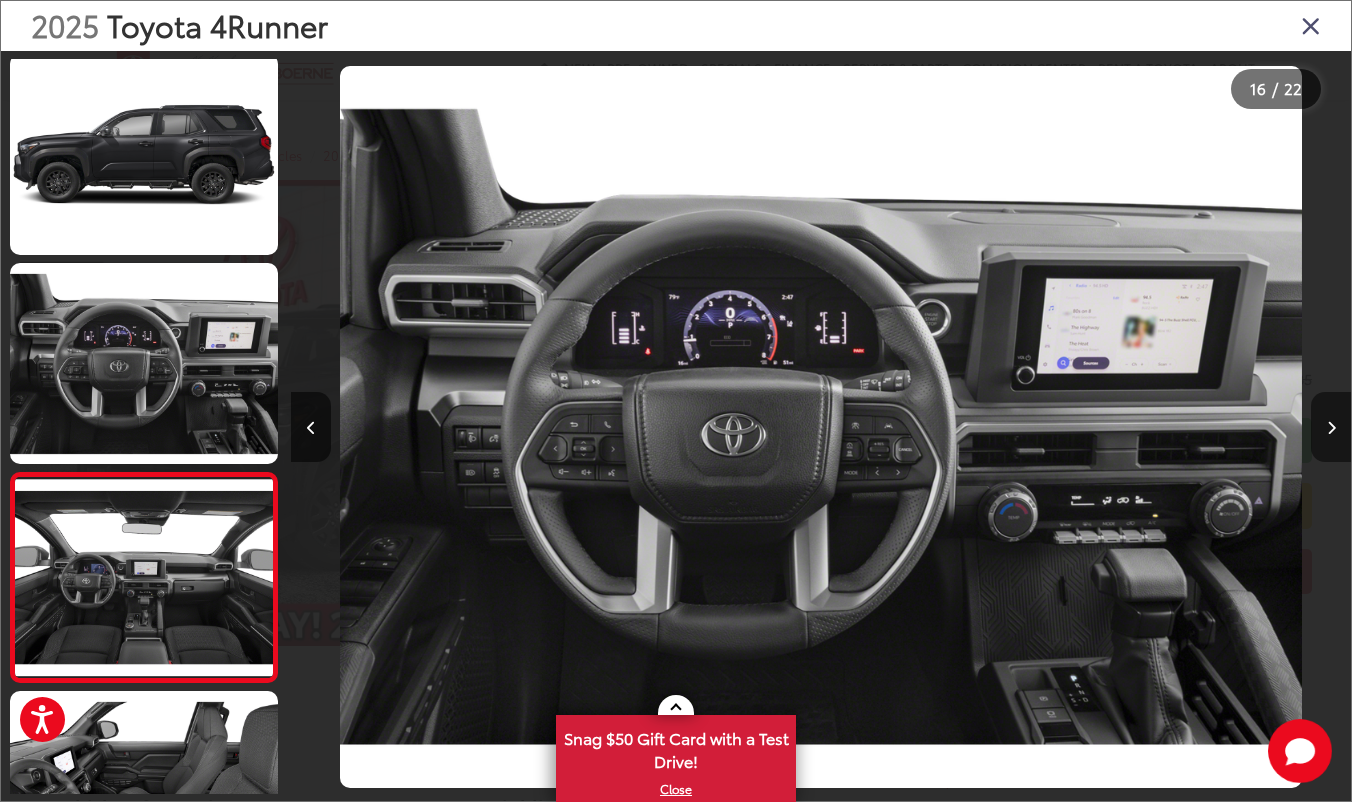 scroll, scrollTop: 0, scrollLeft: 15244, axis: horizontal 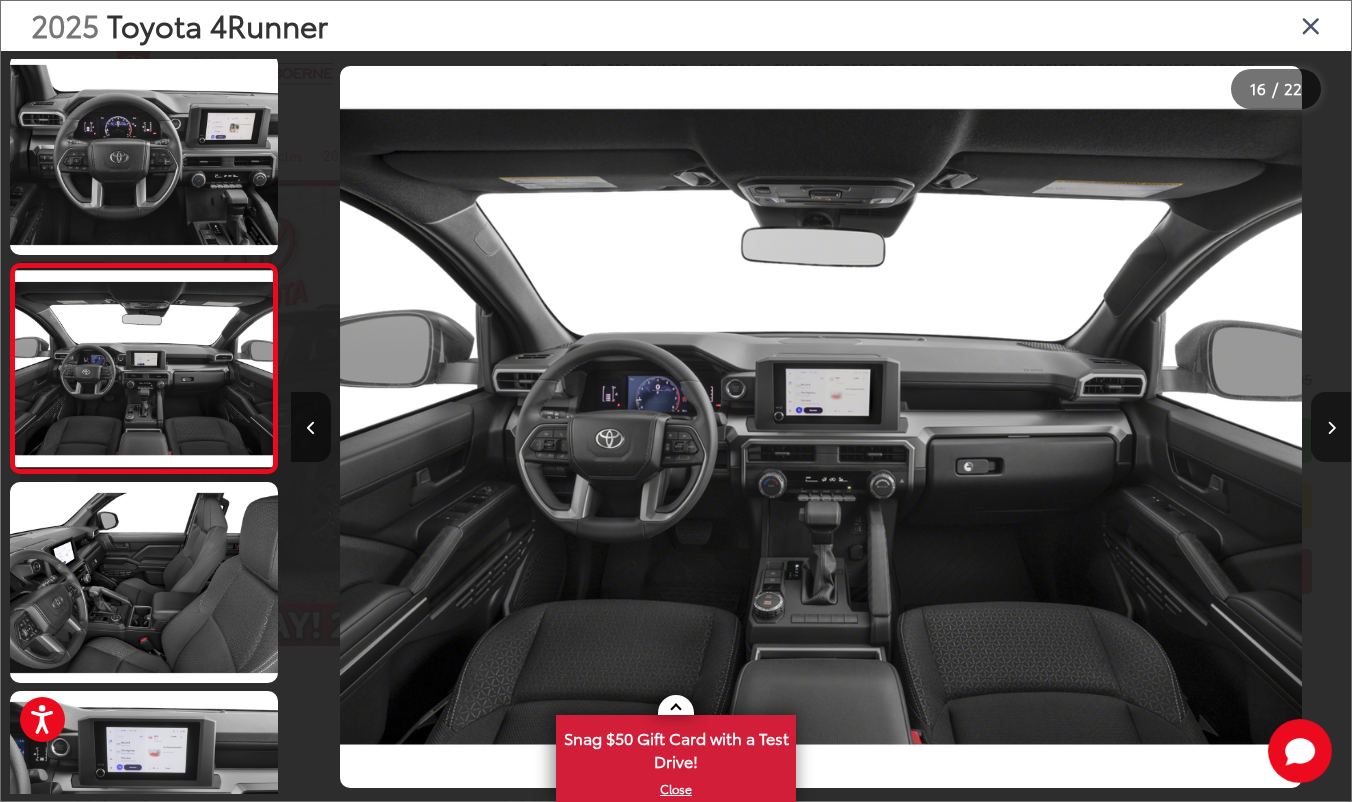 click at bounding box center [1331, 427] 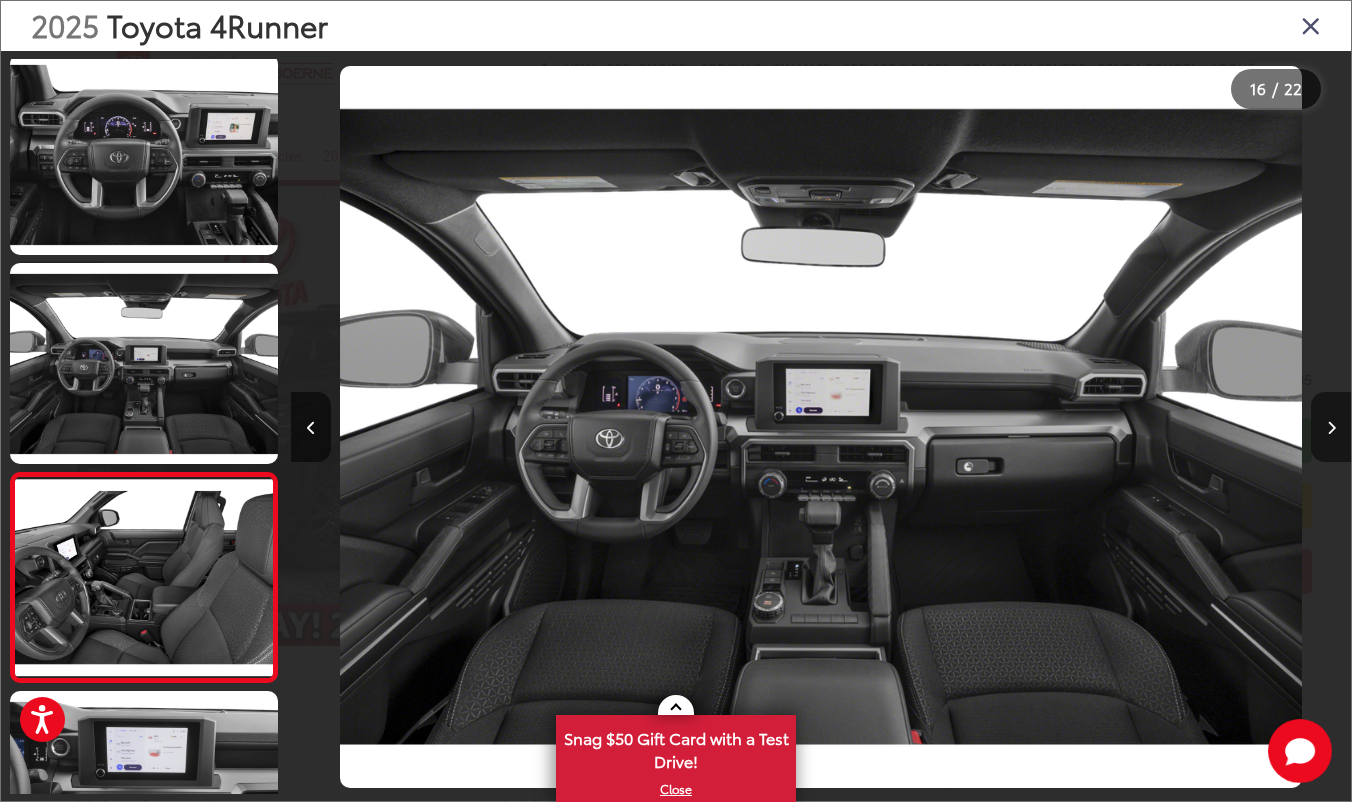 scroll, scrollTop: 0, scrollLeft: 16001, axis: horizontal 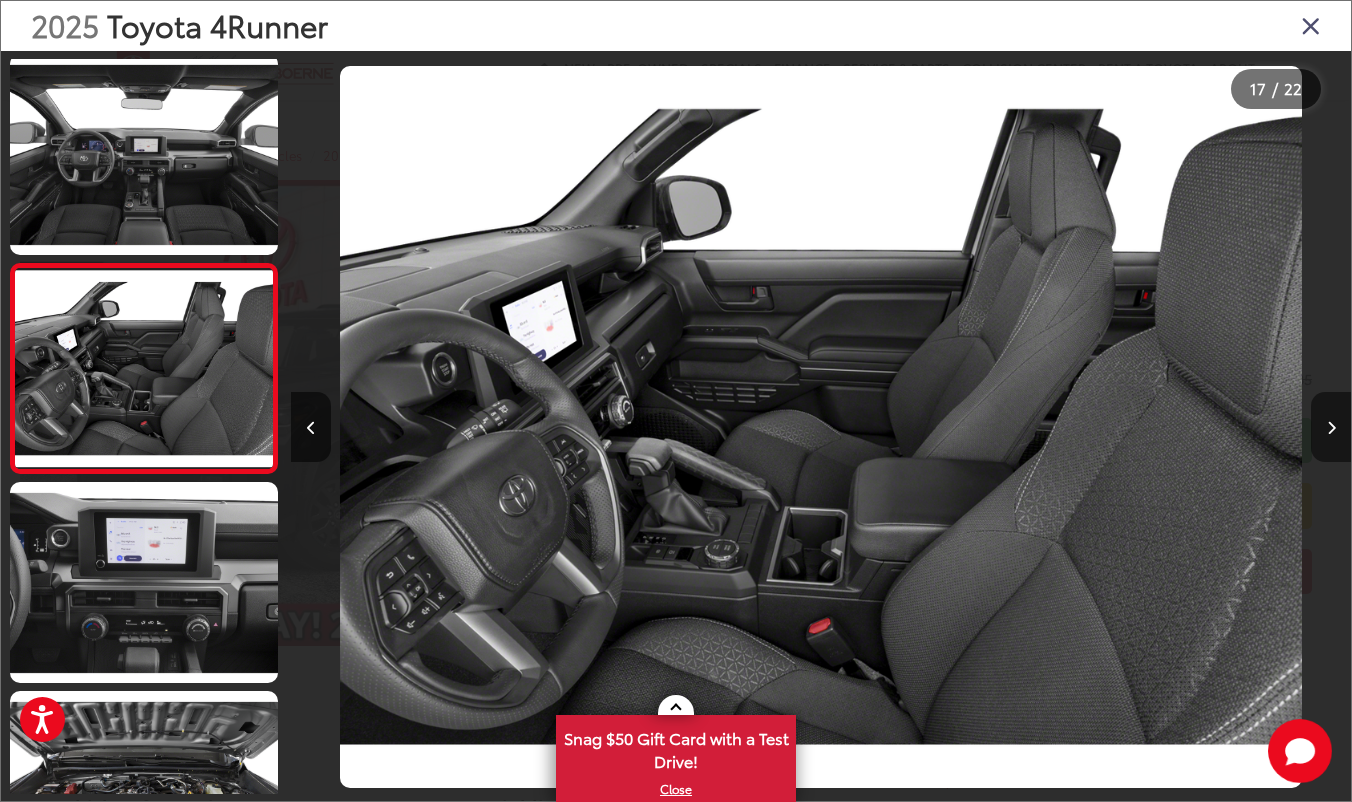 click at bounding box center [1331, 427] 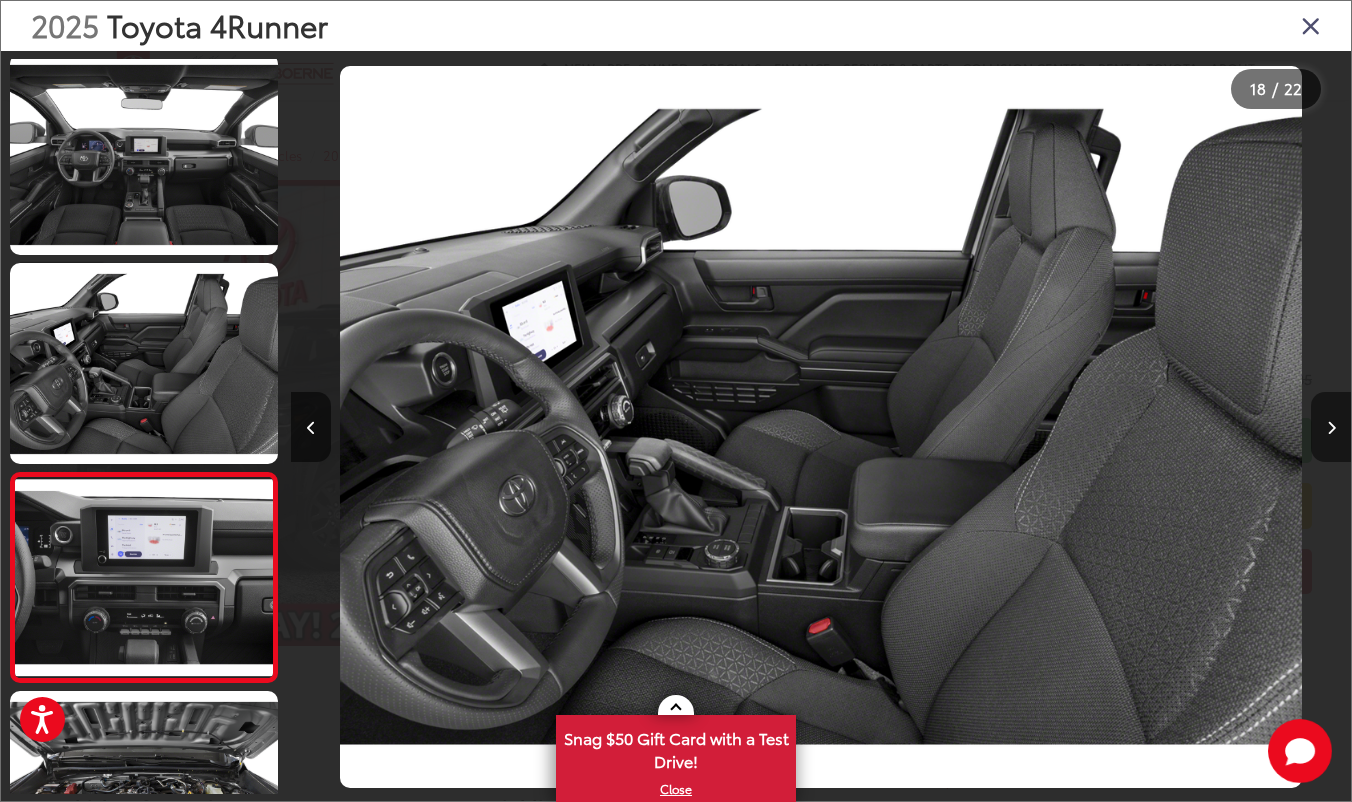 scroll, scrollTop: 0, scrollLeft: 17260, axis: horizontal 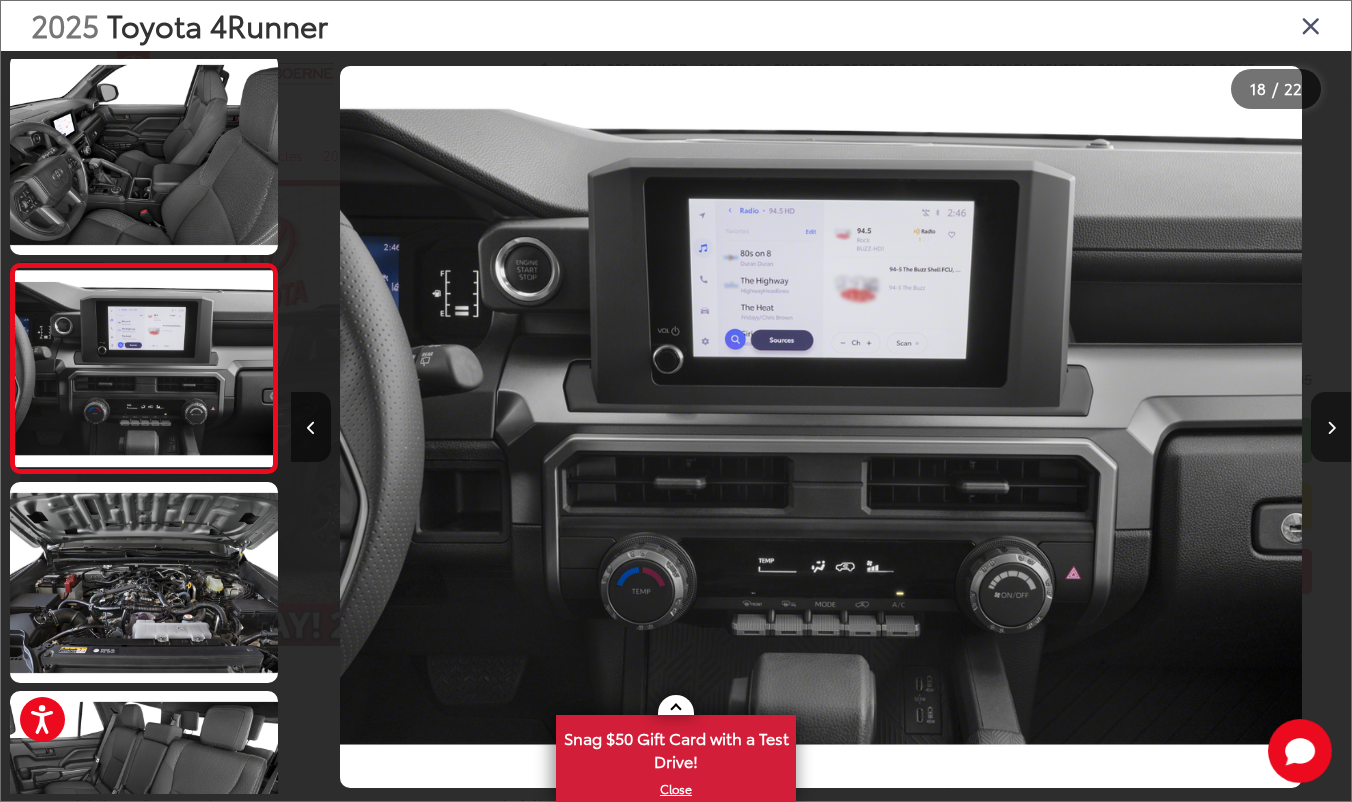 click at bounding box center [1331, 427] 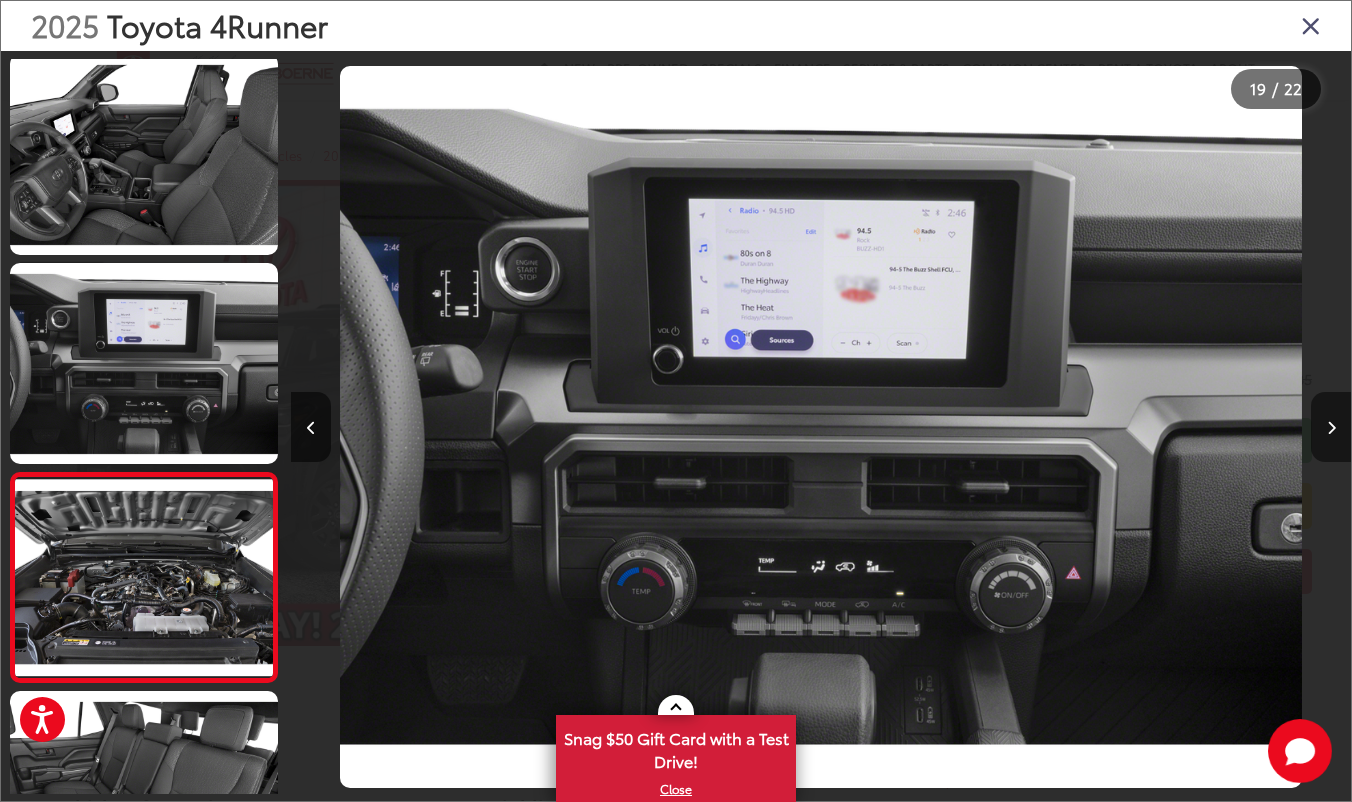 scroll, scrollTop: 0, scrollLeft: 18371, axis: horizontal 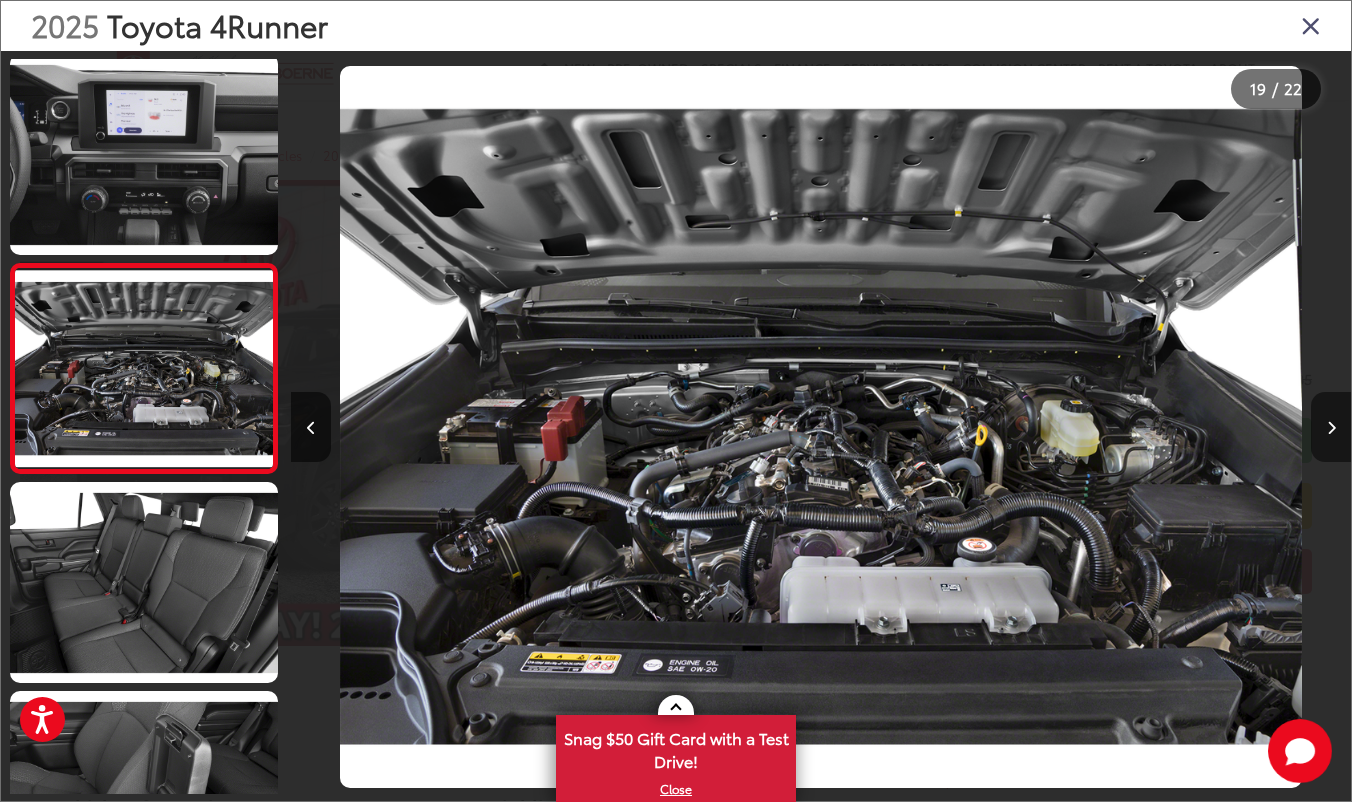 click at bounding box center [1331, 427] 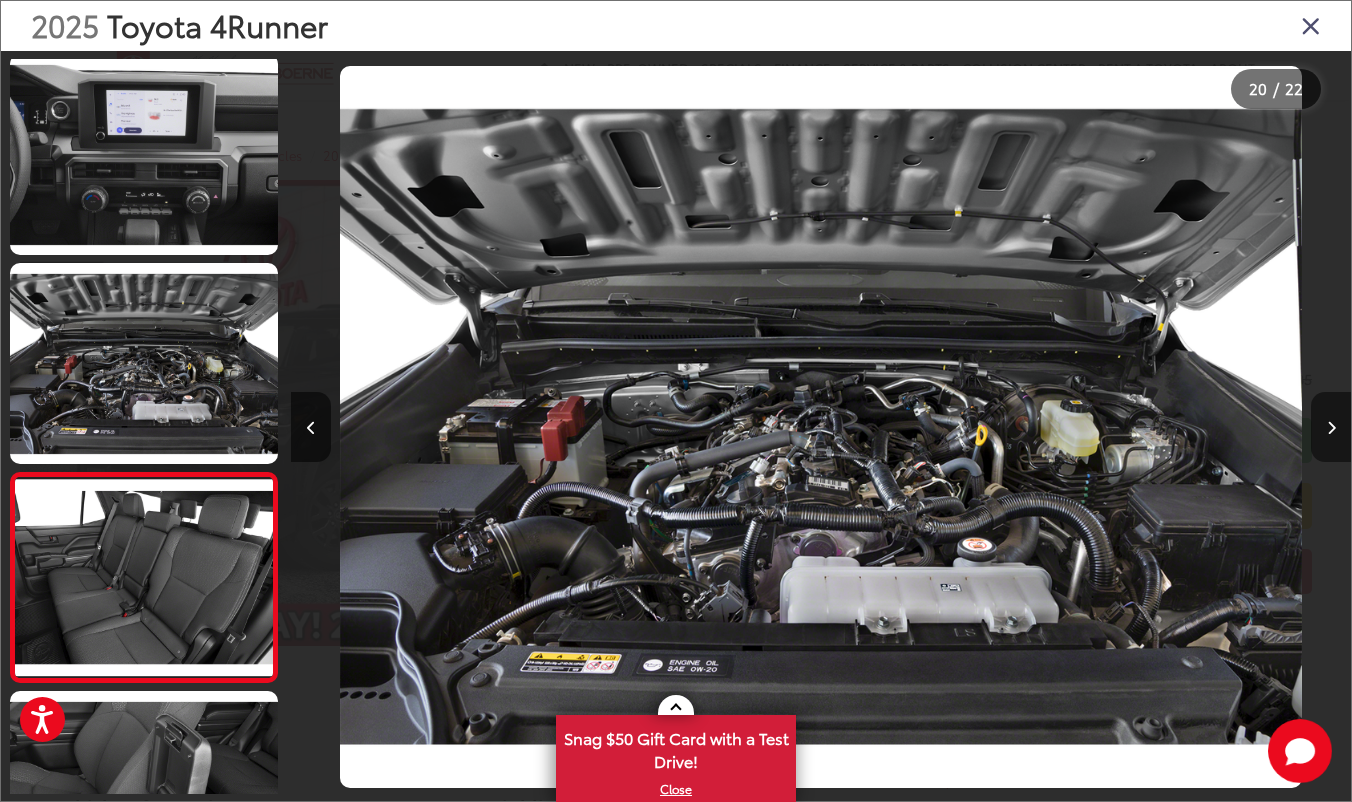 scroll, scrollTop: 0, scrollLeft: 19180, axis: horizontal 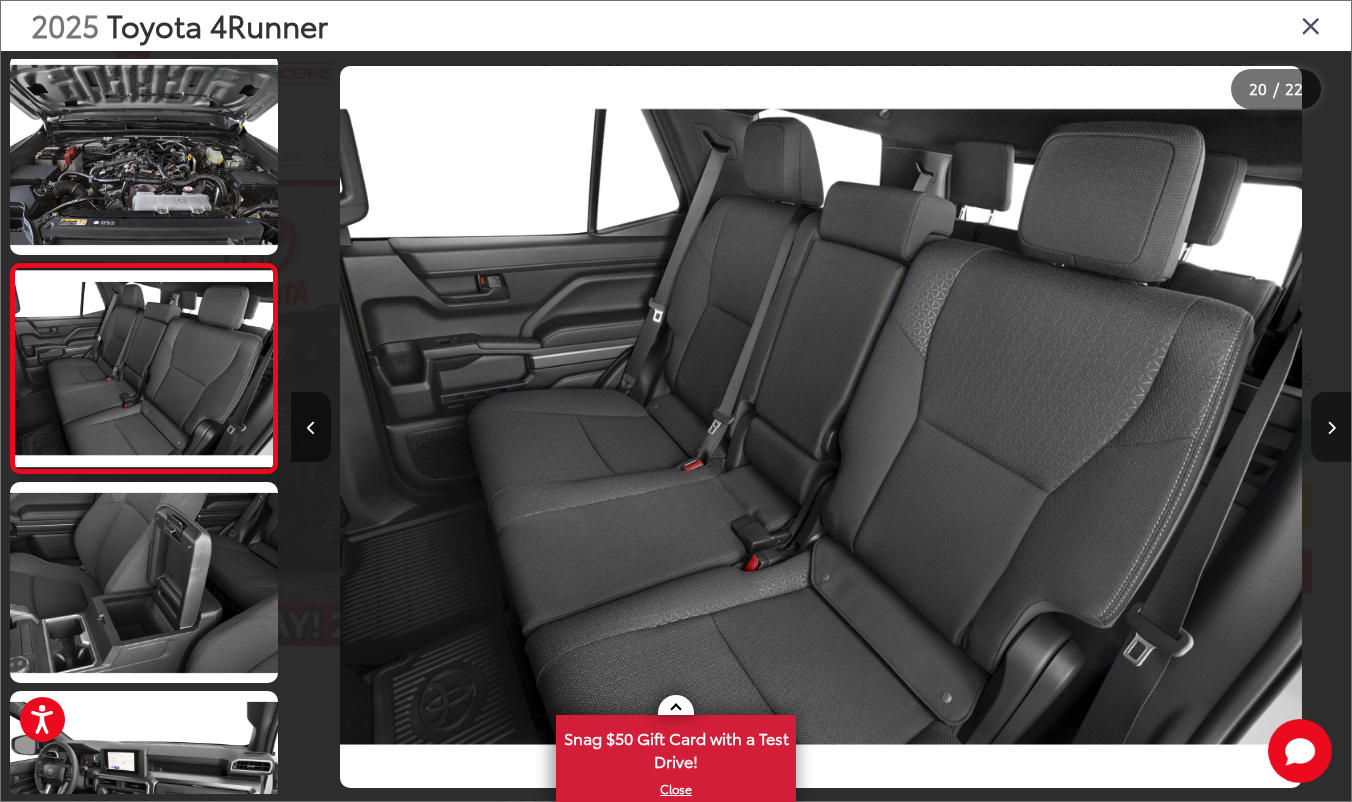 click at bounding box center [1331, 427] 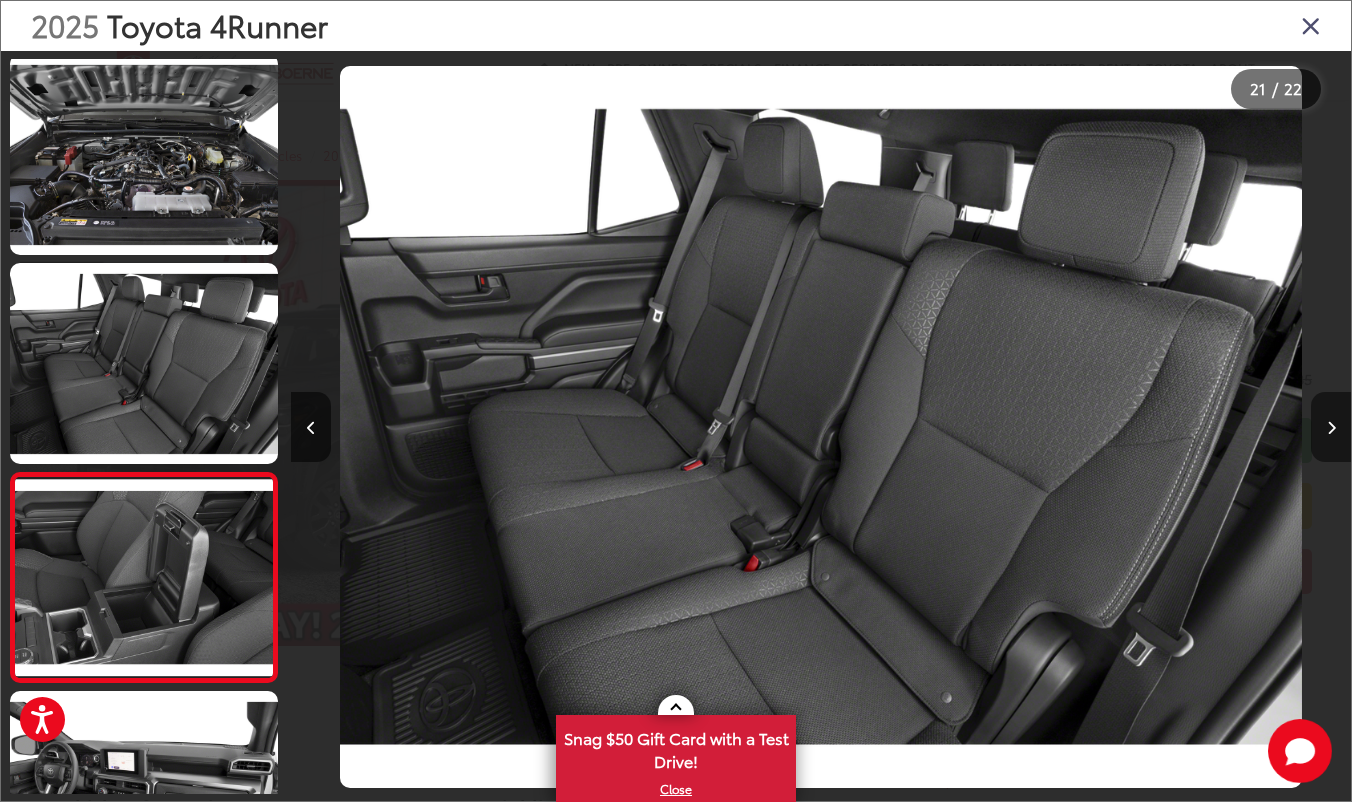 scroll, scrollTop: 0, scrollLeft: 20544, axis: horizontal 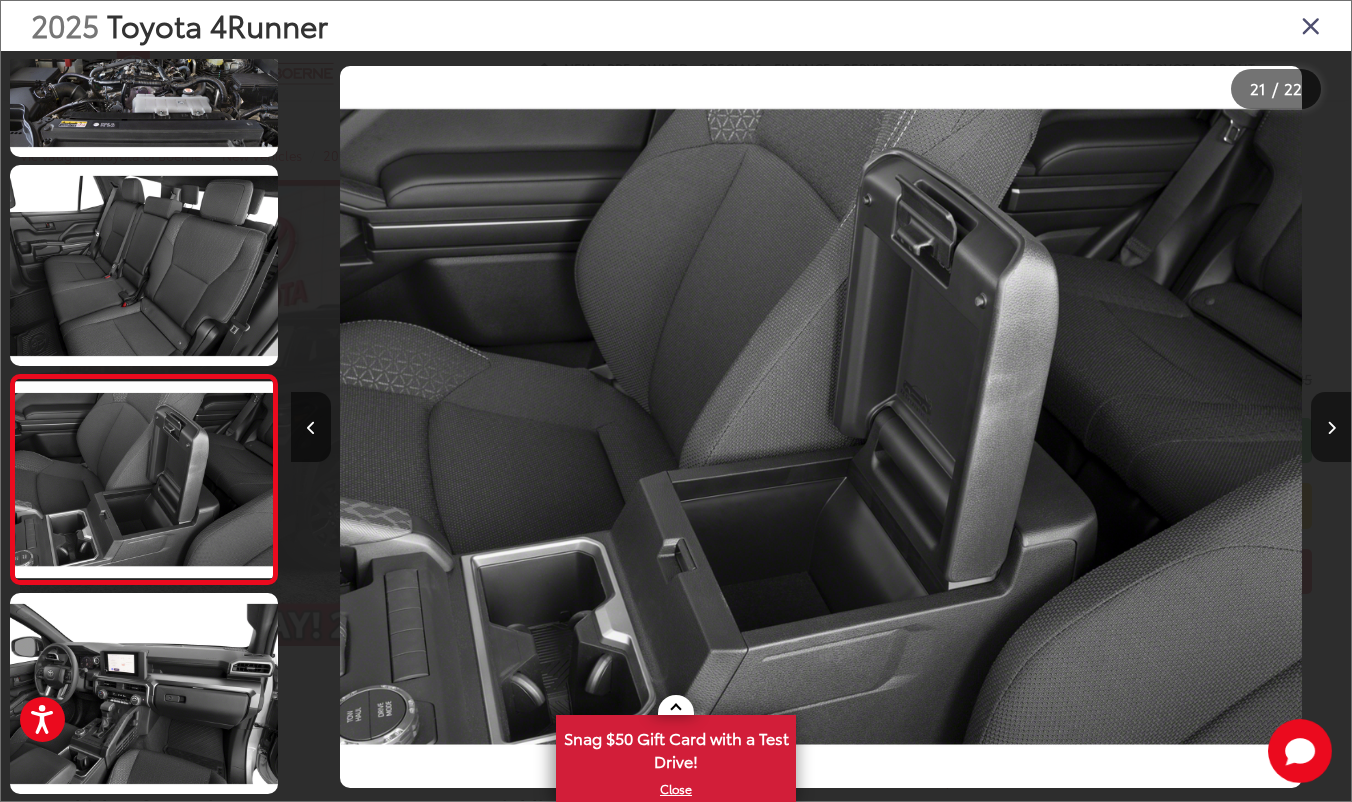 click at bounding box center (1331, 427) 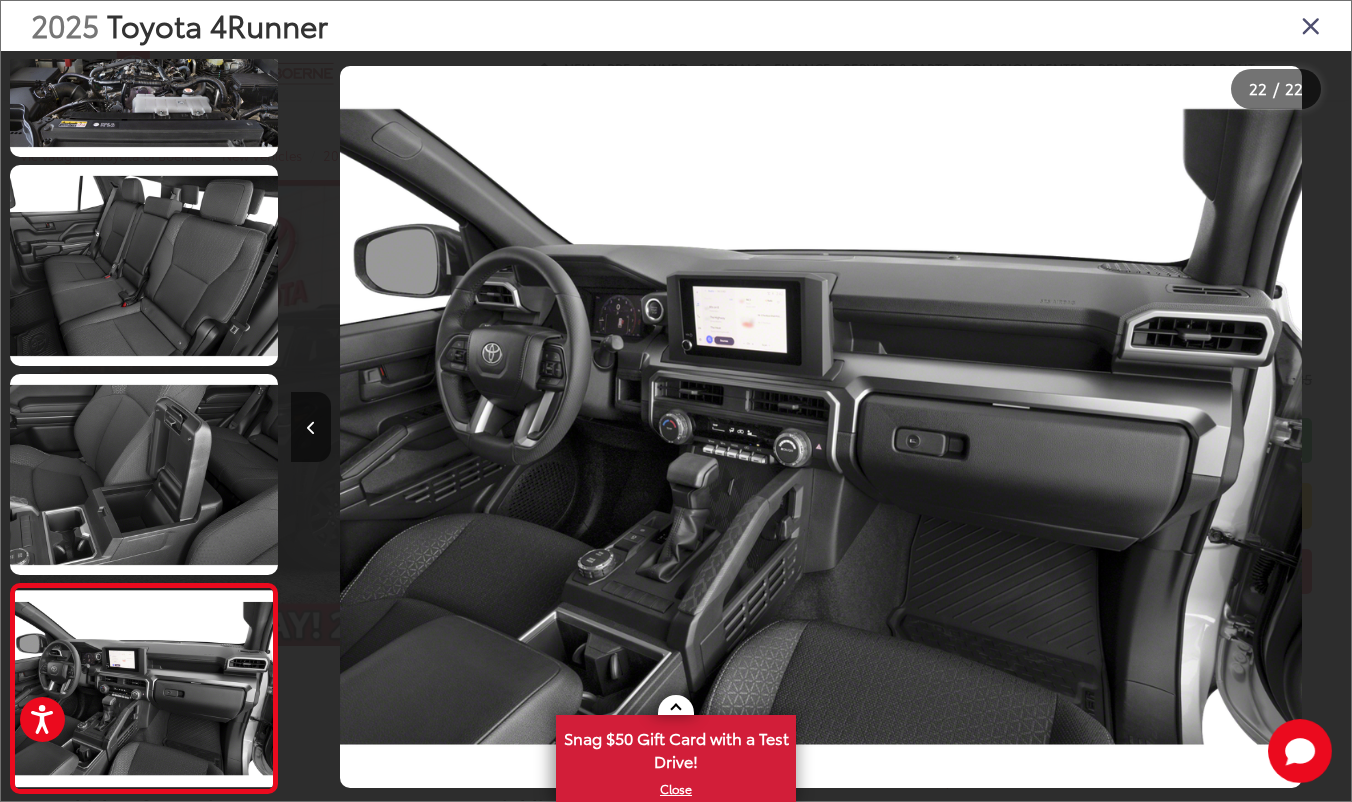 click at bounding box center (1218, 427) 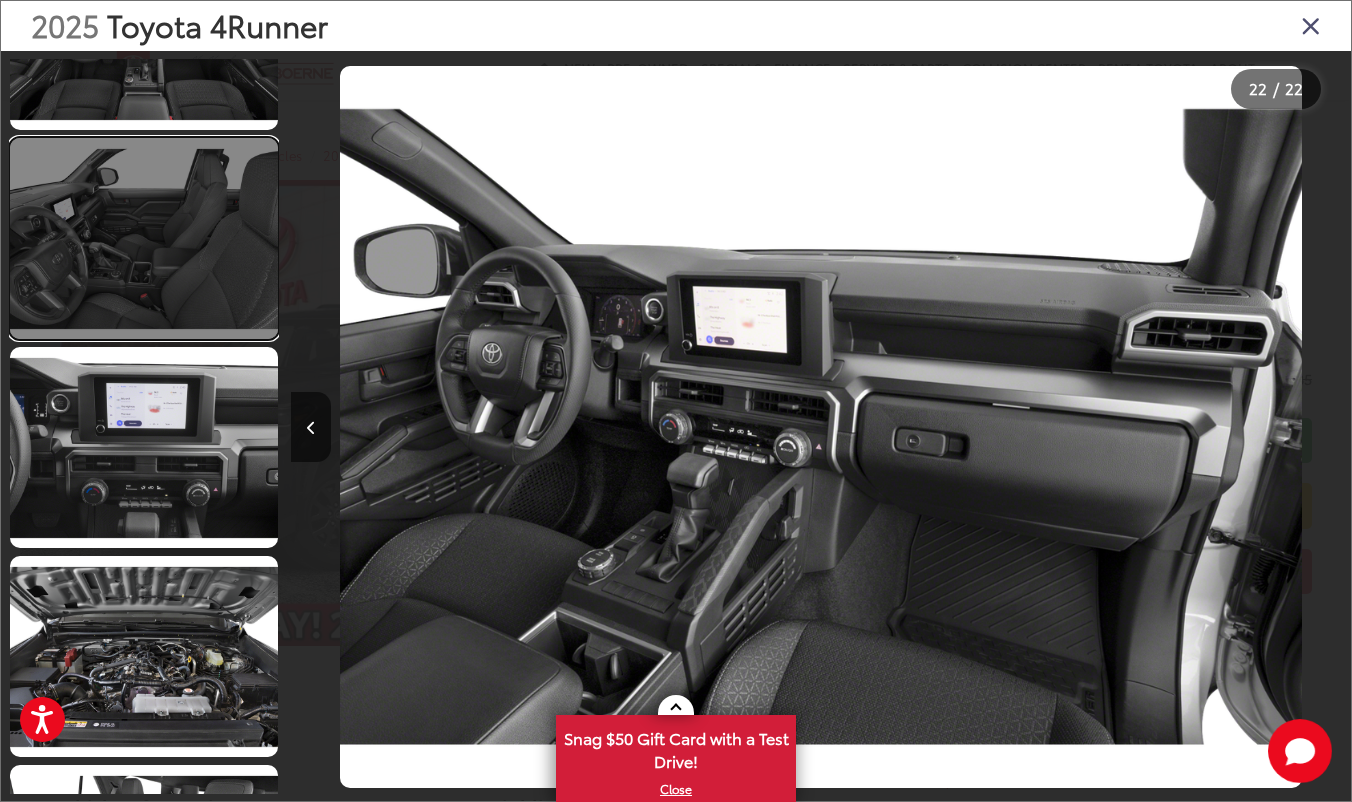 click at bounding box center [144, 238] 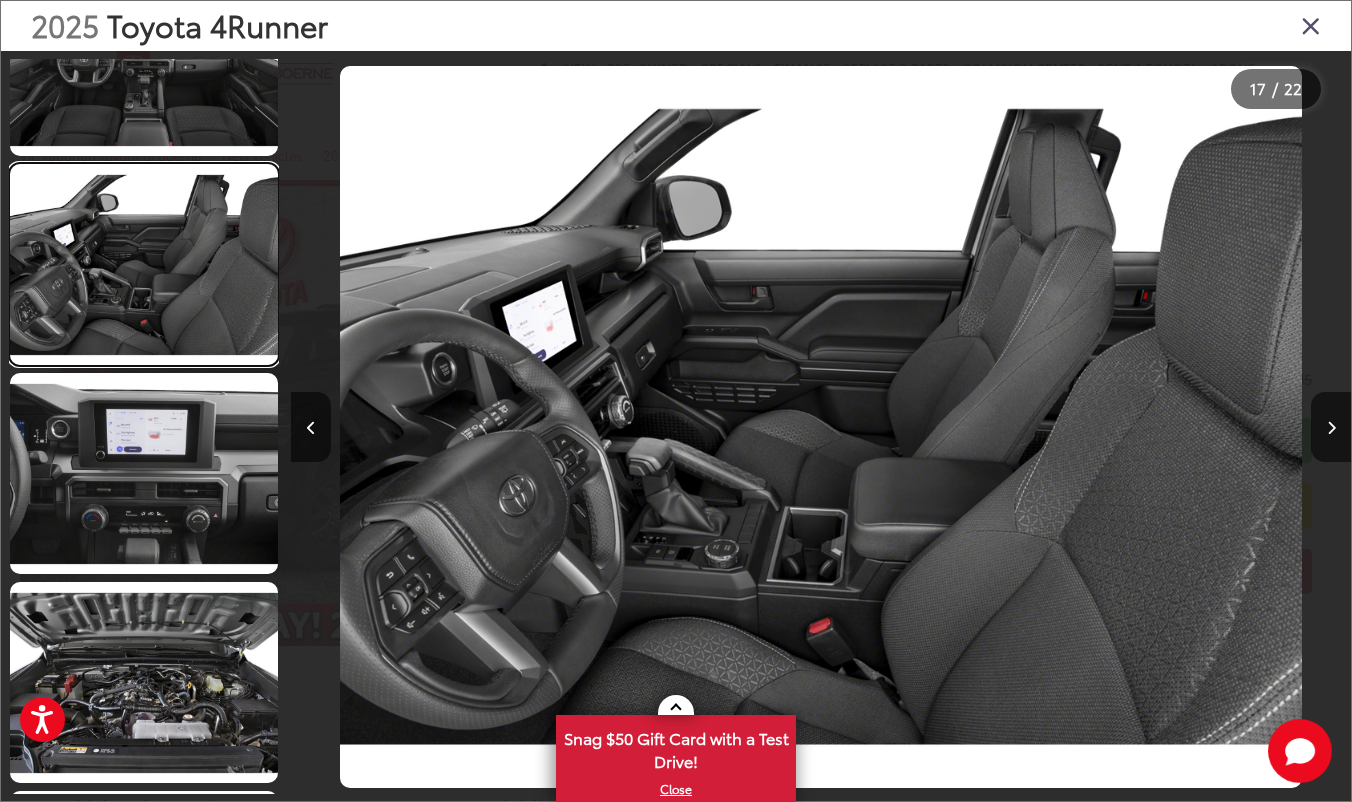 click at bounding box center [144, 264] 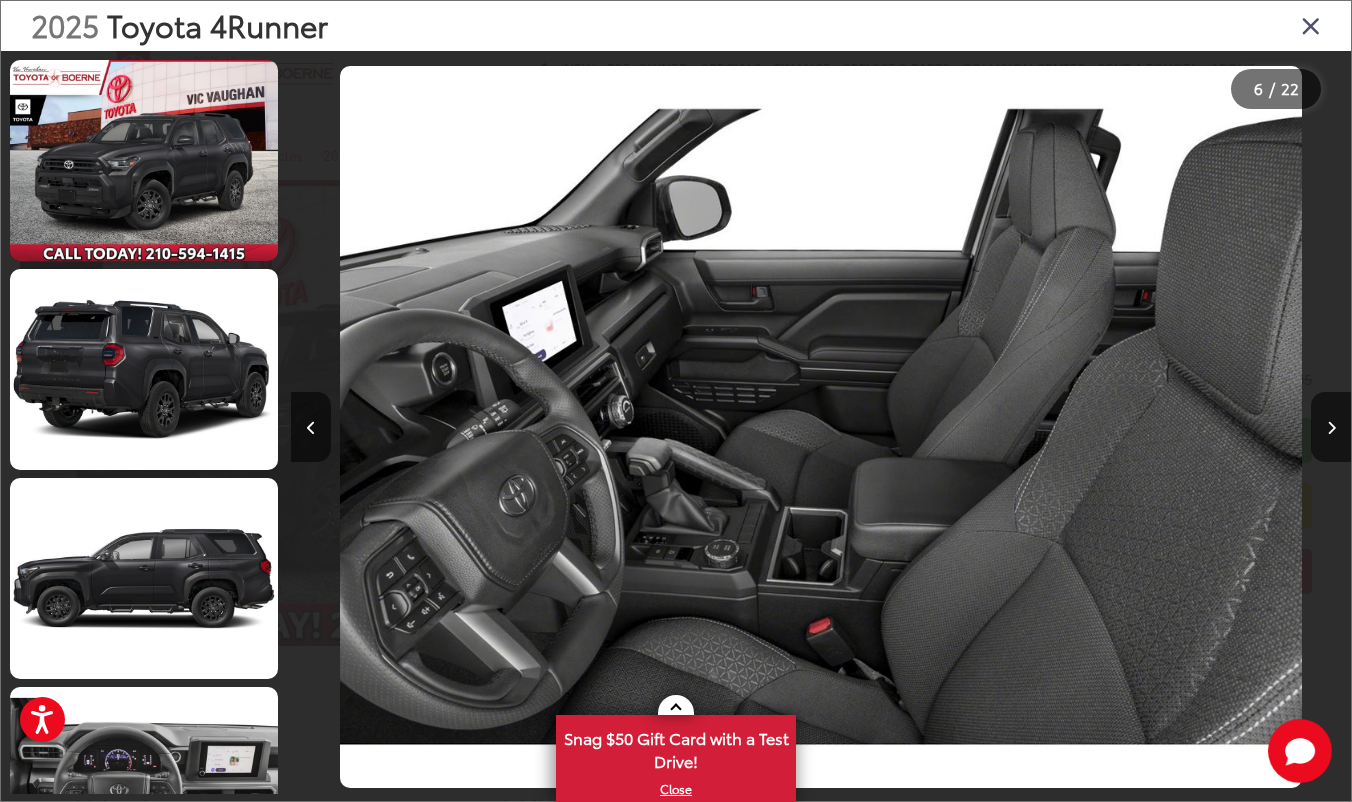 click at bounding box center [1311, 25] 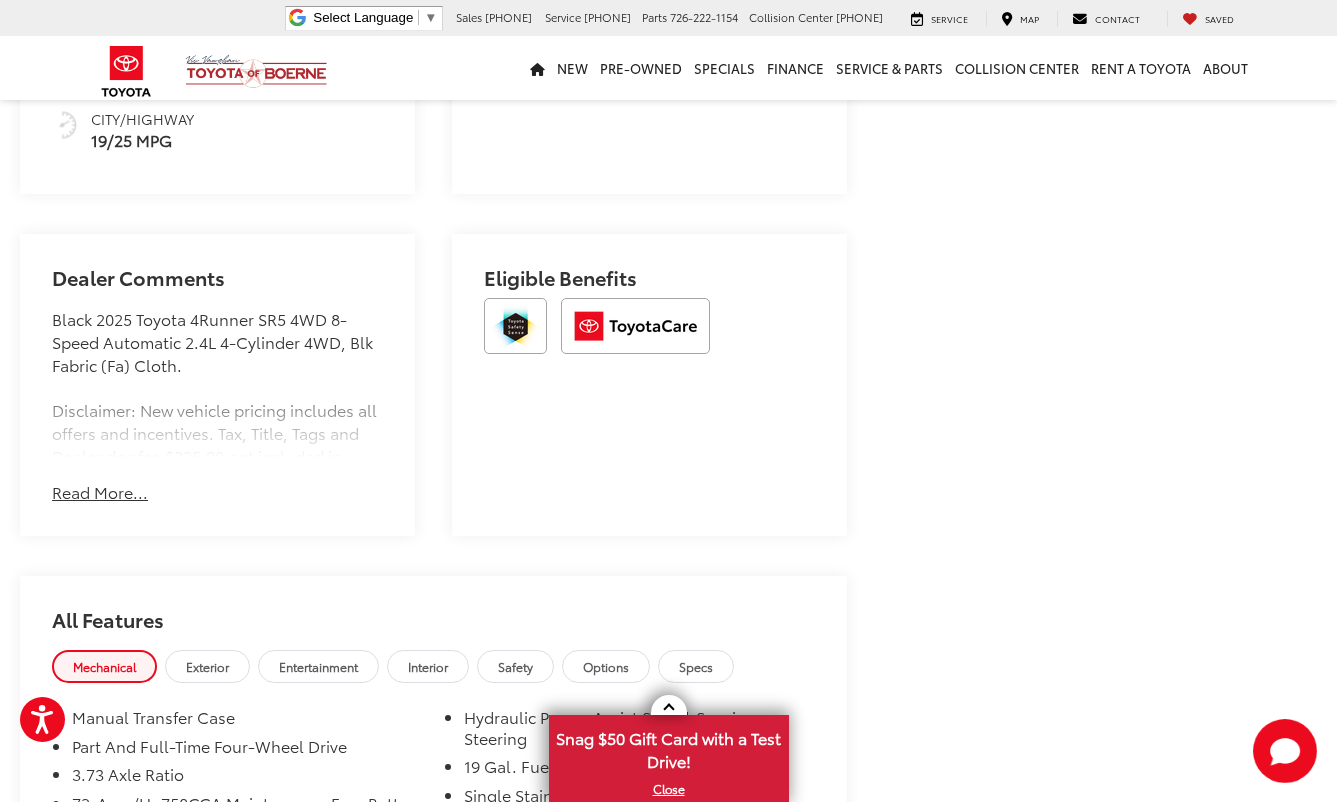 scroll, scrollTop: 1100, scrollLeft: 0, axis: vertical 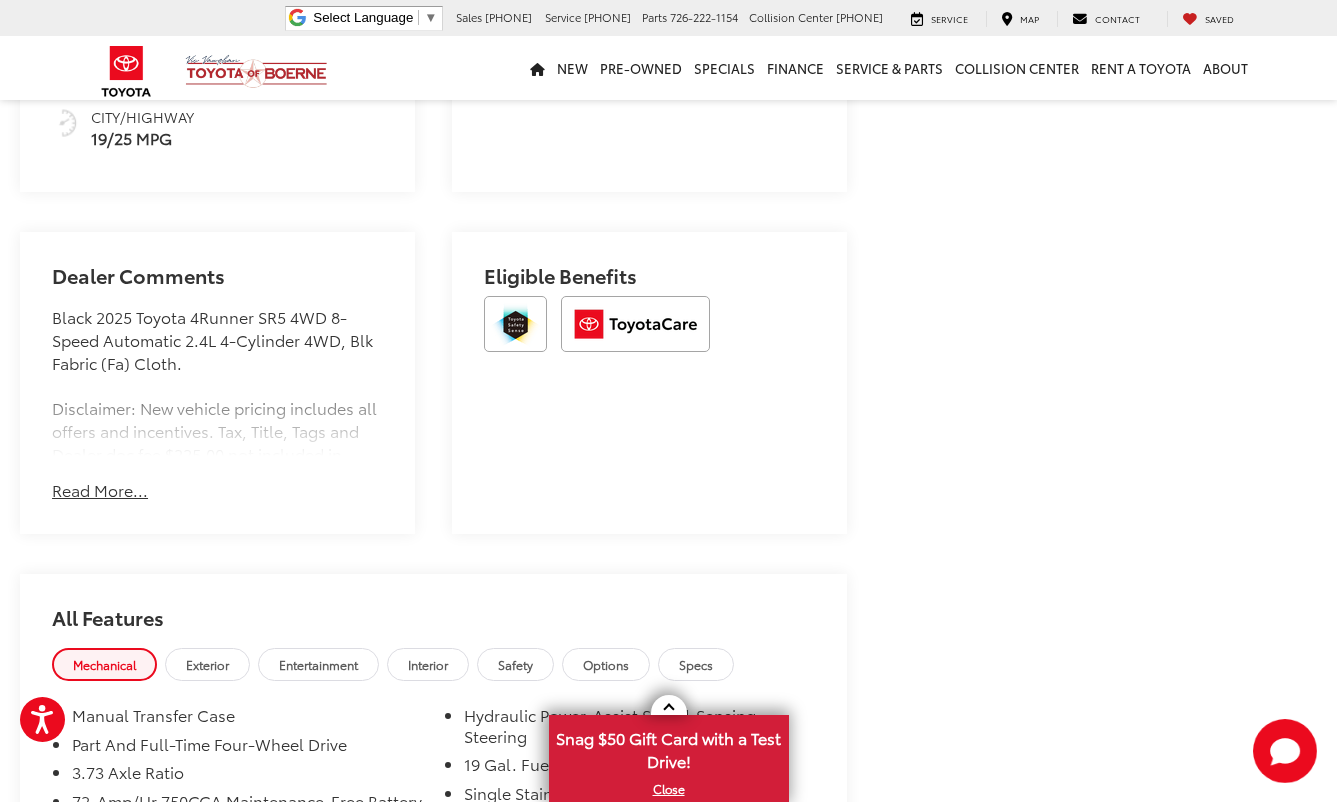 click on "Read More..." at bounding box center [100, 490] 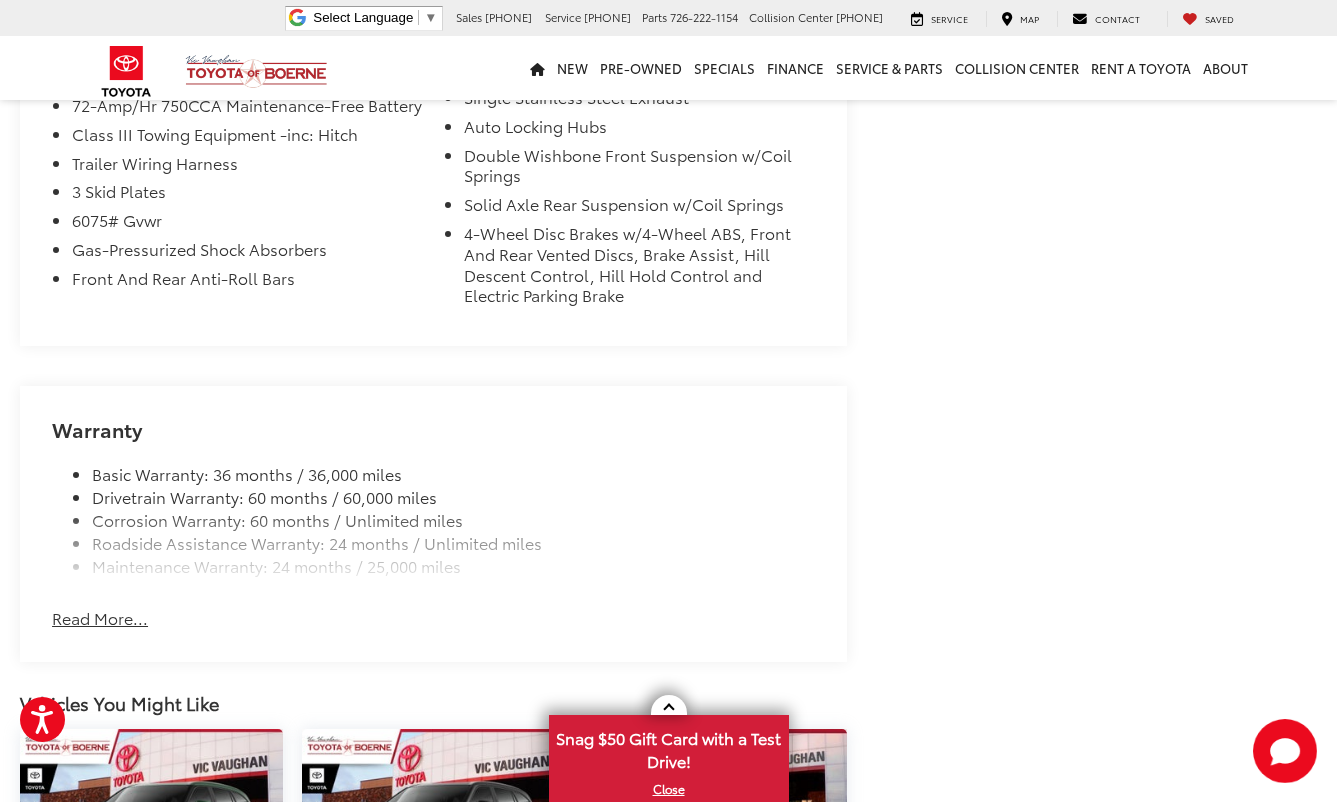 scroll, scrollTop: 2200, scrollLeft: 0, axis: vertical 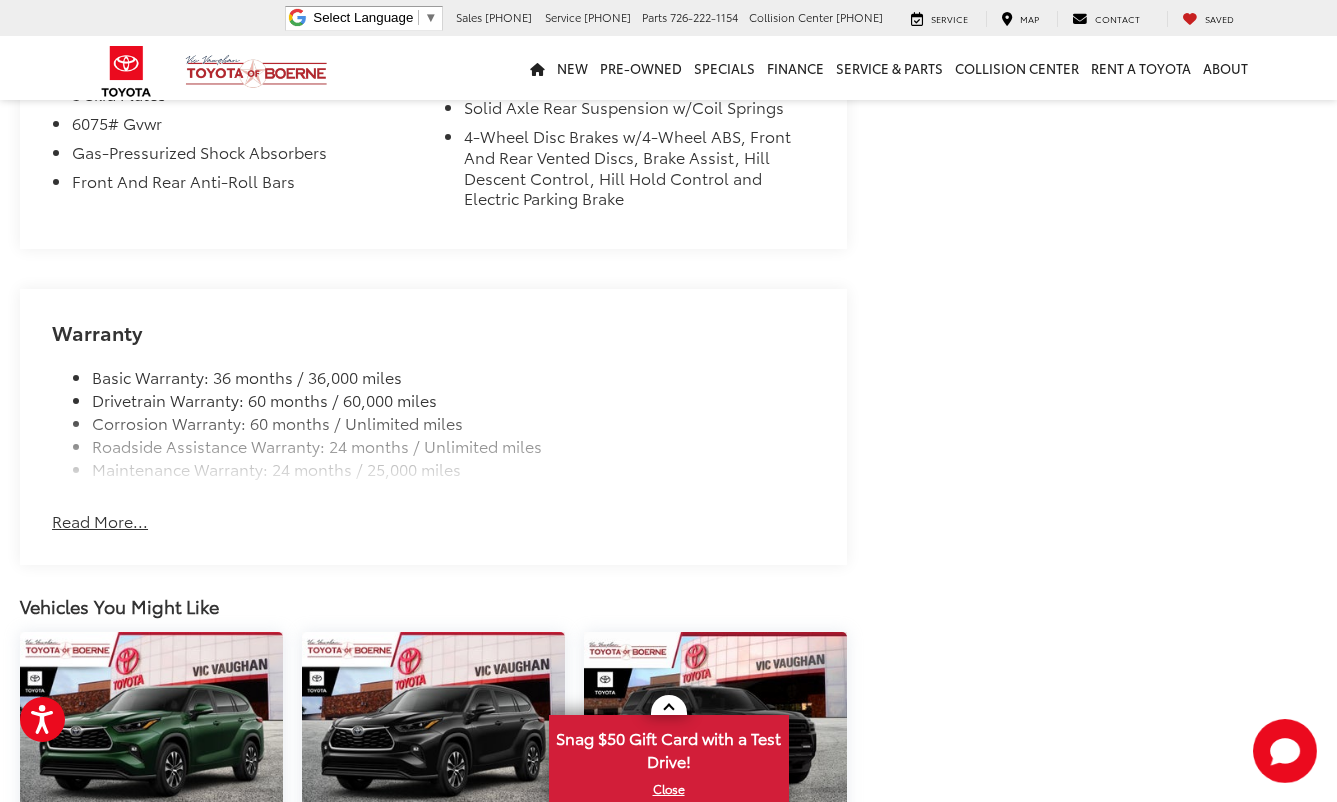 click on "Read More..." at bounding box center (100, 521) 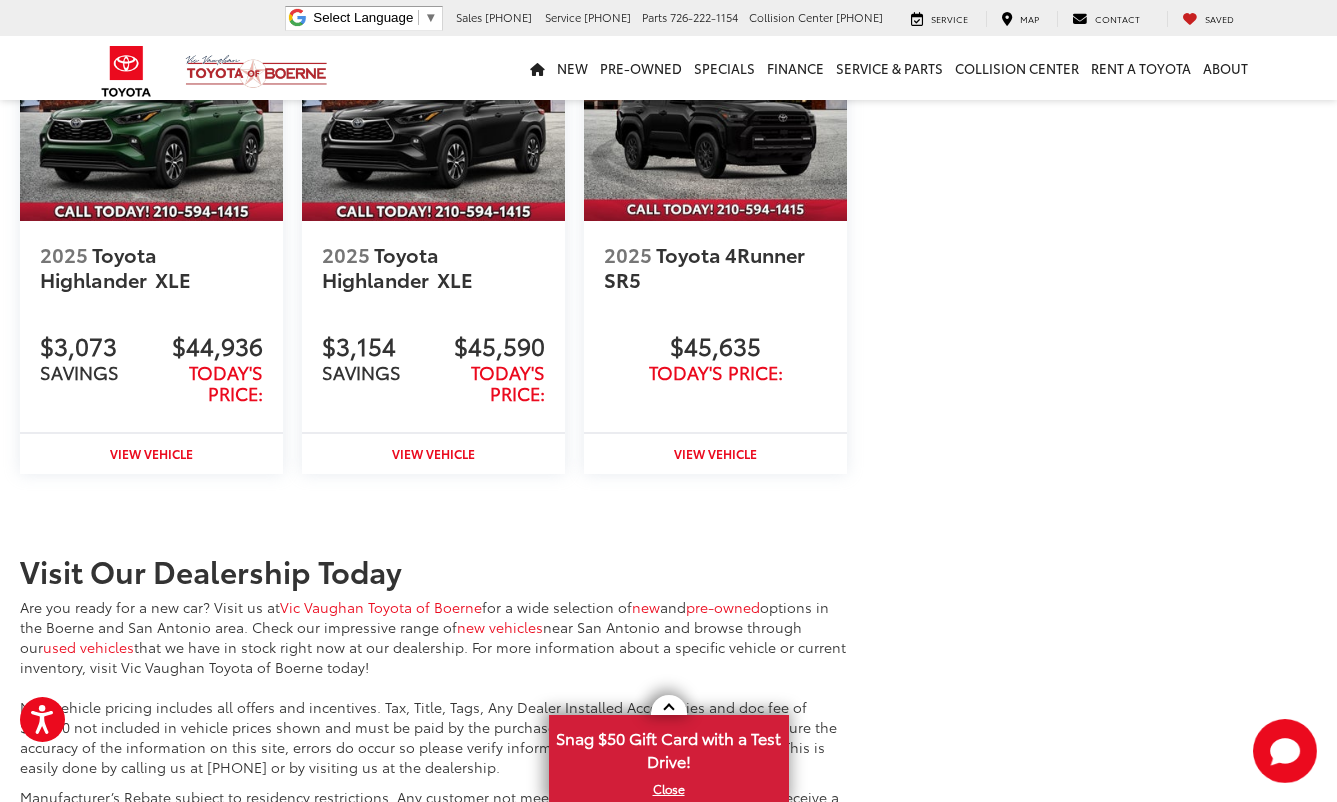 scroll, scrollTop: 2800, scrollLeft: 0, axis: vertical 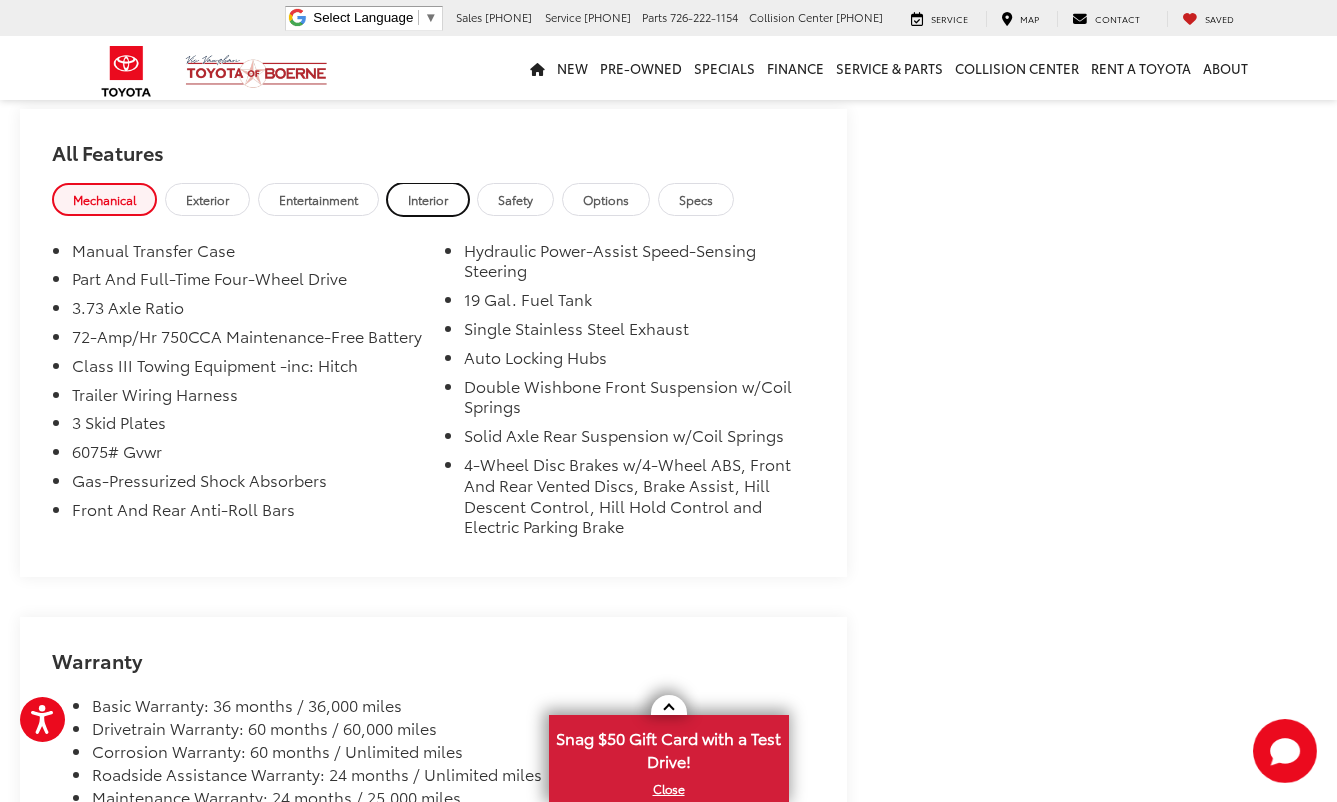 click on "Interior" at bounding box center [428, 199] 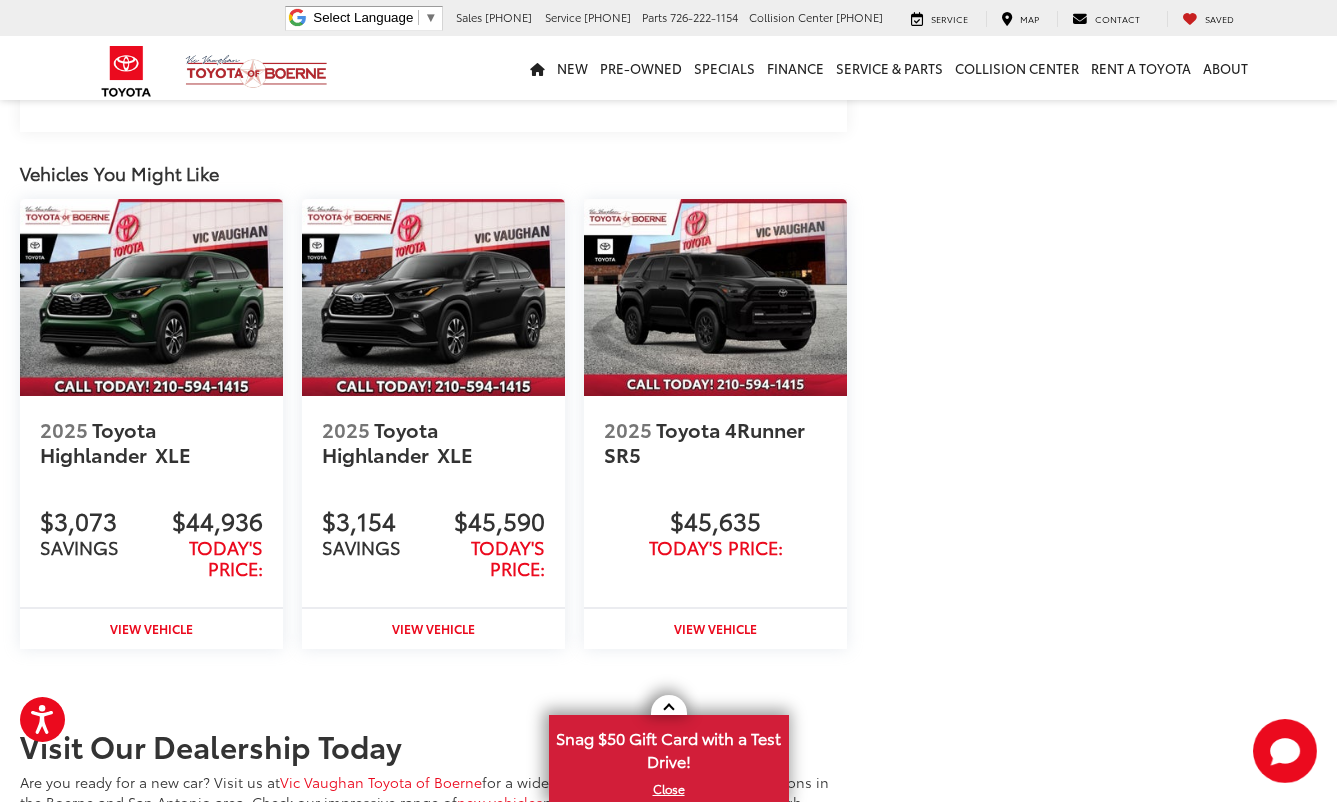 scroll, scrollTop: 3000, scrollLeft: 0, axis: vertical 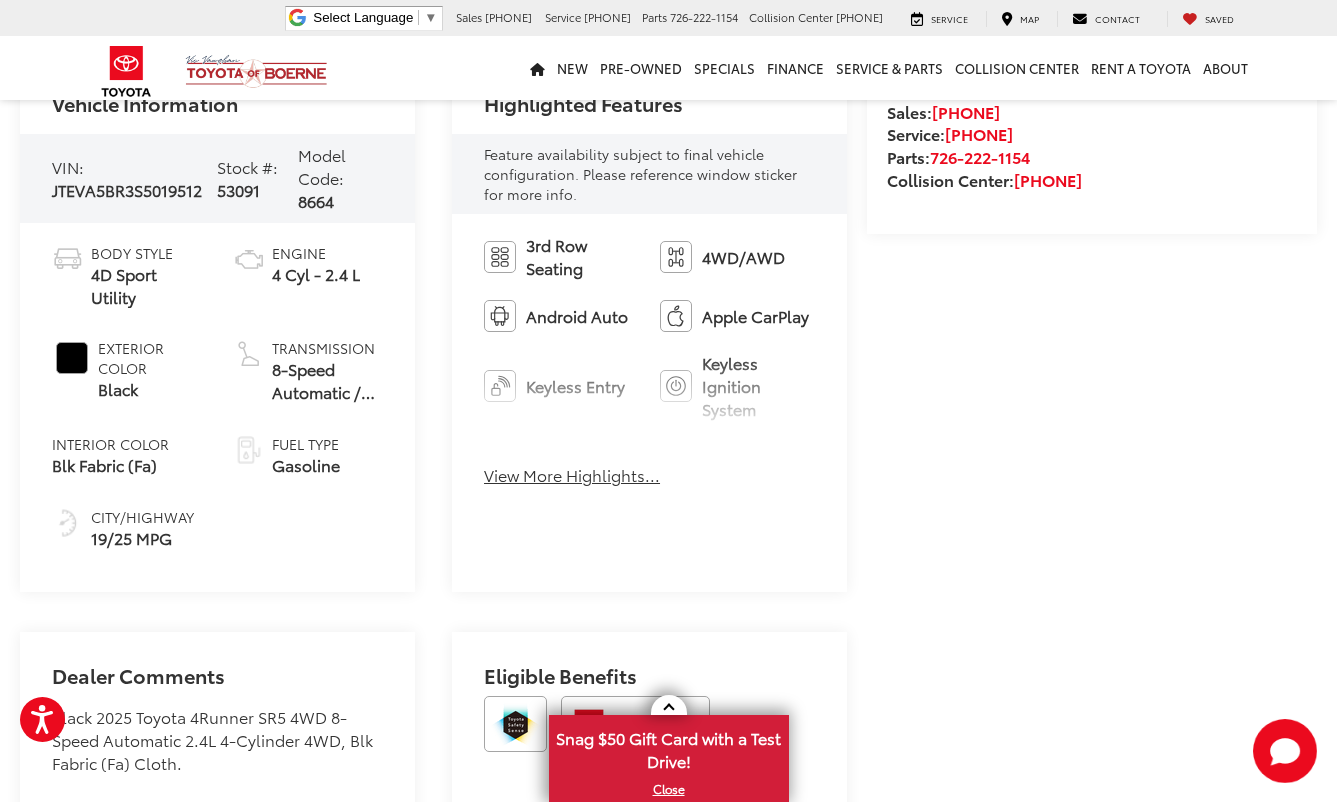 click on "View More Highlights..." at bounding box center (572, 475) 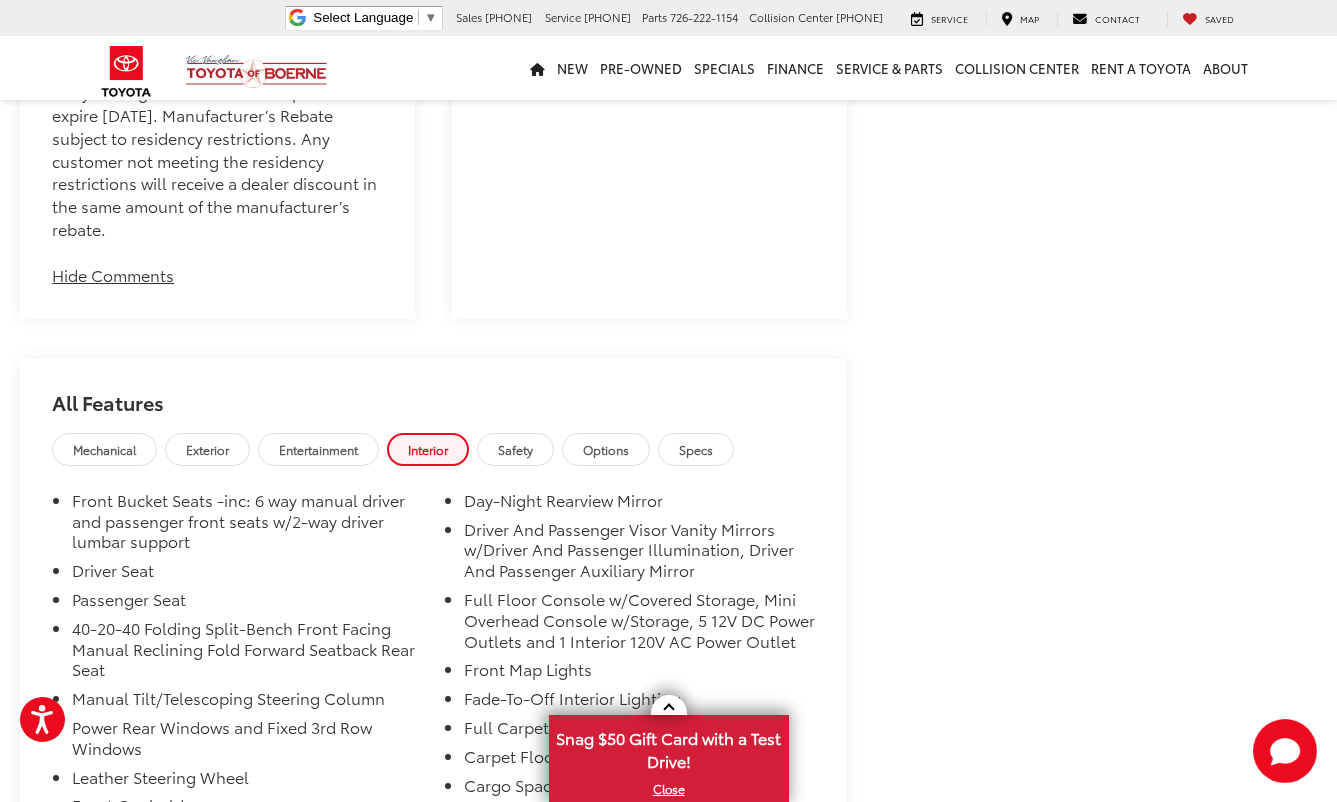 scroll, scrollTop: 2100, scrollLeft: 0, axis: vertical 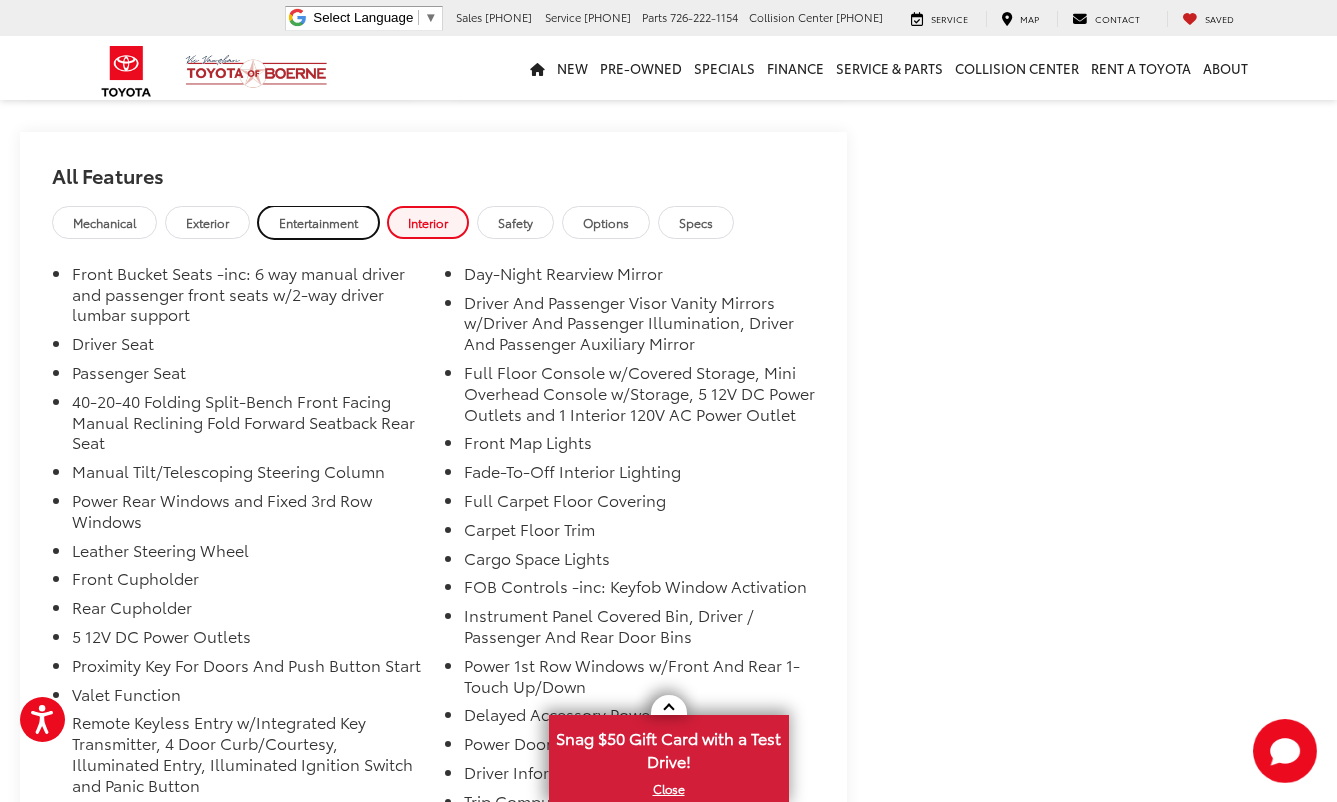 click on "Entertainment" at bounding box center (318, 222) 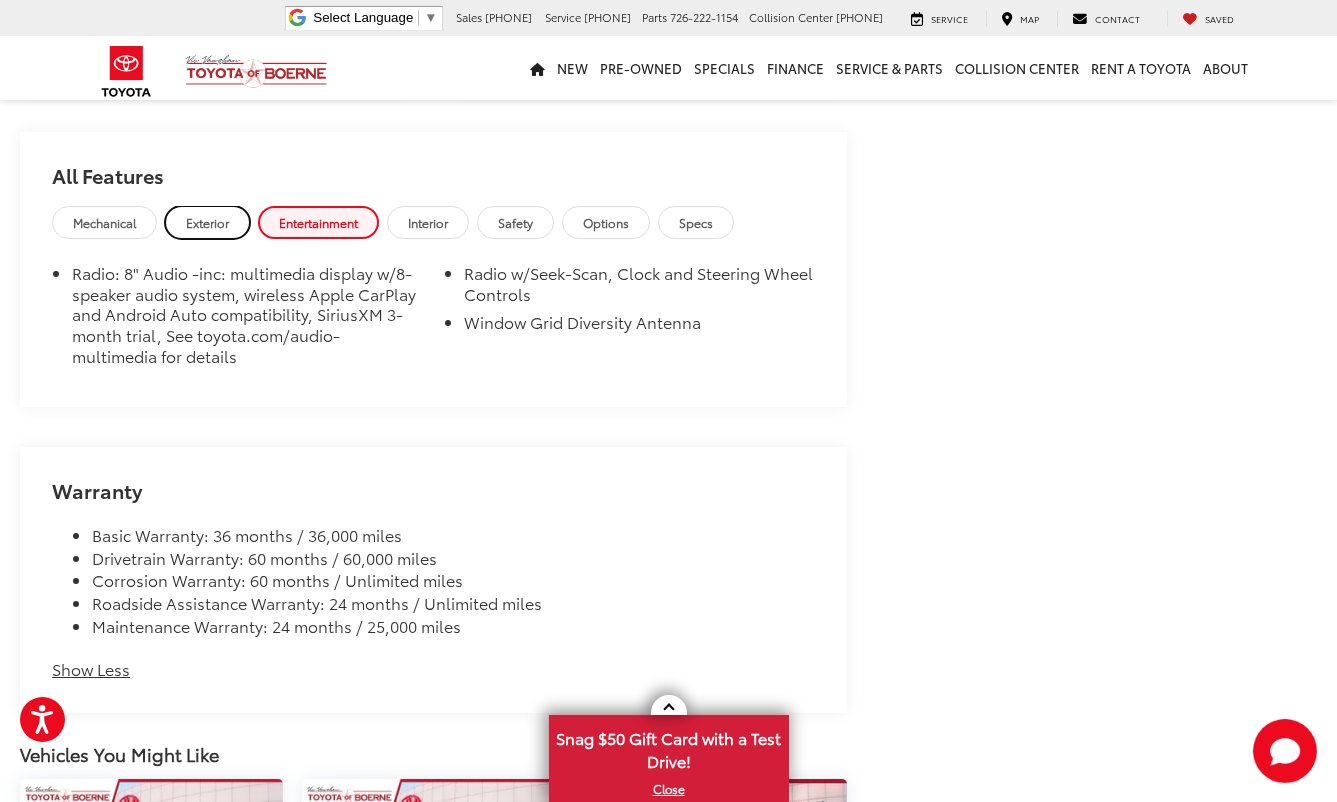 click on "Exterior" at bounding box center (207, 222) 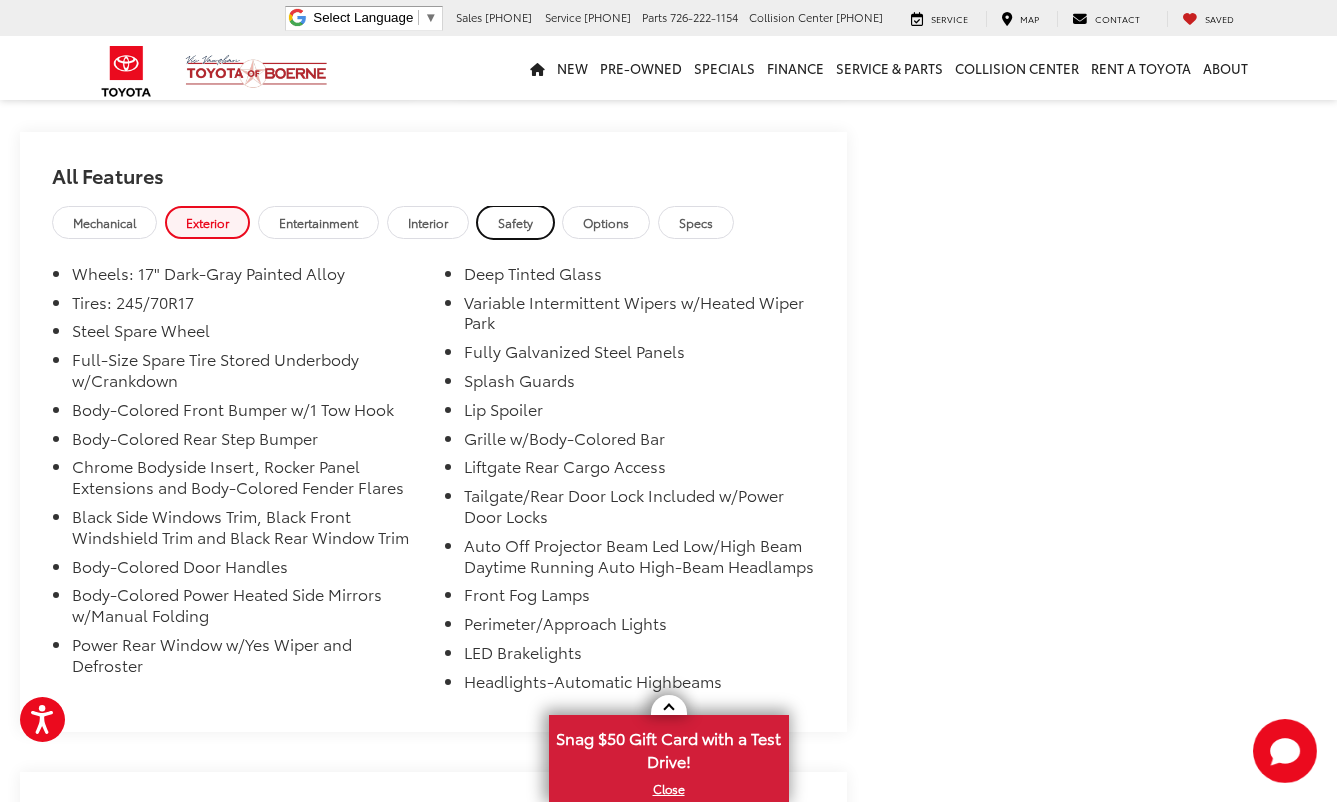 click on "Safety" at bounding box center [515, 222] 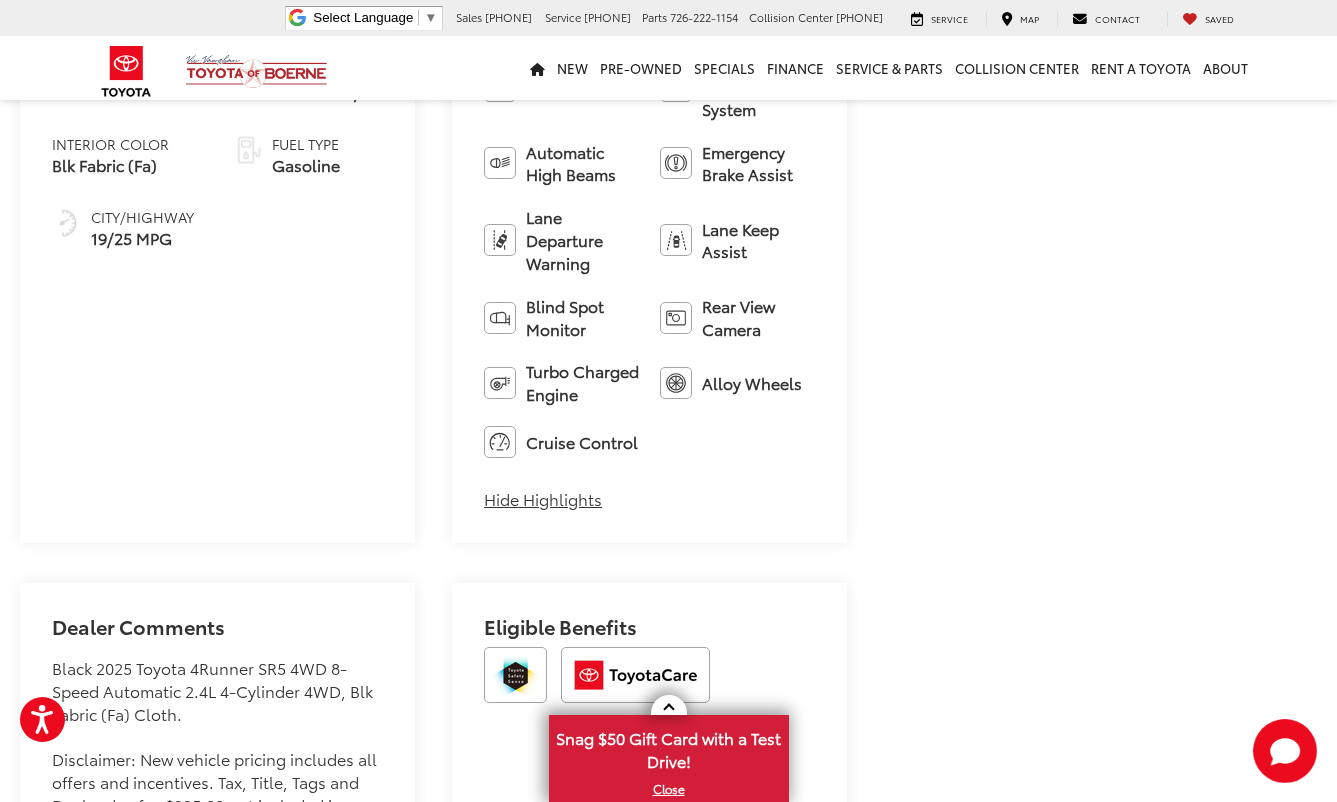 scroll, scrollTop: 600, scrollLeft: 0, axis: vertical 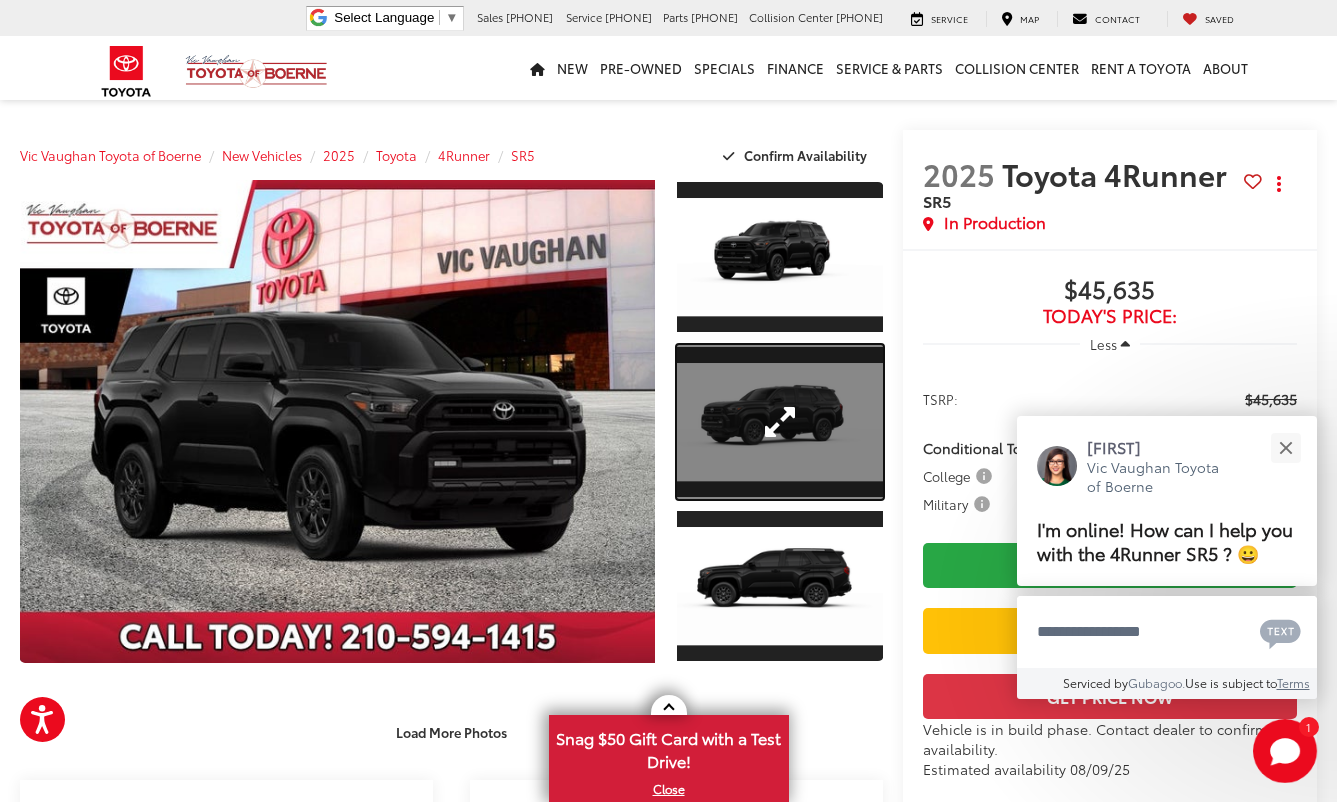 click at bounding box center (779, 422) 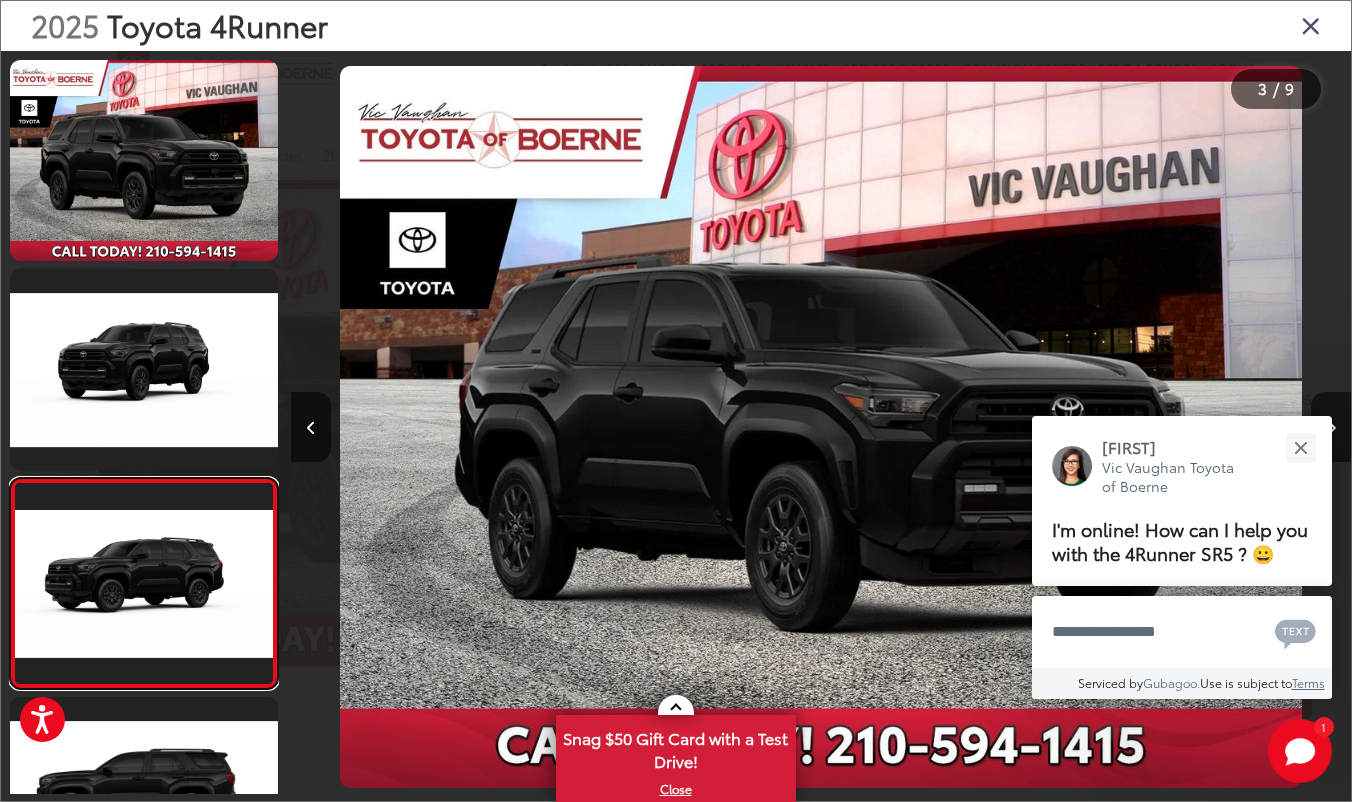 scroll, scrollTop: 0, scrollLeft: 119, axis: horizontal 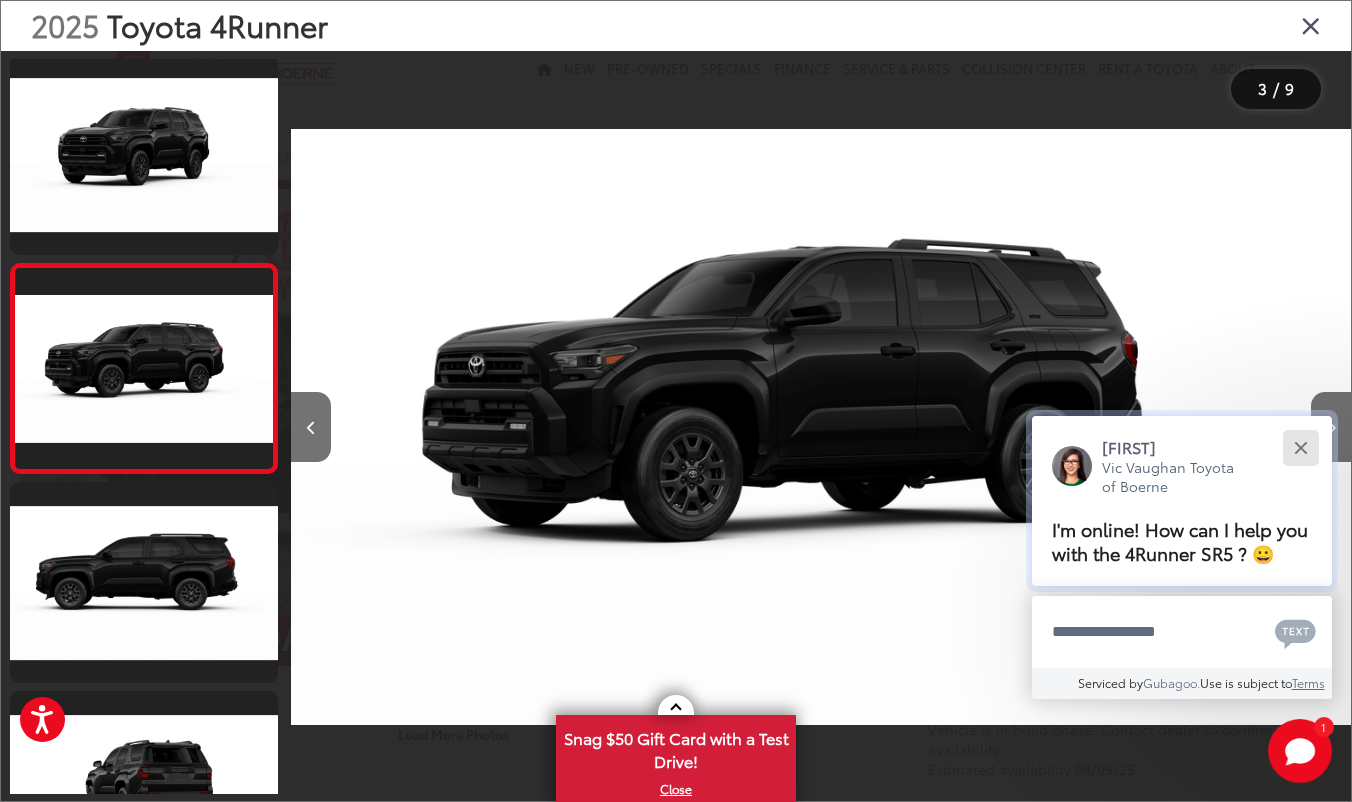 click at bounding box center [1300, 447] 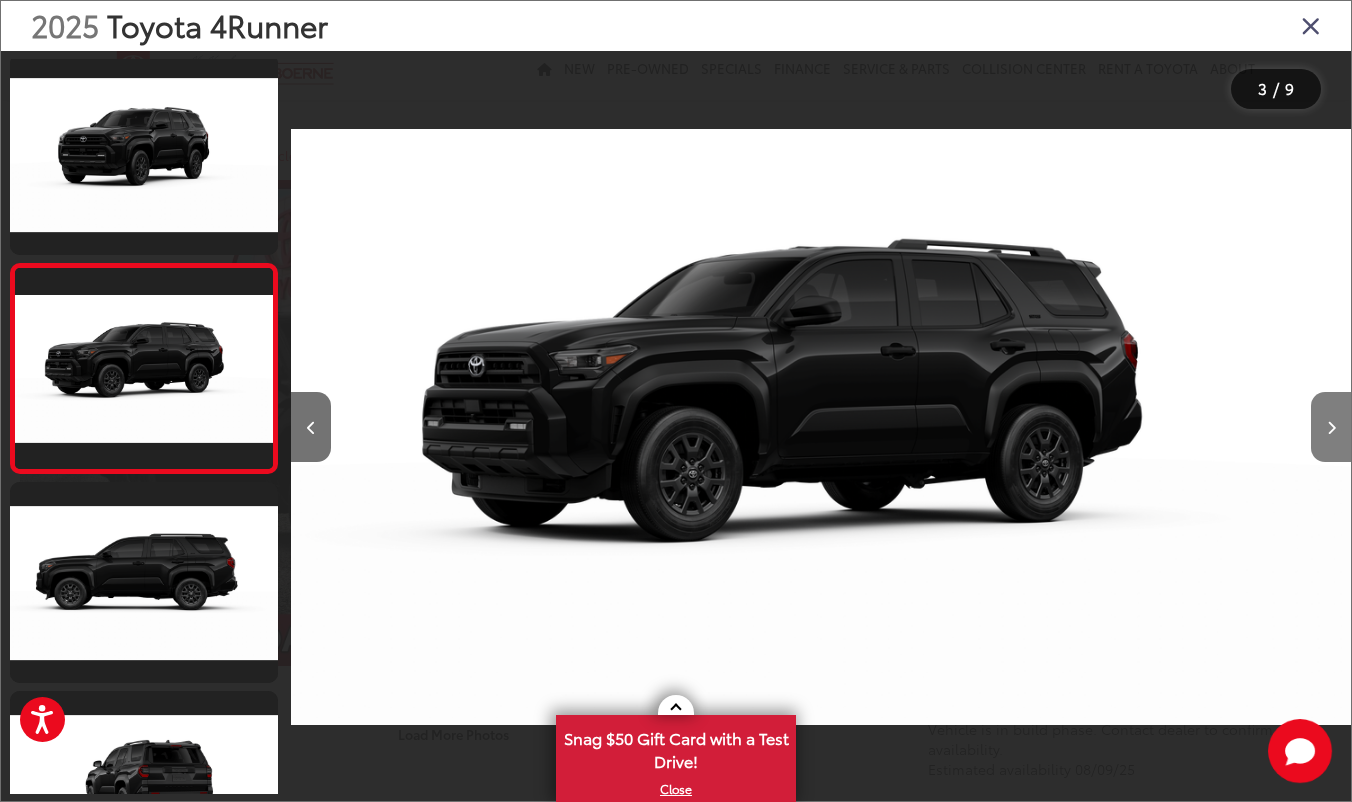 click at bounding box center (1331, 427) 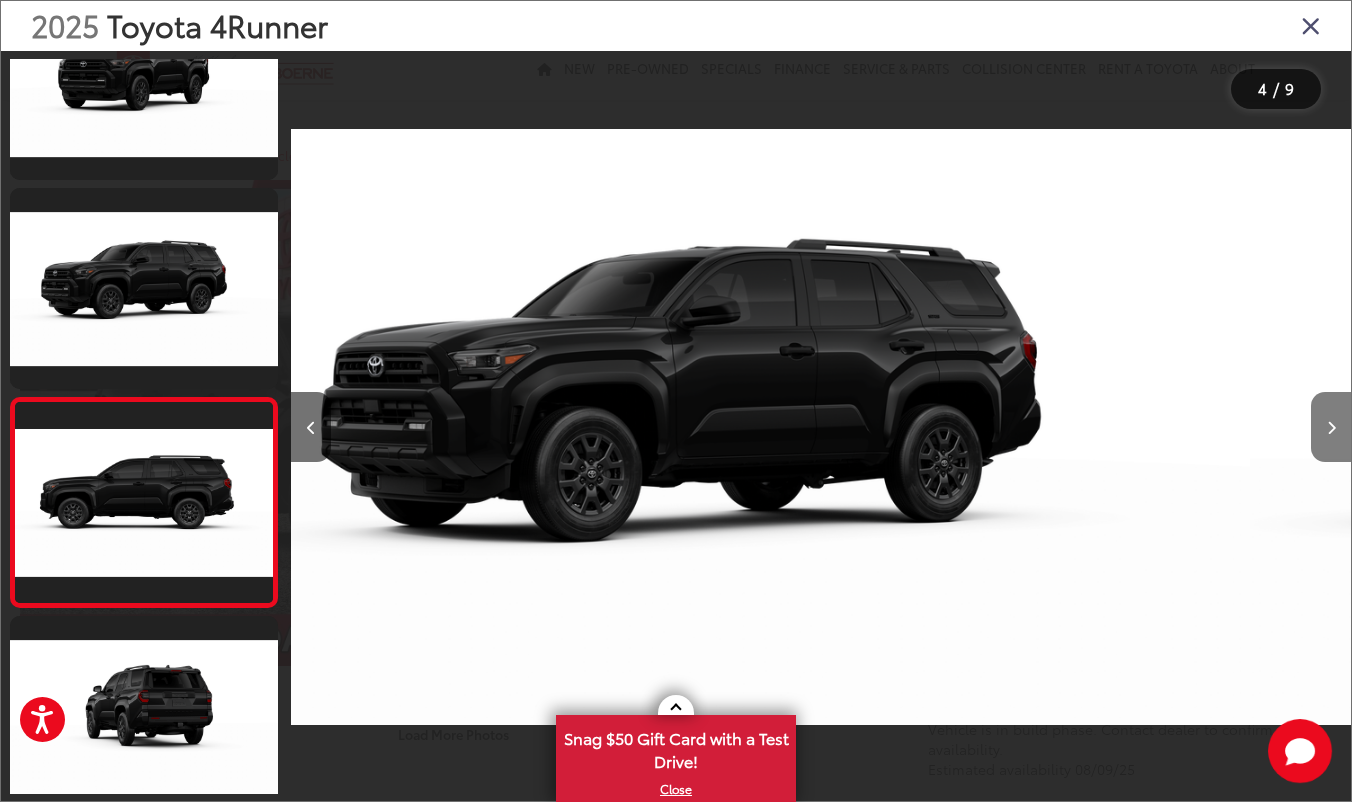 scroll, scrollTop: 420, scrollLeft: 0, axis: vertical 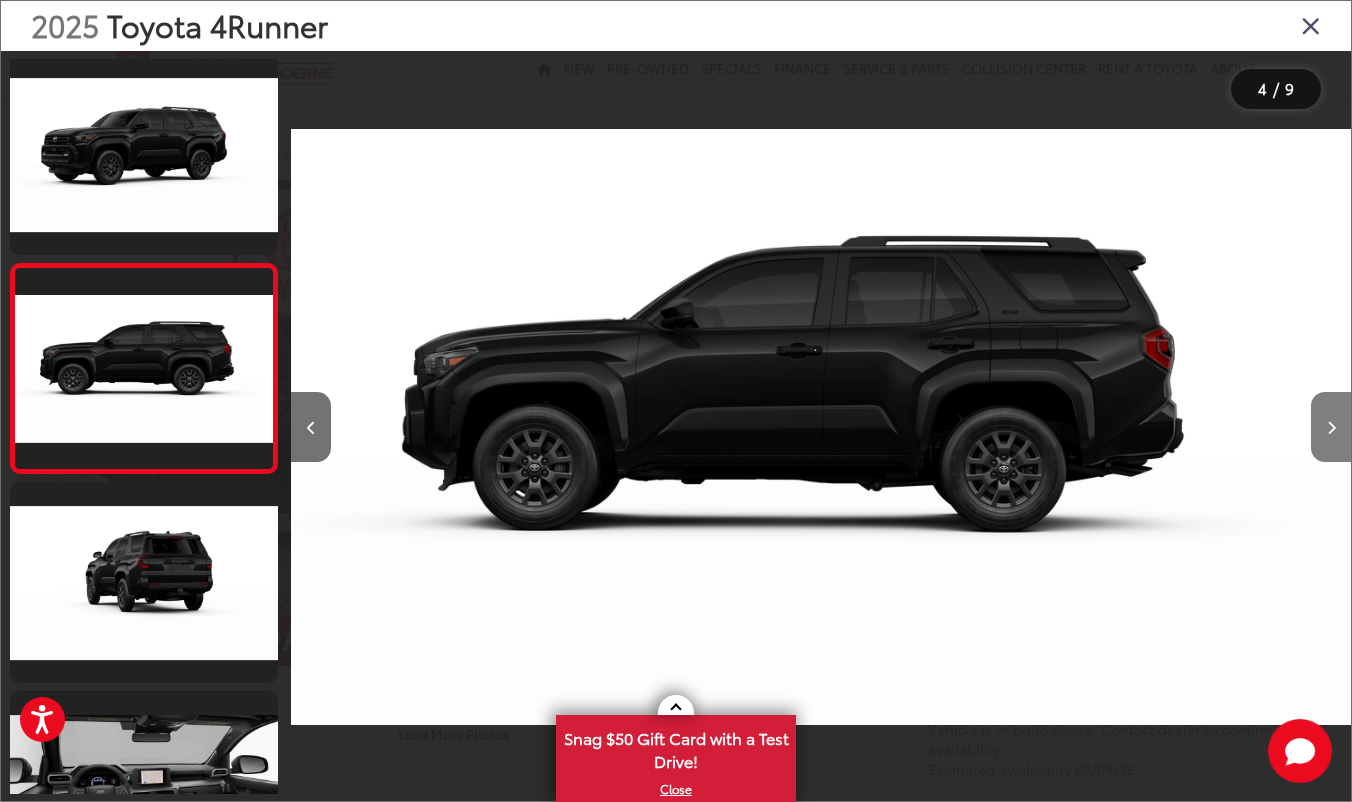 click at bounding box center (1331, 427) 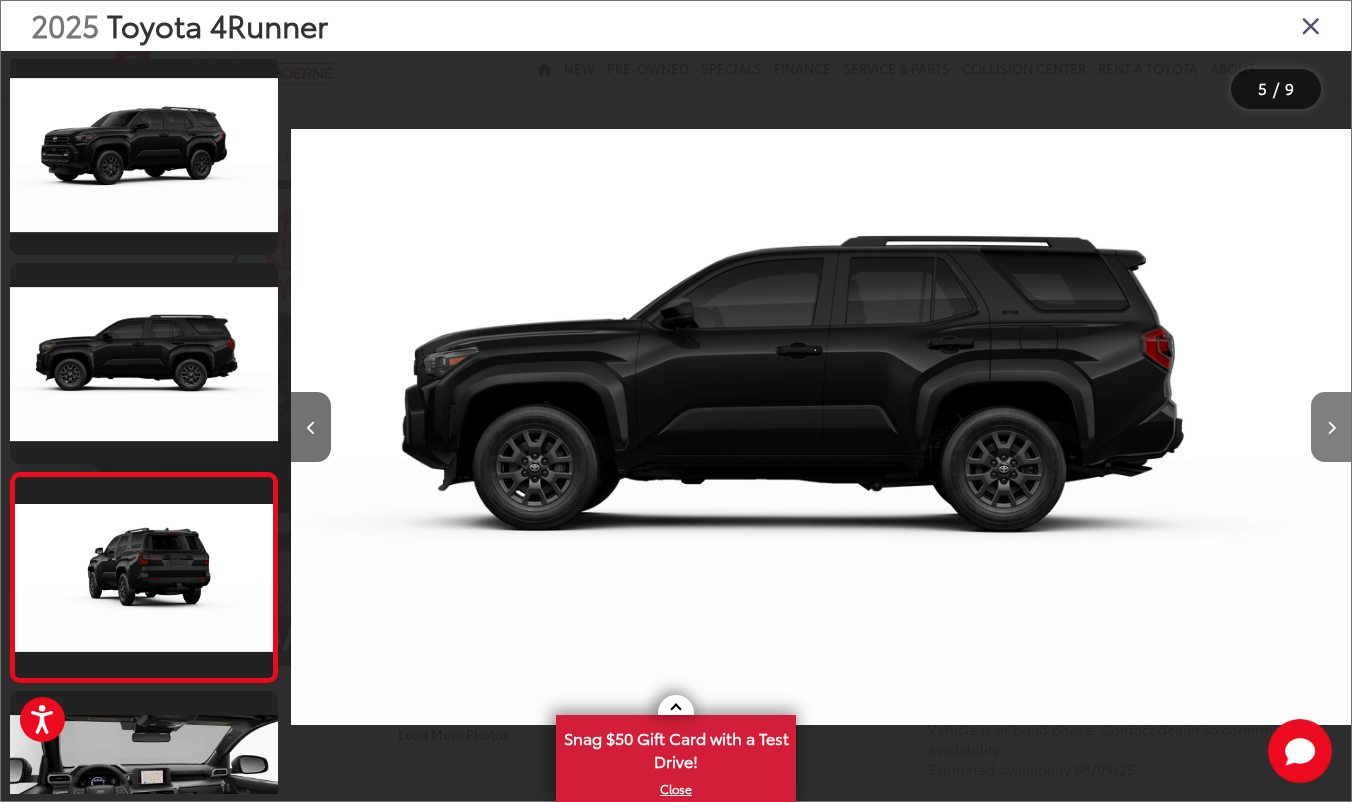 scroll, scrollTop: 0, scrollLeft: 3584, axis: horizontal 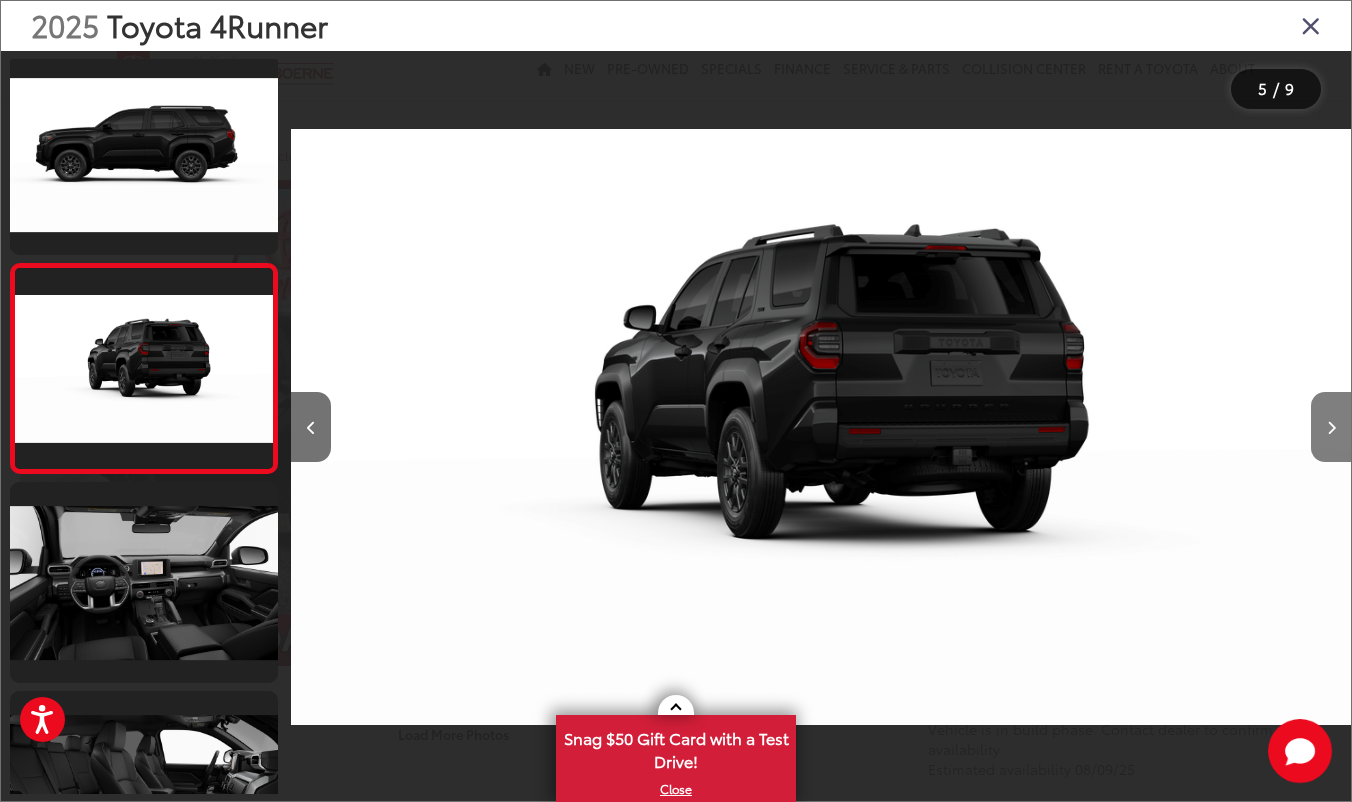 click at bounding box center (1331, 427) 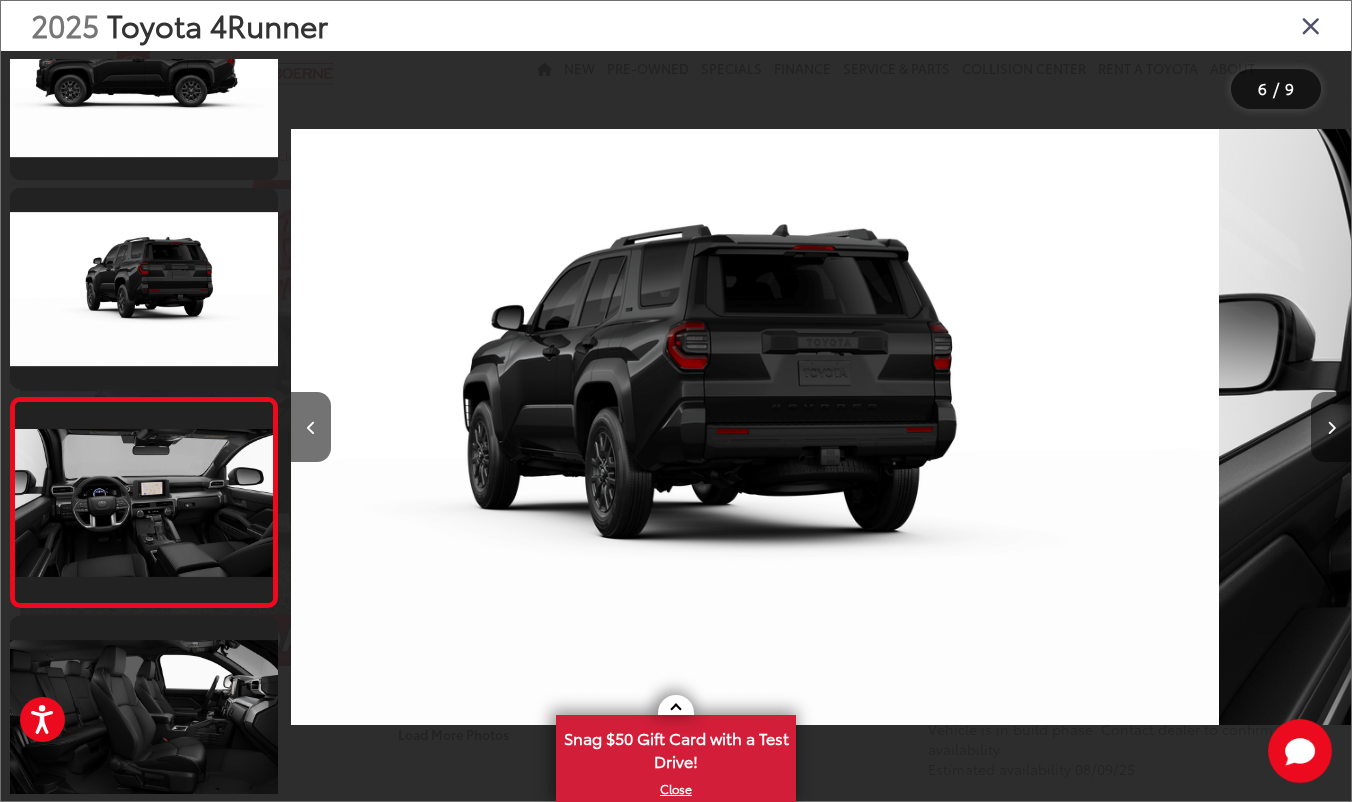 scroll, scrollTop: 830, scrollLeft: 0, axis: vertical 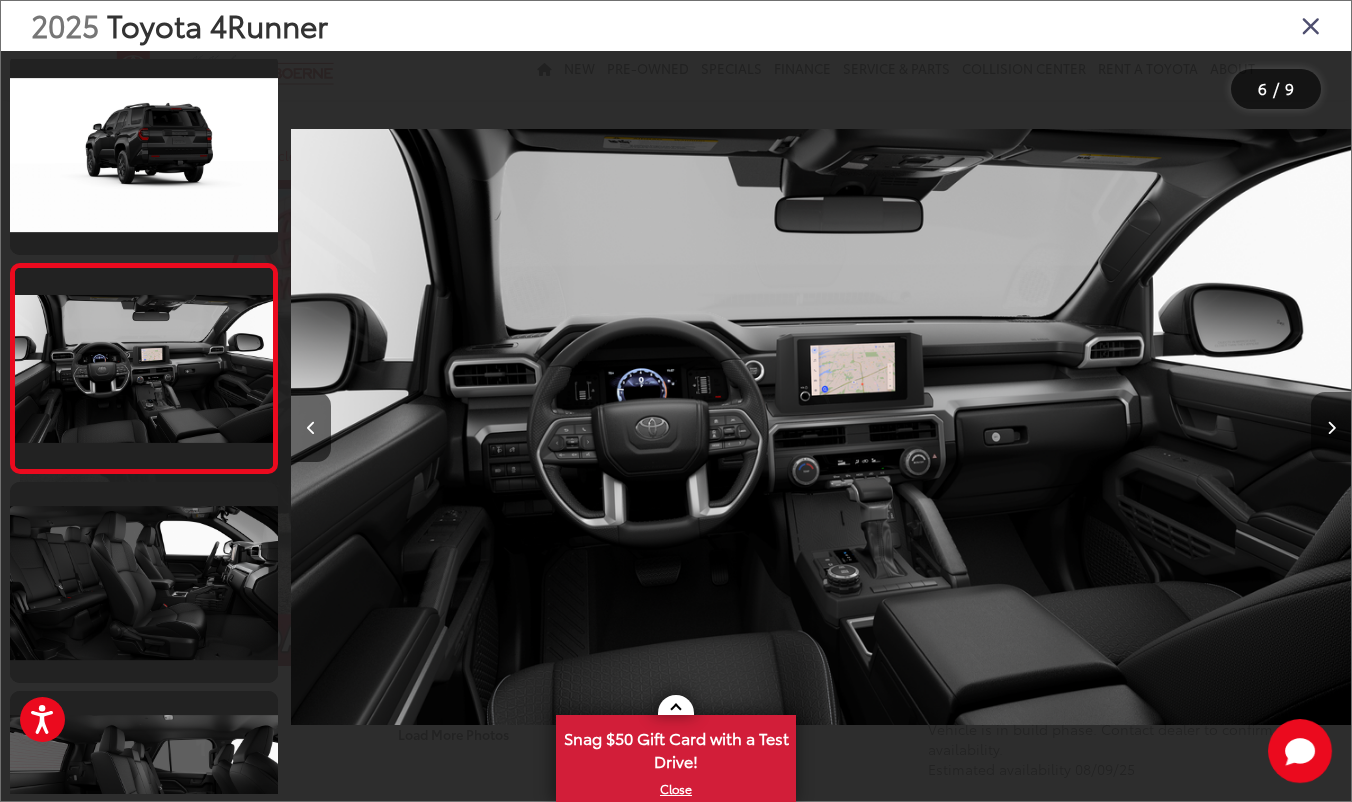 click at bounding box center (1331, 427) 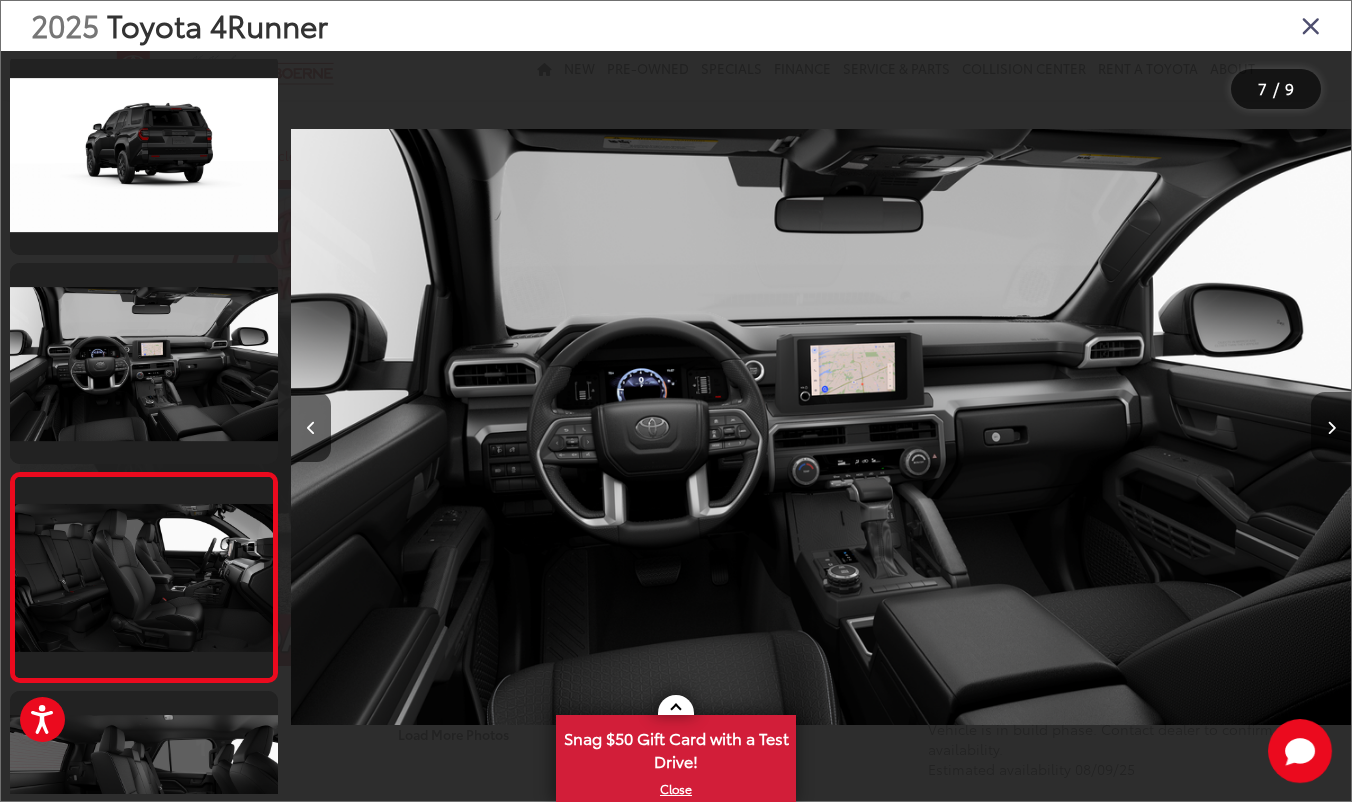 scroll, scrollTop: 0, scrollLeft: 5704, axis: horizontal 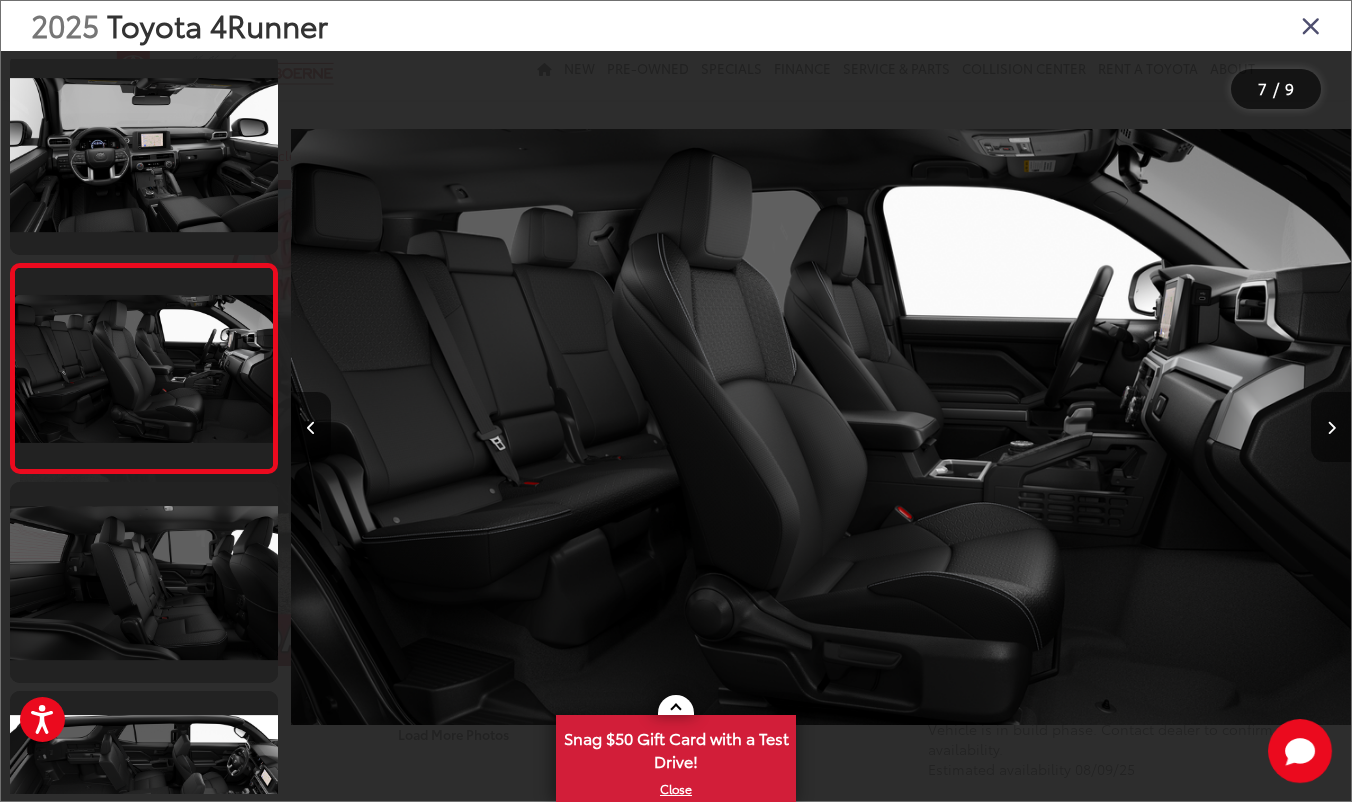 click at bounding box center [1331, 427] 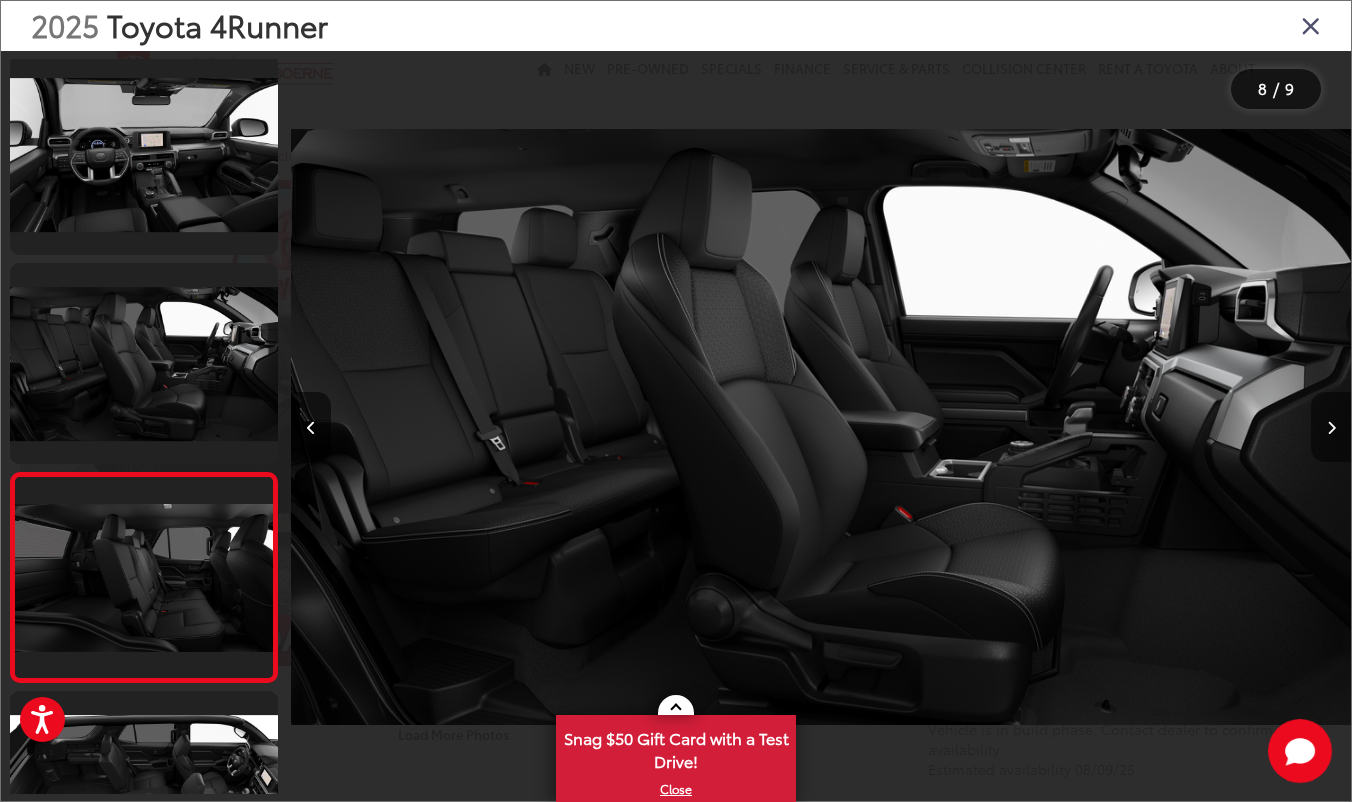 scroll, scrollTop: 0, scrollLeft: 6660, axis: horizontal 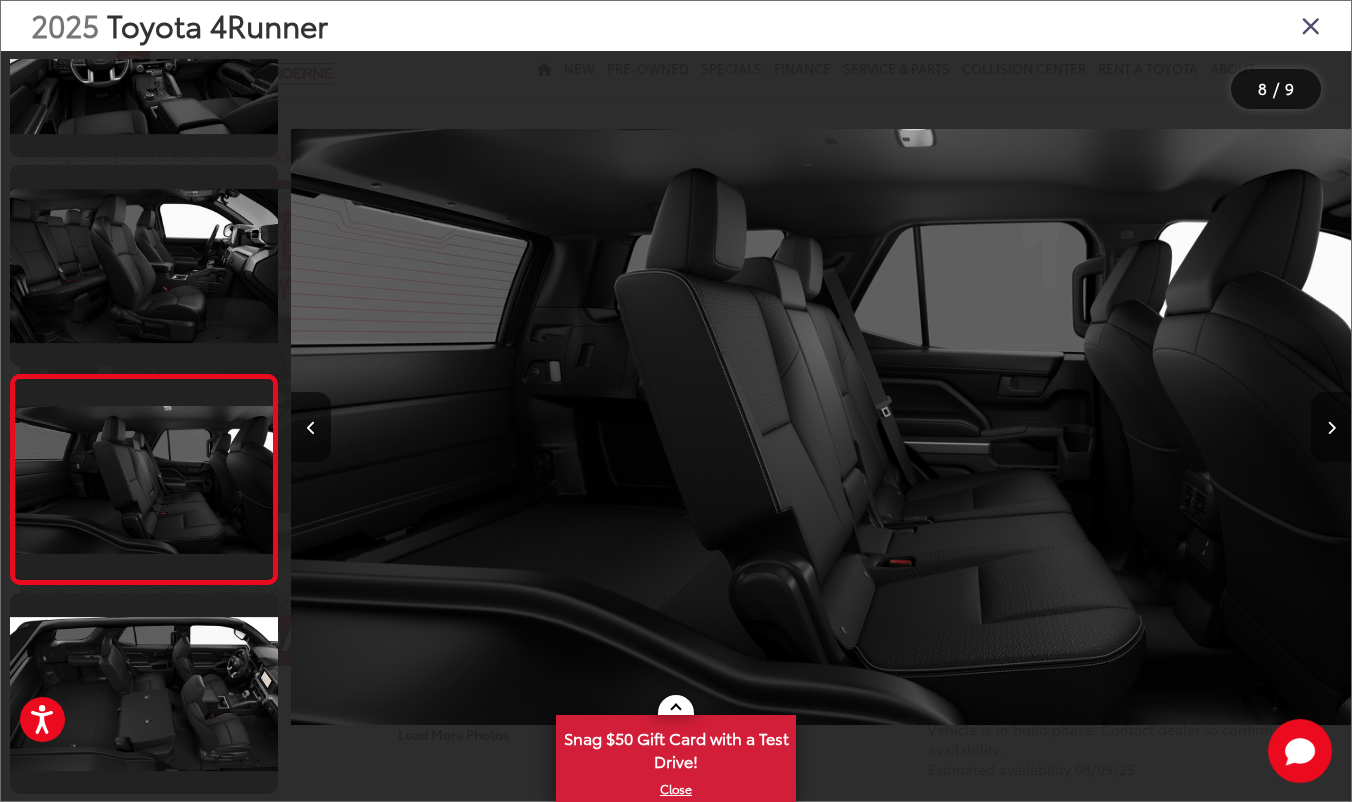 click at bounding box center [1331, 427] 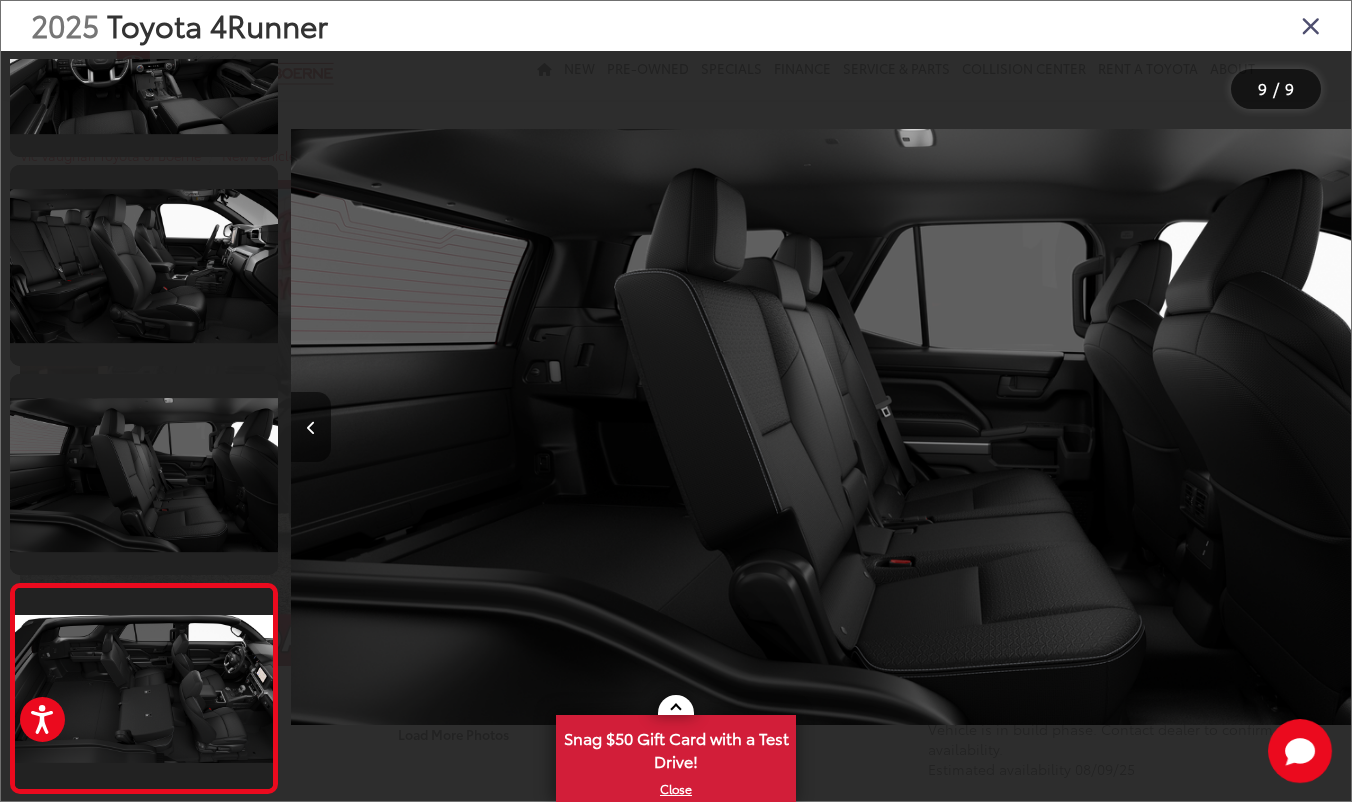 scroll, scrollTop: 1149, scrollLeft: 0, axis: vertical 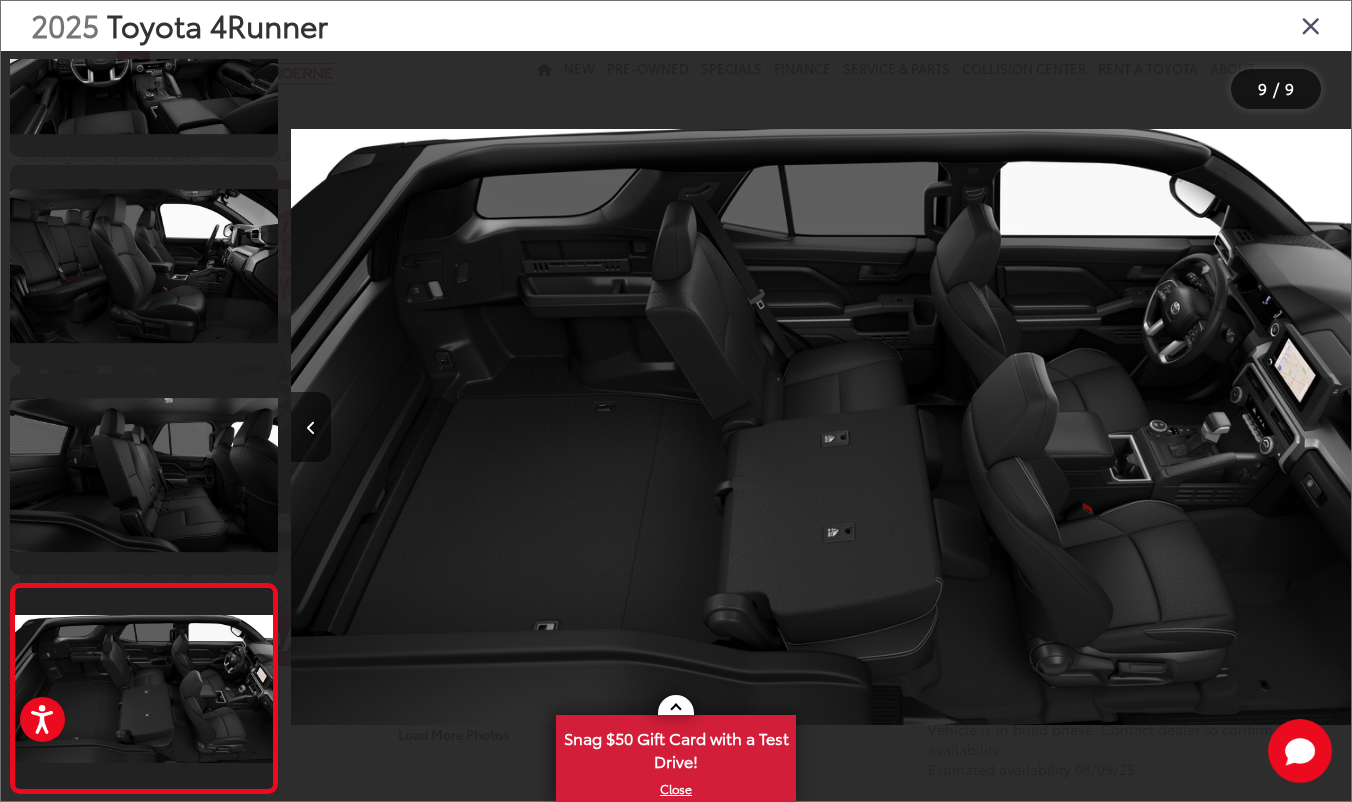 click at bounding box center [1218, 427] 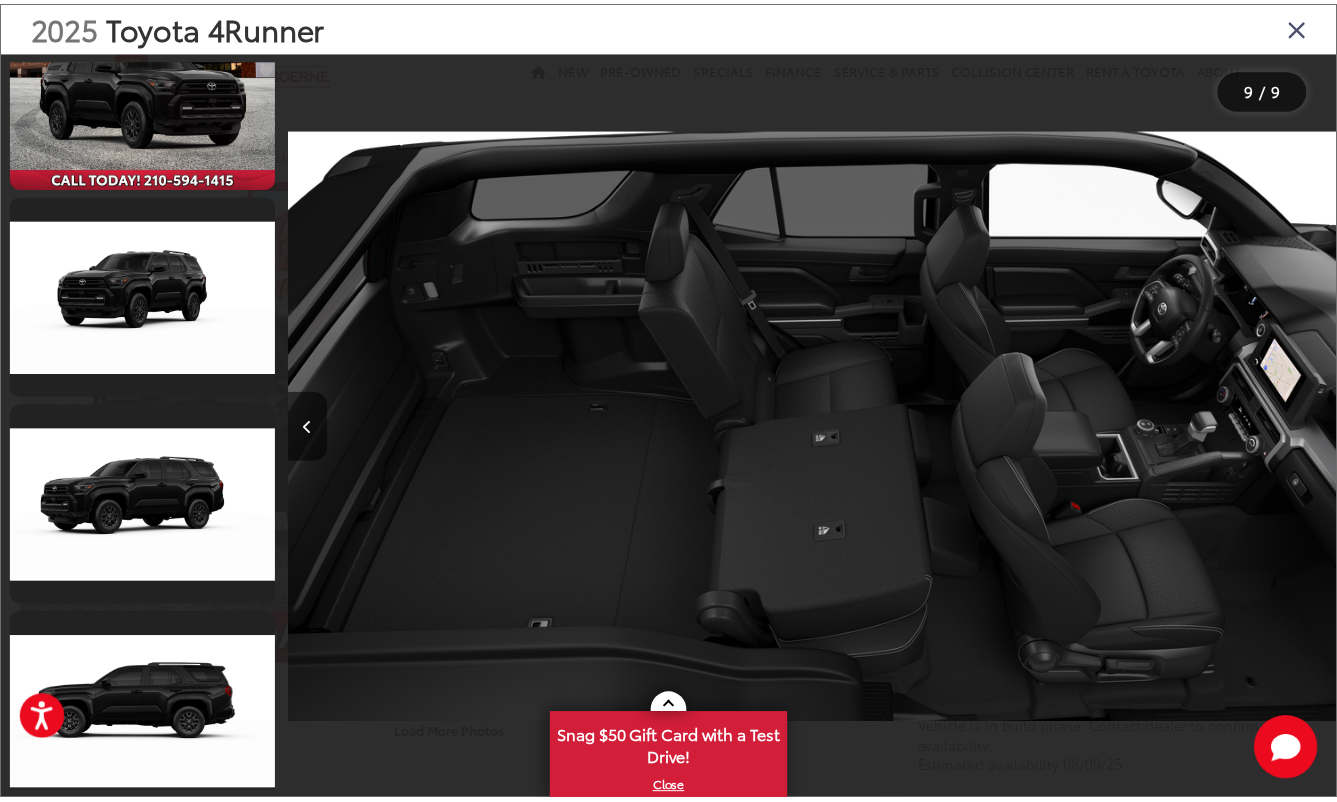 scroll, scrollTop: 0, scrollLeft: 0, axis: both 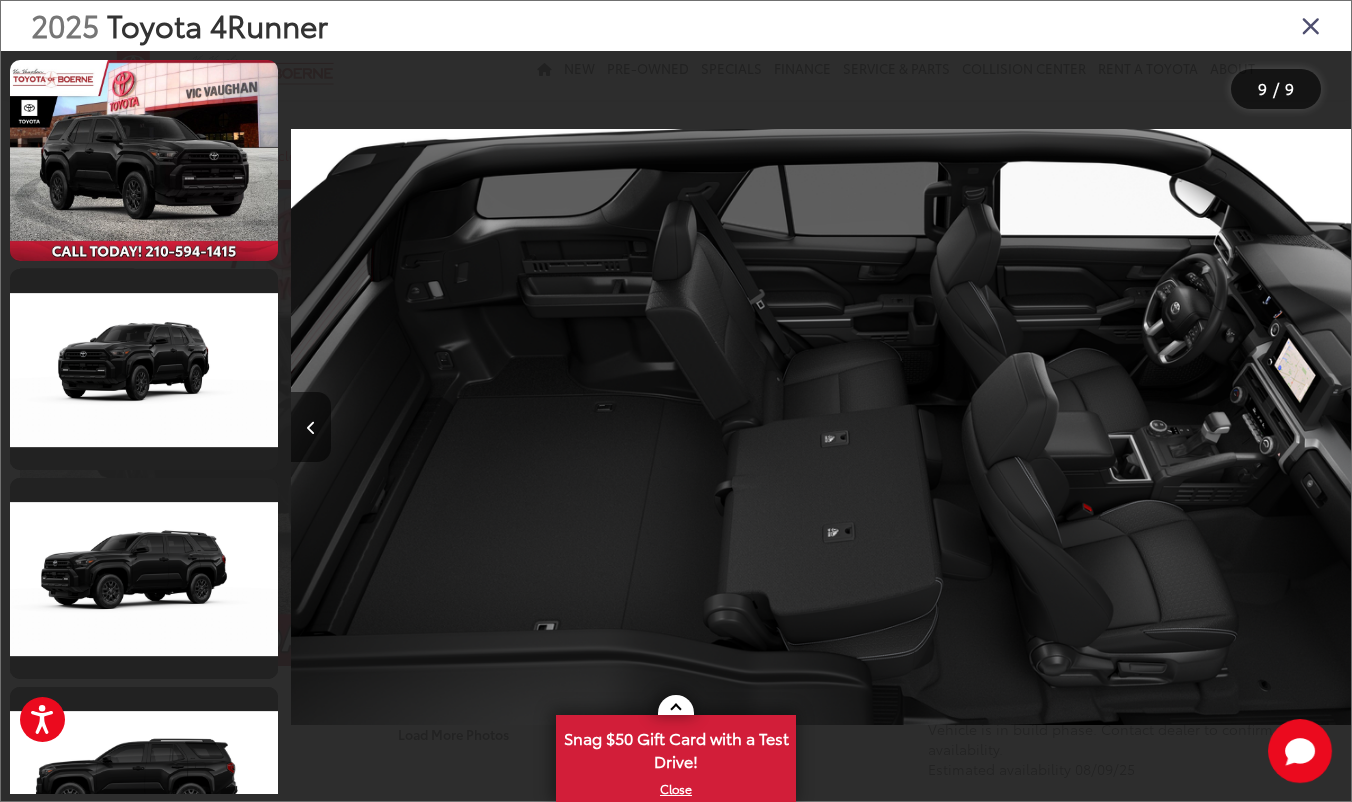 click at bounding box center (1311, 25) 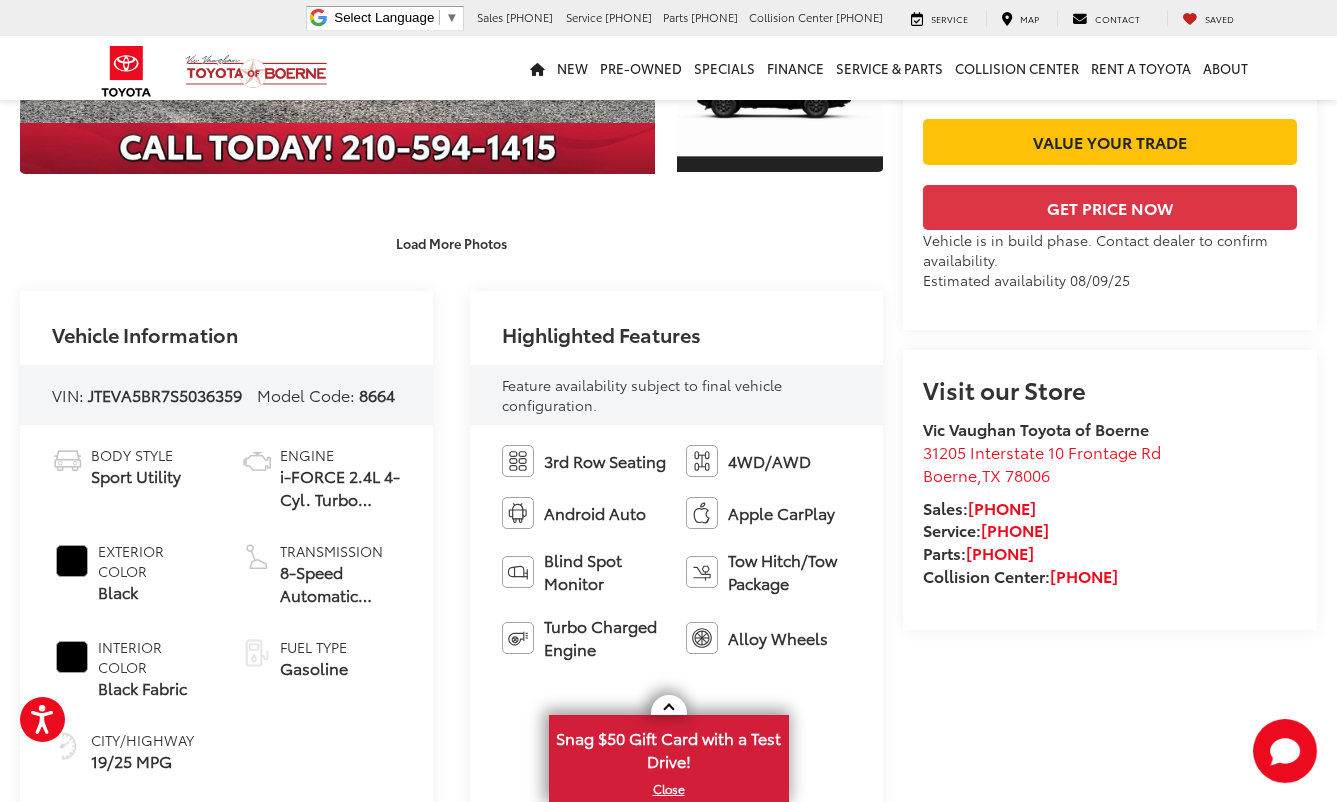 scroll, scrollTop: 700, scrollLeft: 0, axis: vertical 